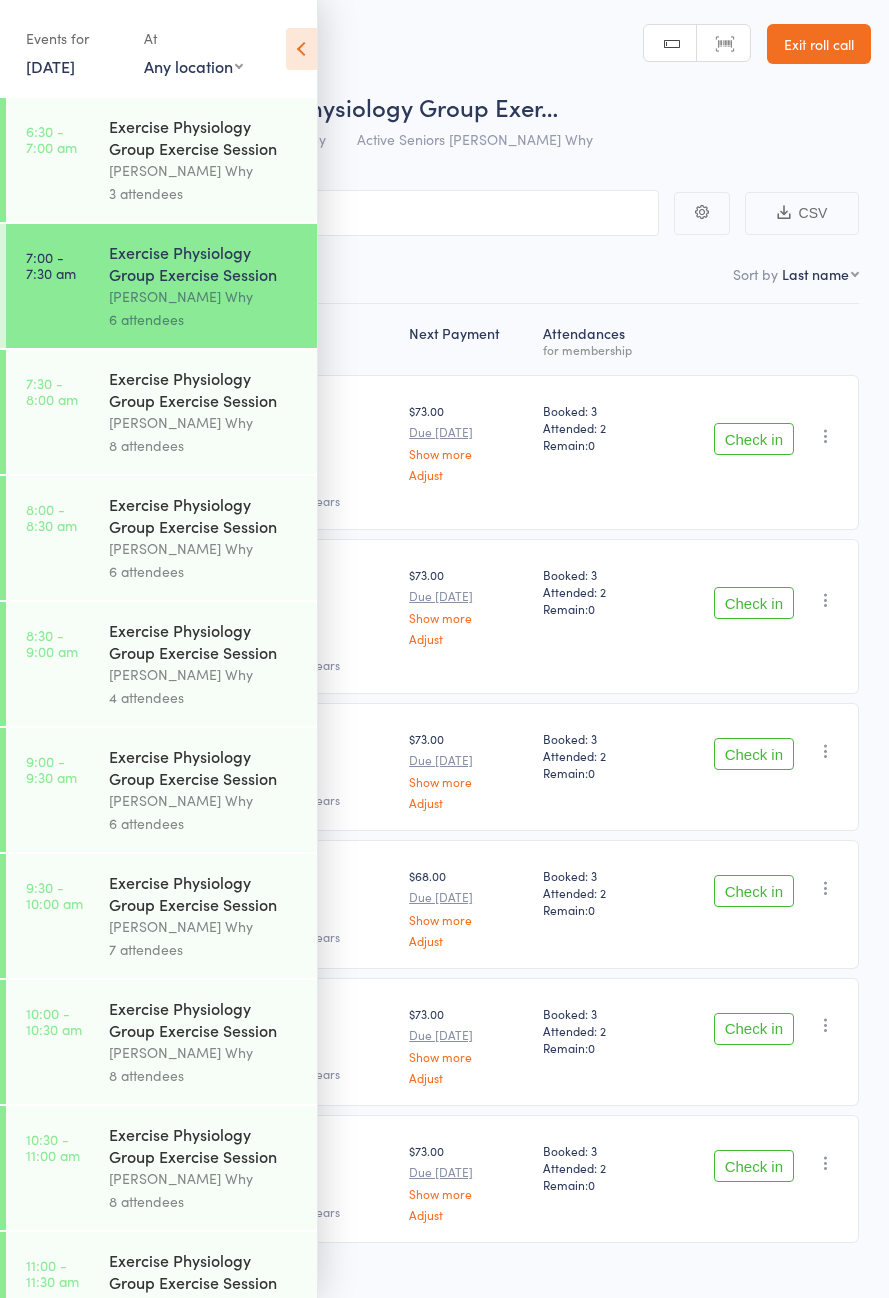 scroll, scrollTop: 0, scrollLeft: 0, axis: both 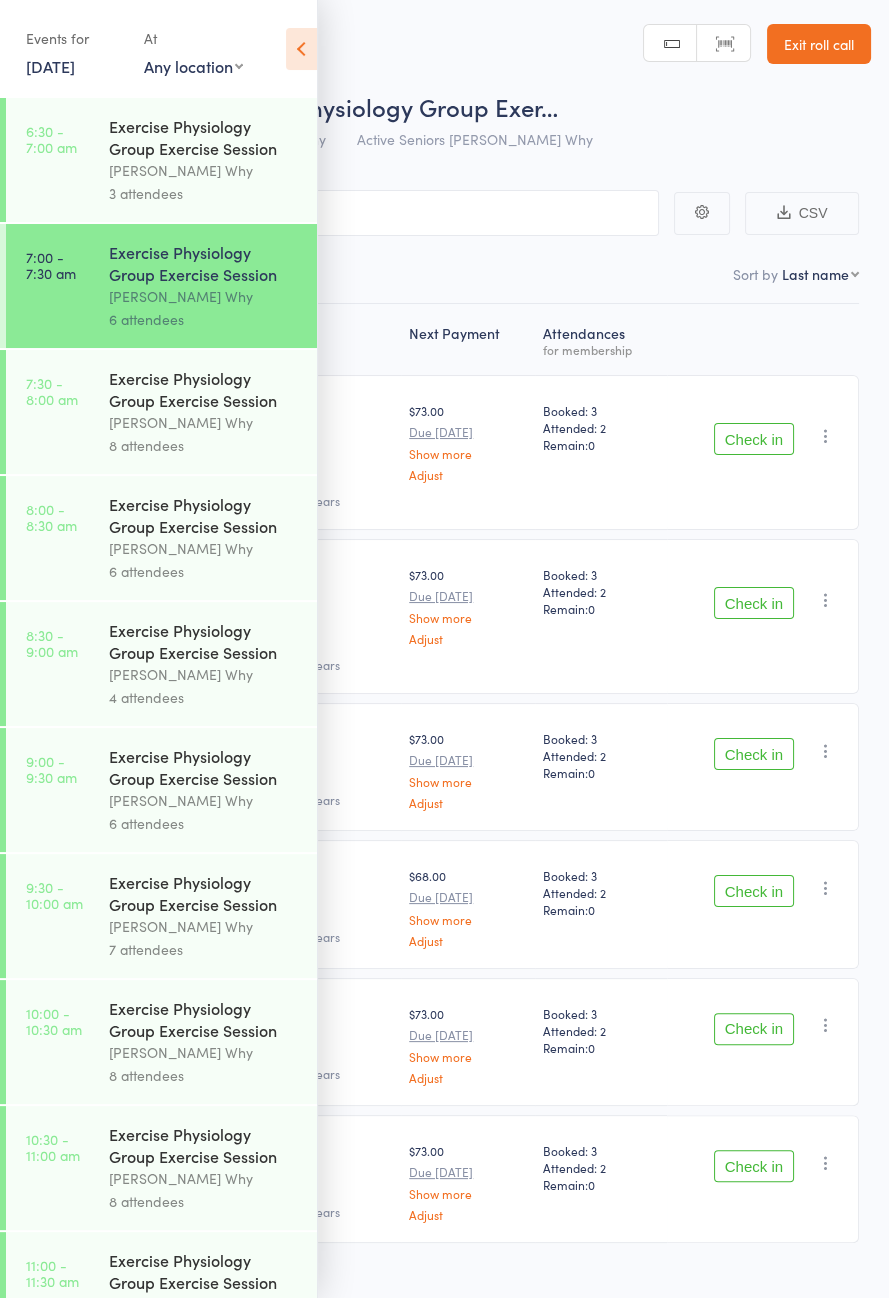 click at bounding box center [301, 49] 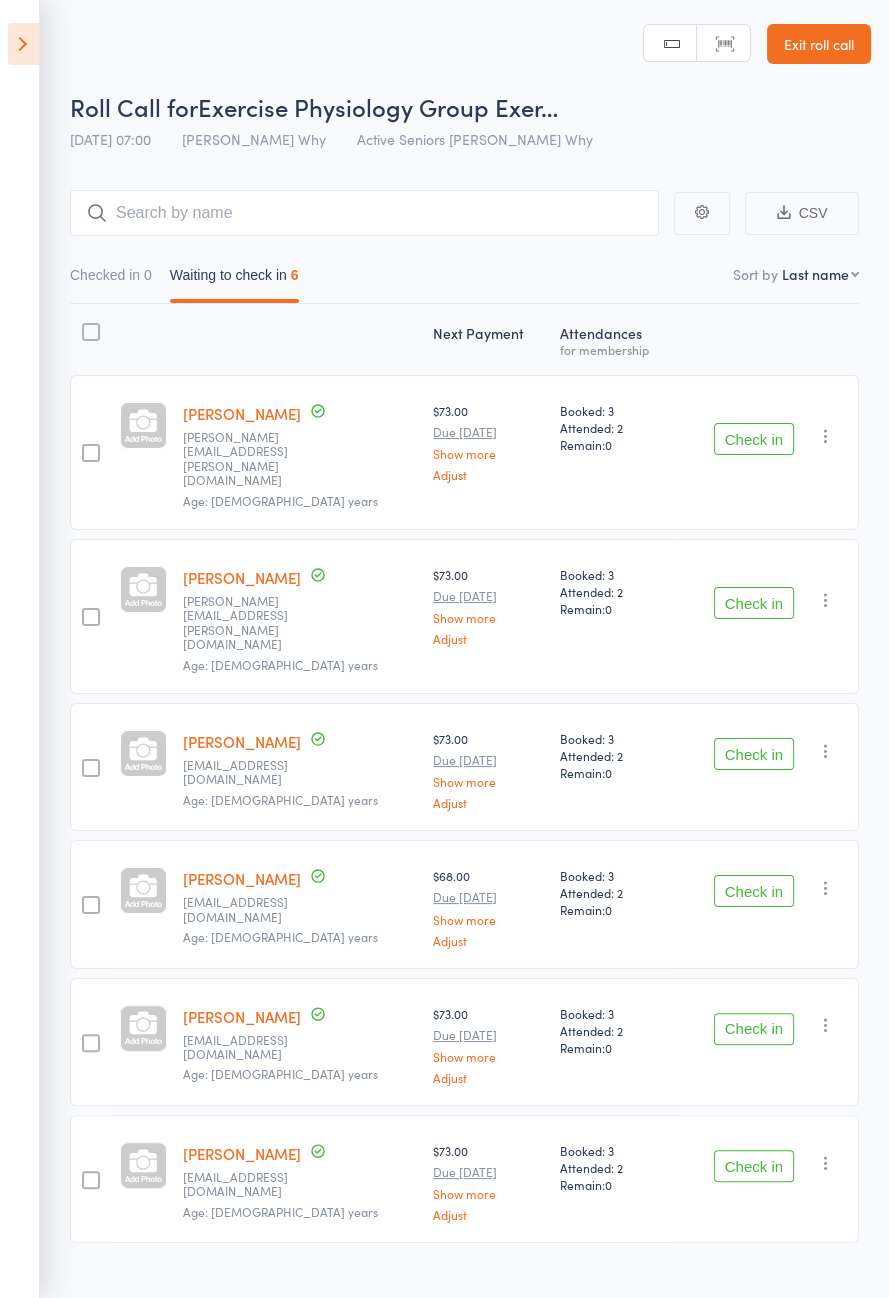 click on "Check in" at bounding box center (754, 439) 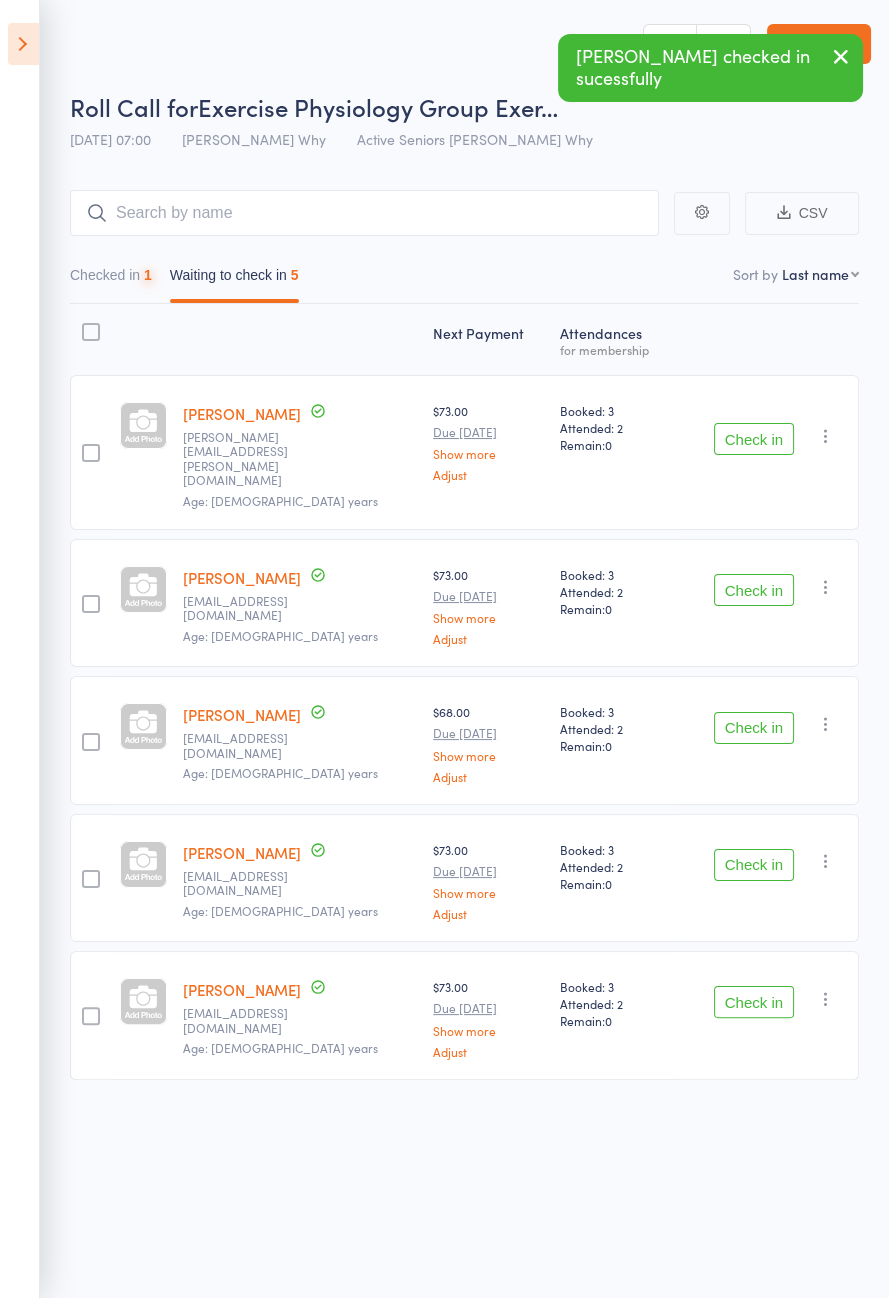 click on "Check in" at bounding box center [754, 439] 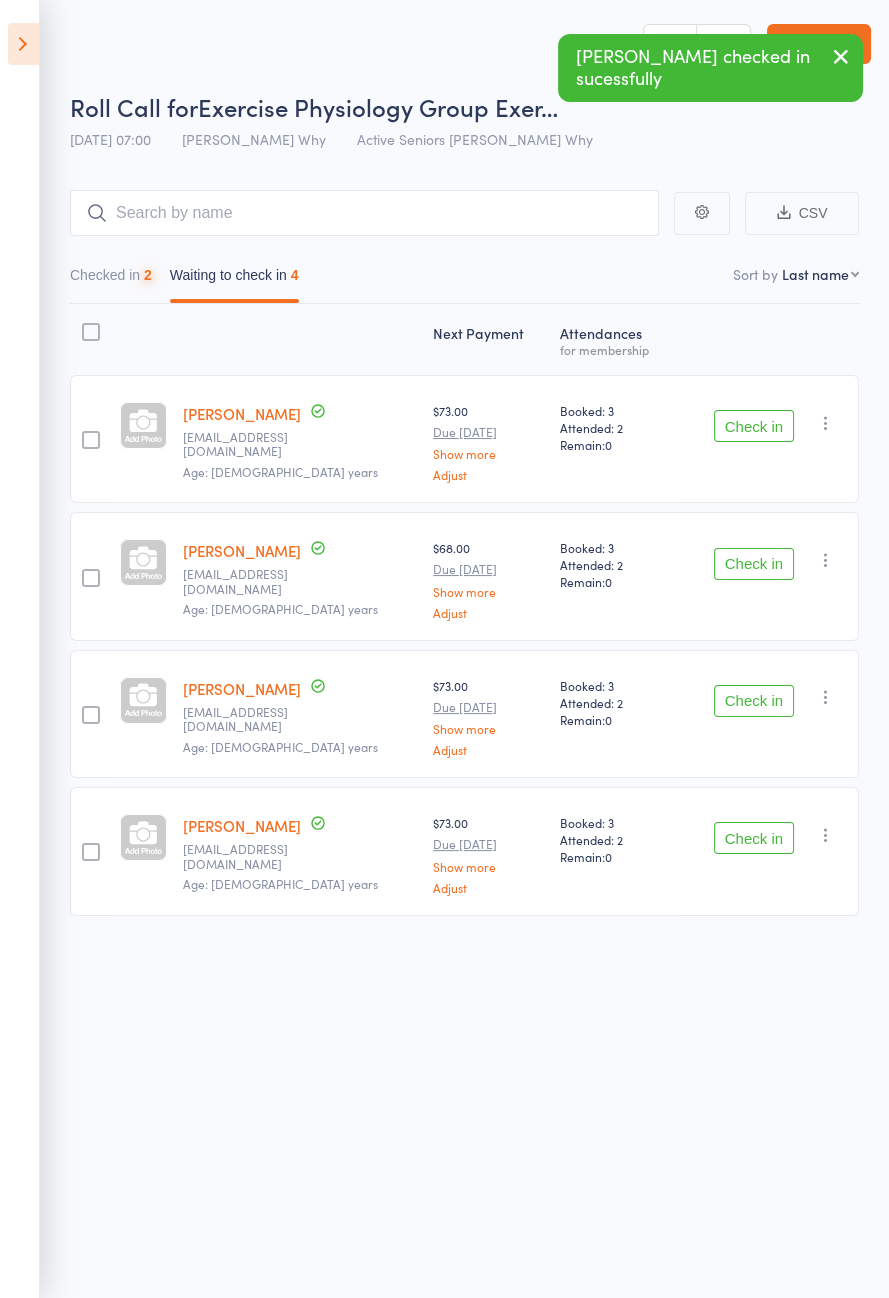 click on "Check in" at bounding box center [754, 426] 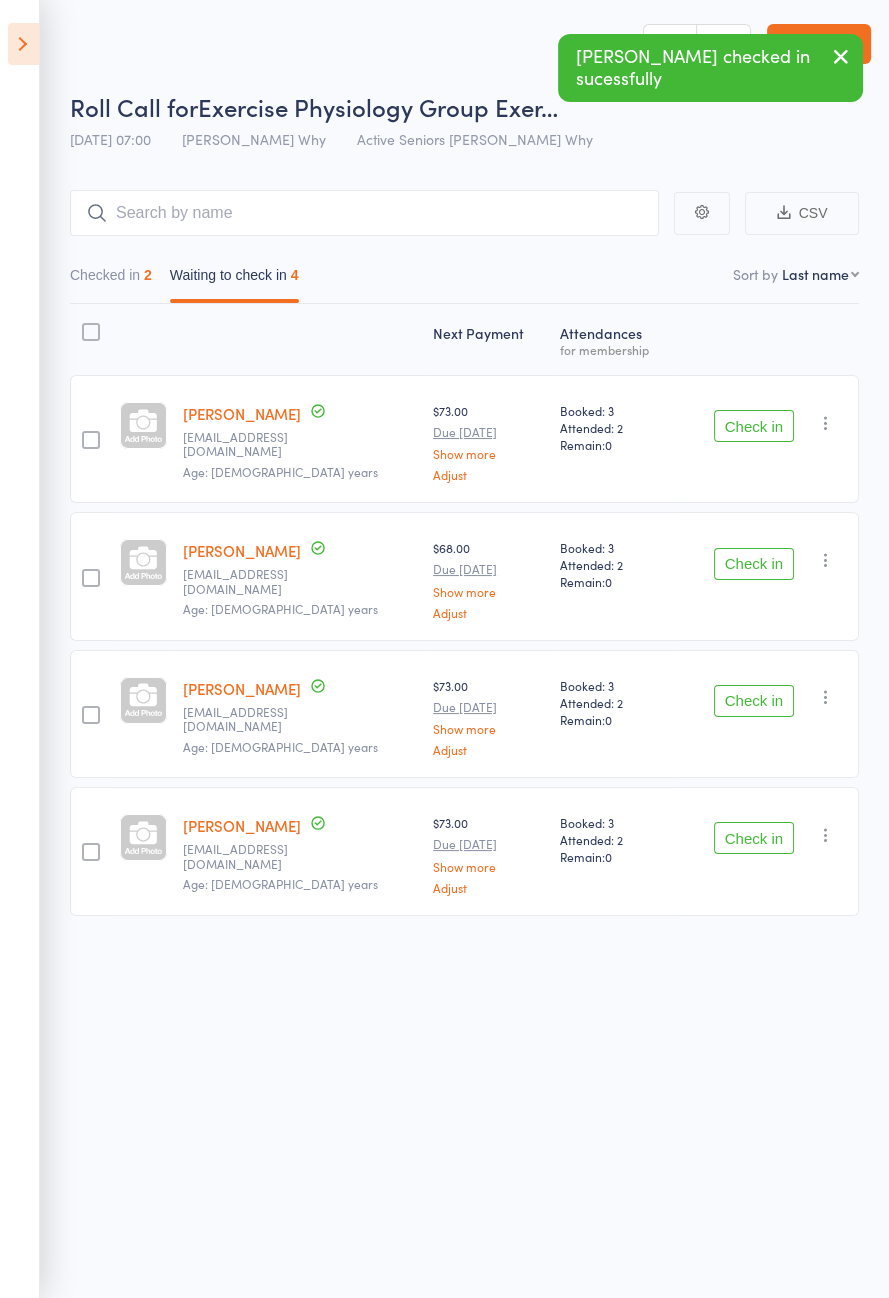 click on "Check in" at bounding box center [754, 564] 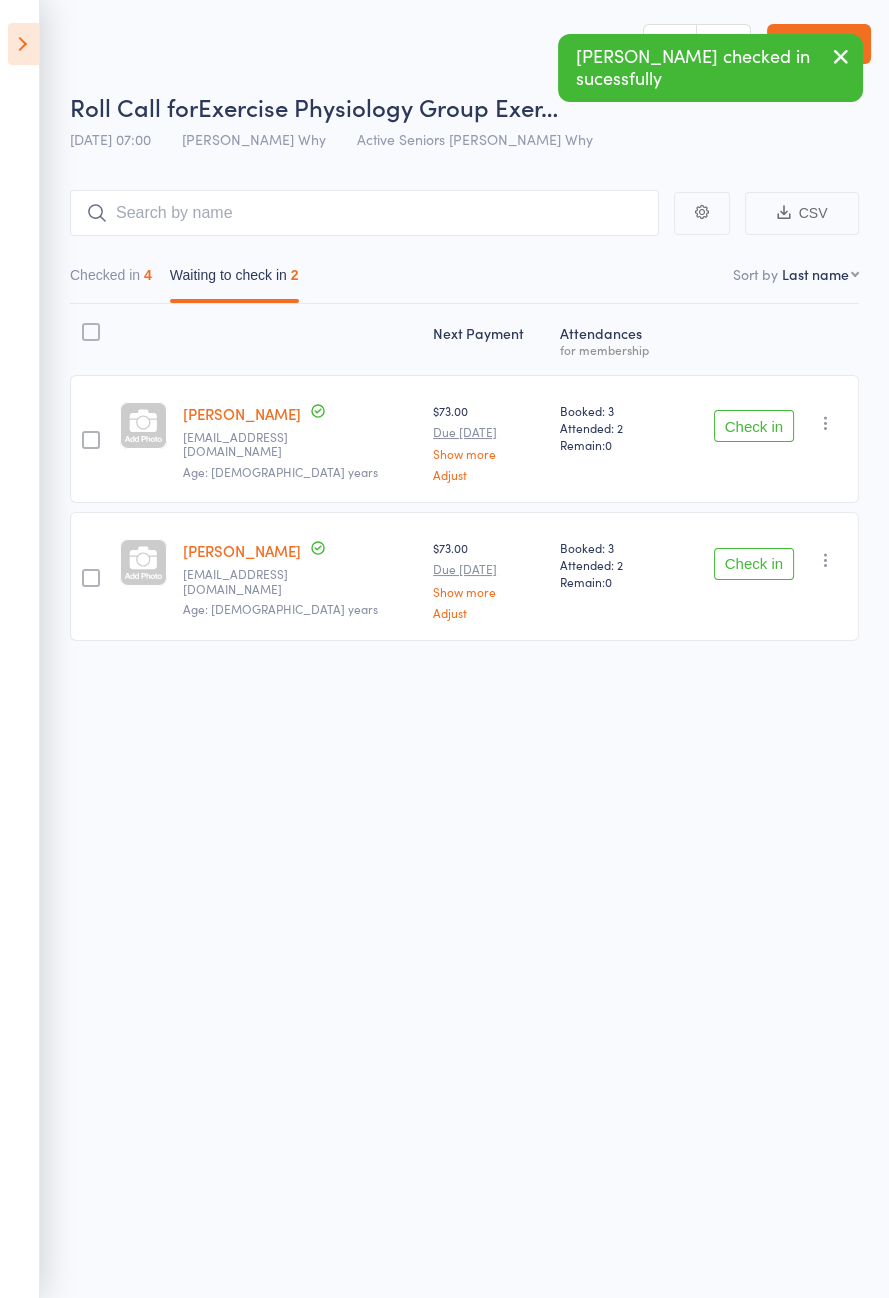 click on "Check in" at bounding box center (754, 426) 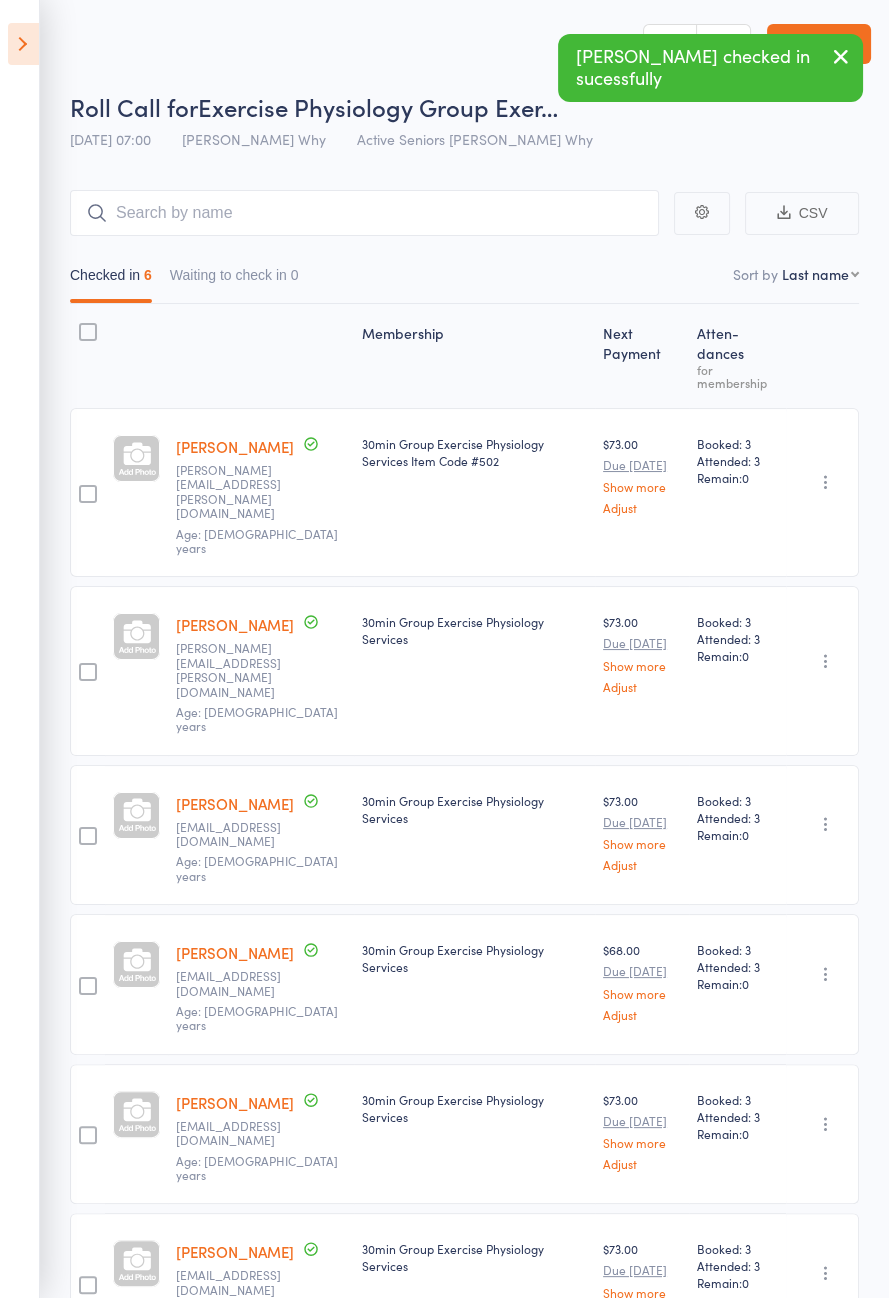 click at bounding box center (23, 44) 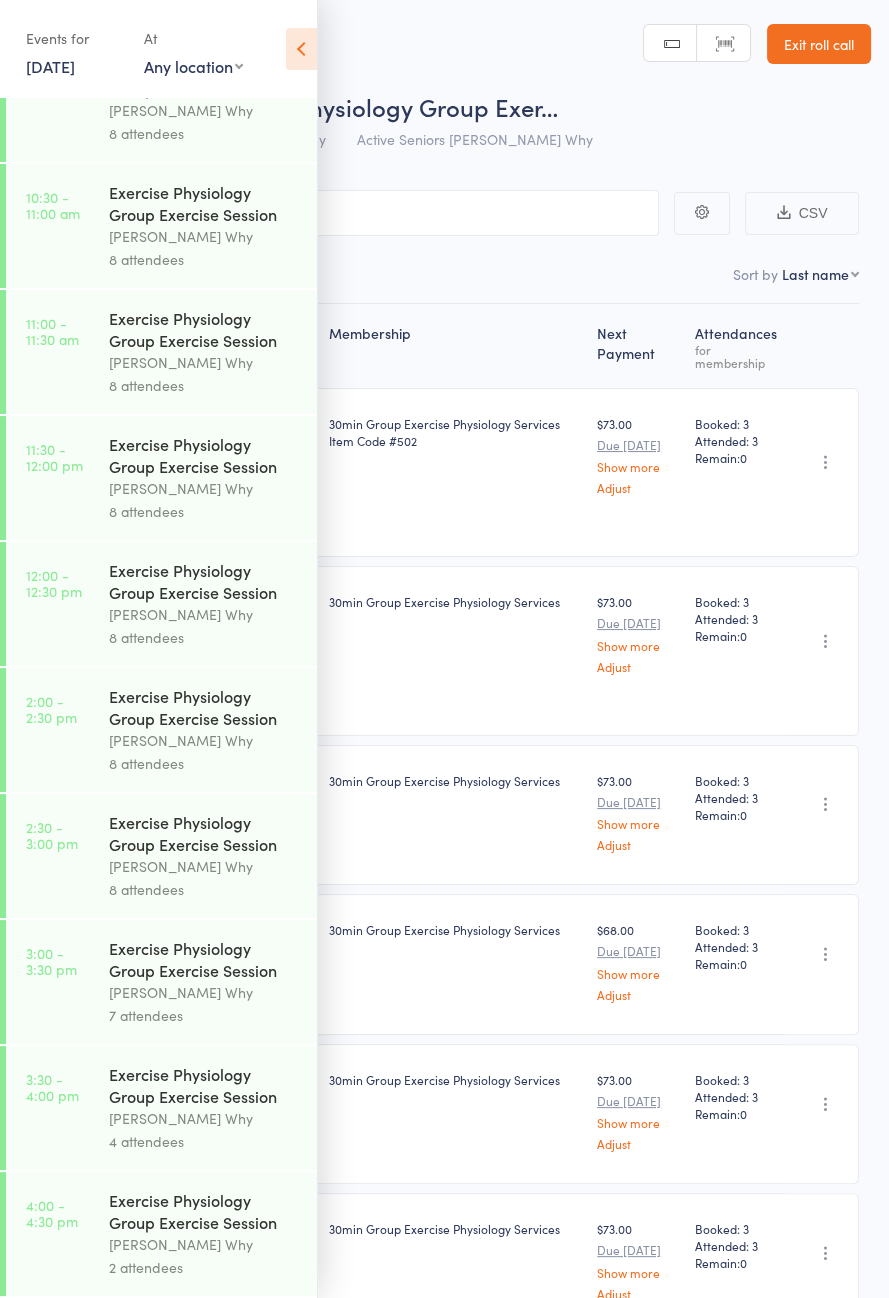 scroll, scrollTop: 1017, scrollLeft: 0, axis: vertical 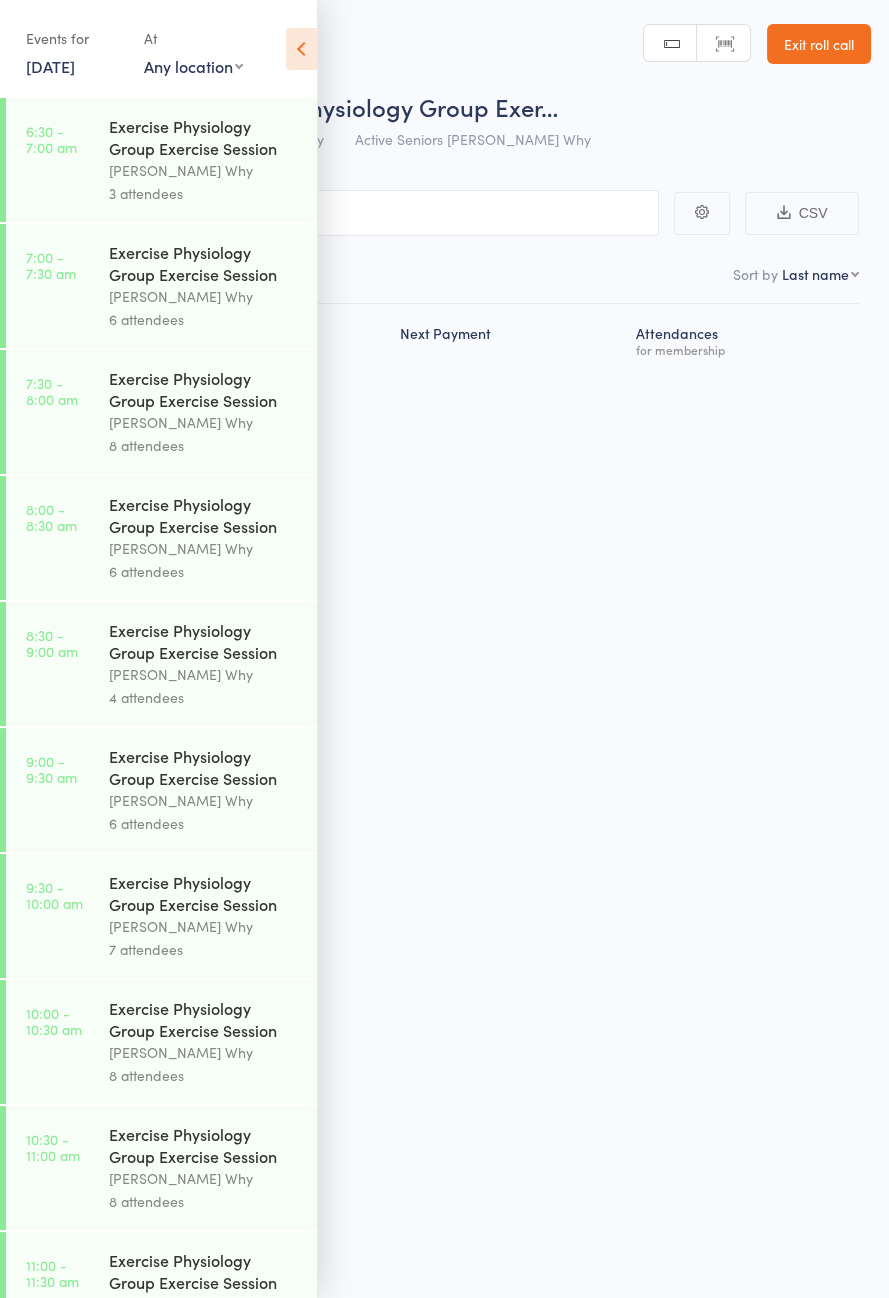 click at bounding box center [301, 49] 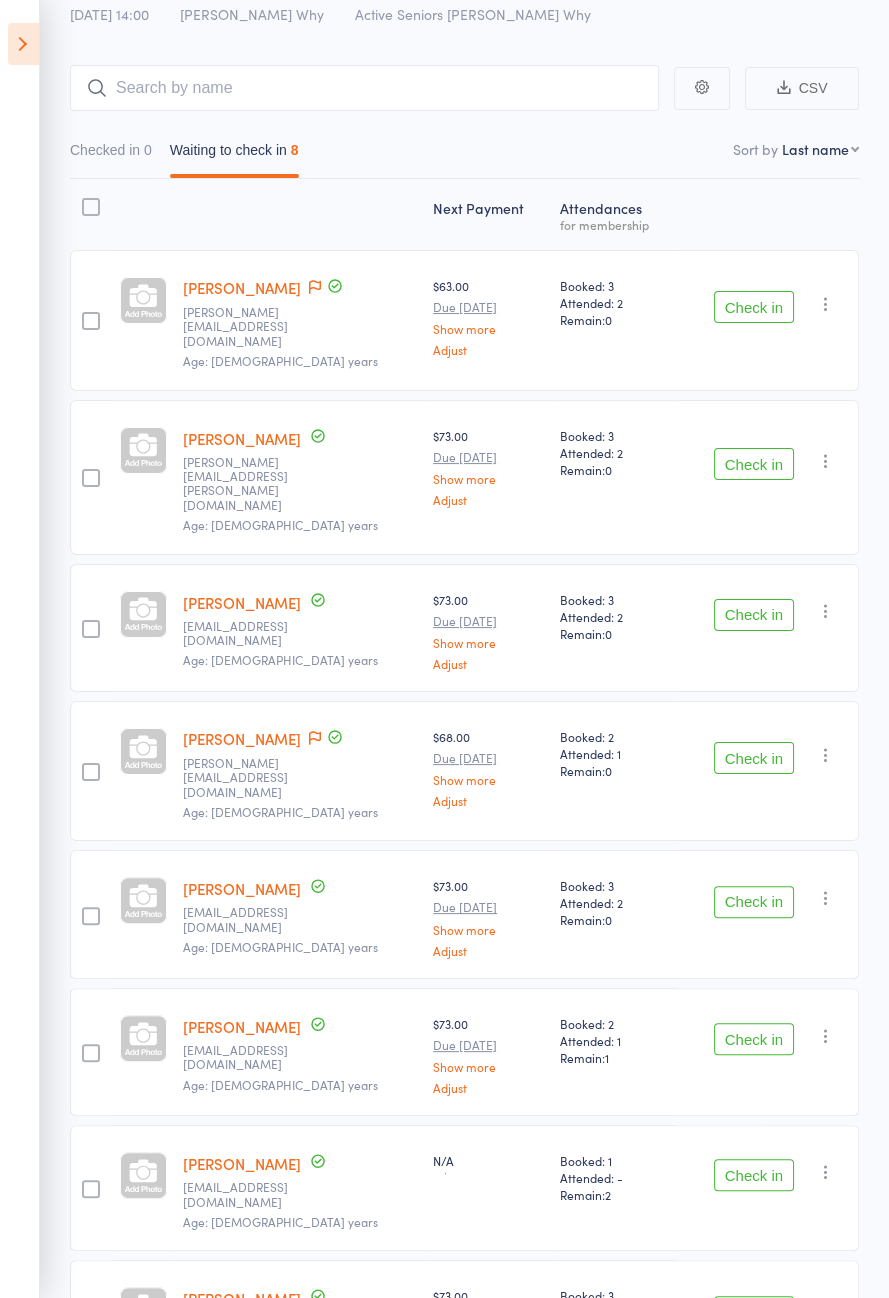 scroll, scrollTop: 0, scrollLeft: 0, axis: both 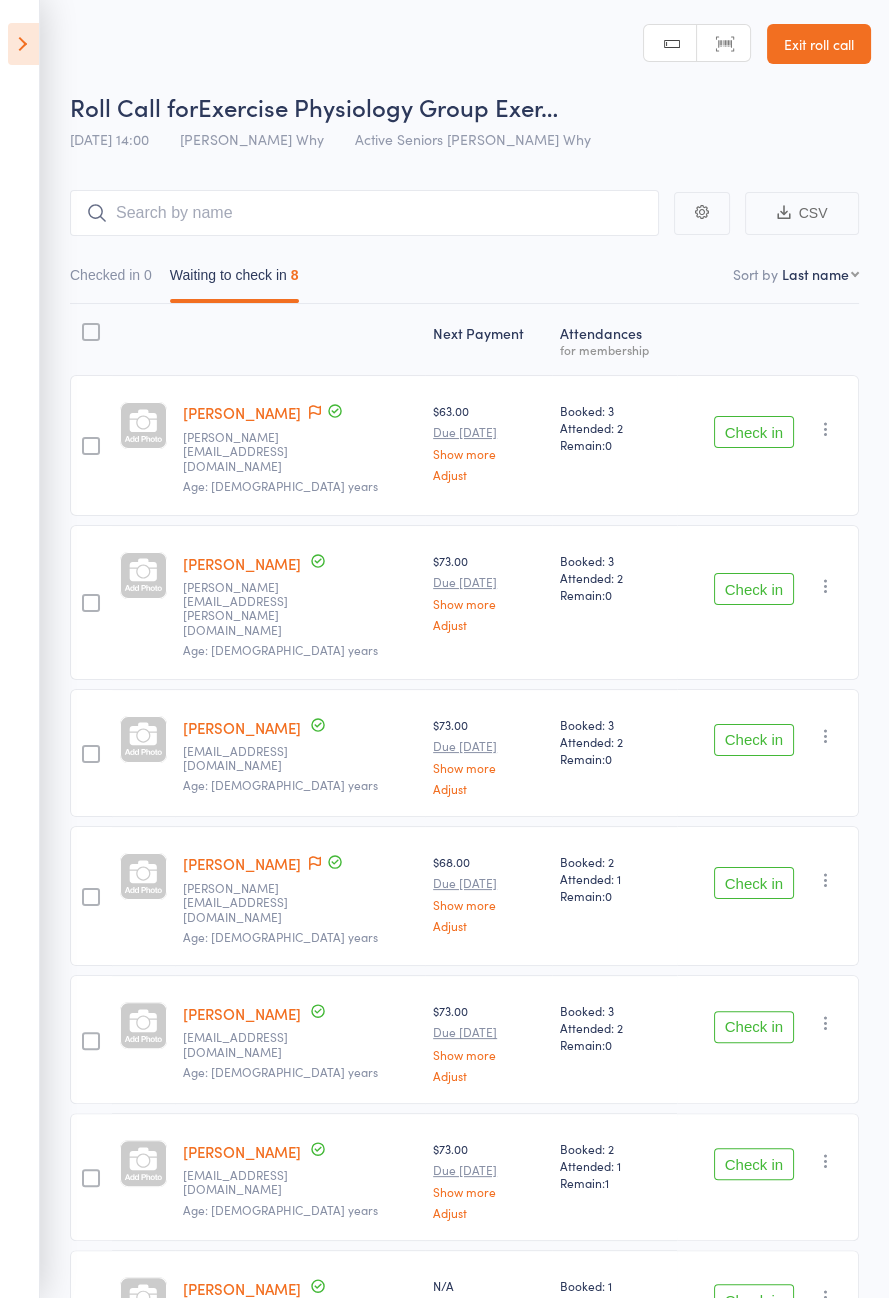 click at bounding box center [23, 44] 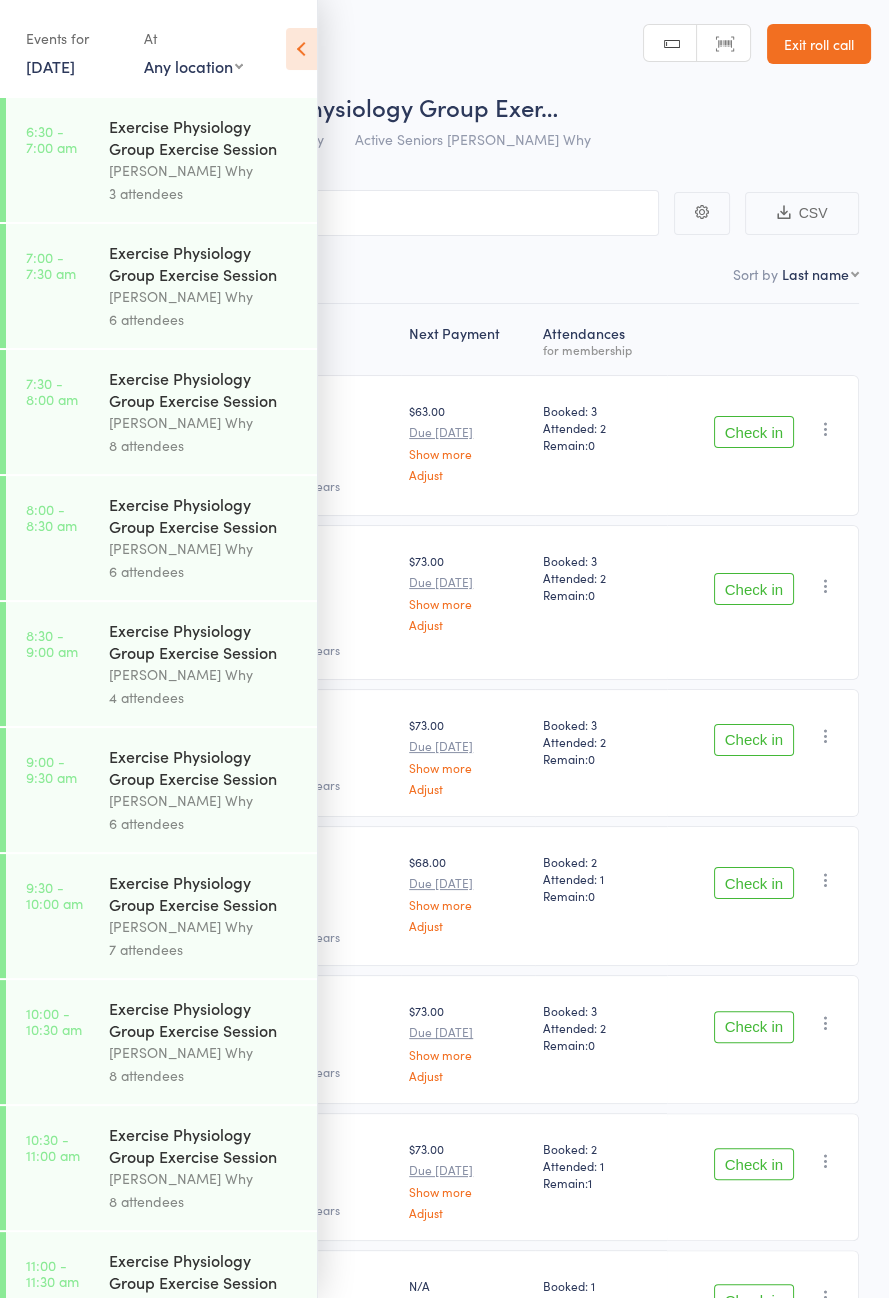 click at bounding box center [301, 49] 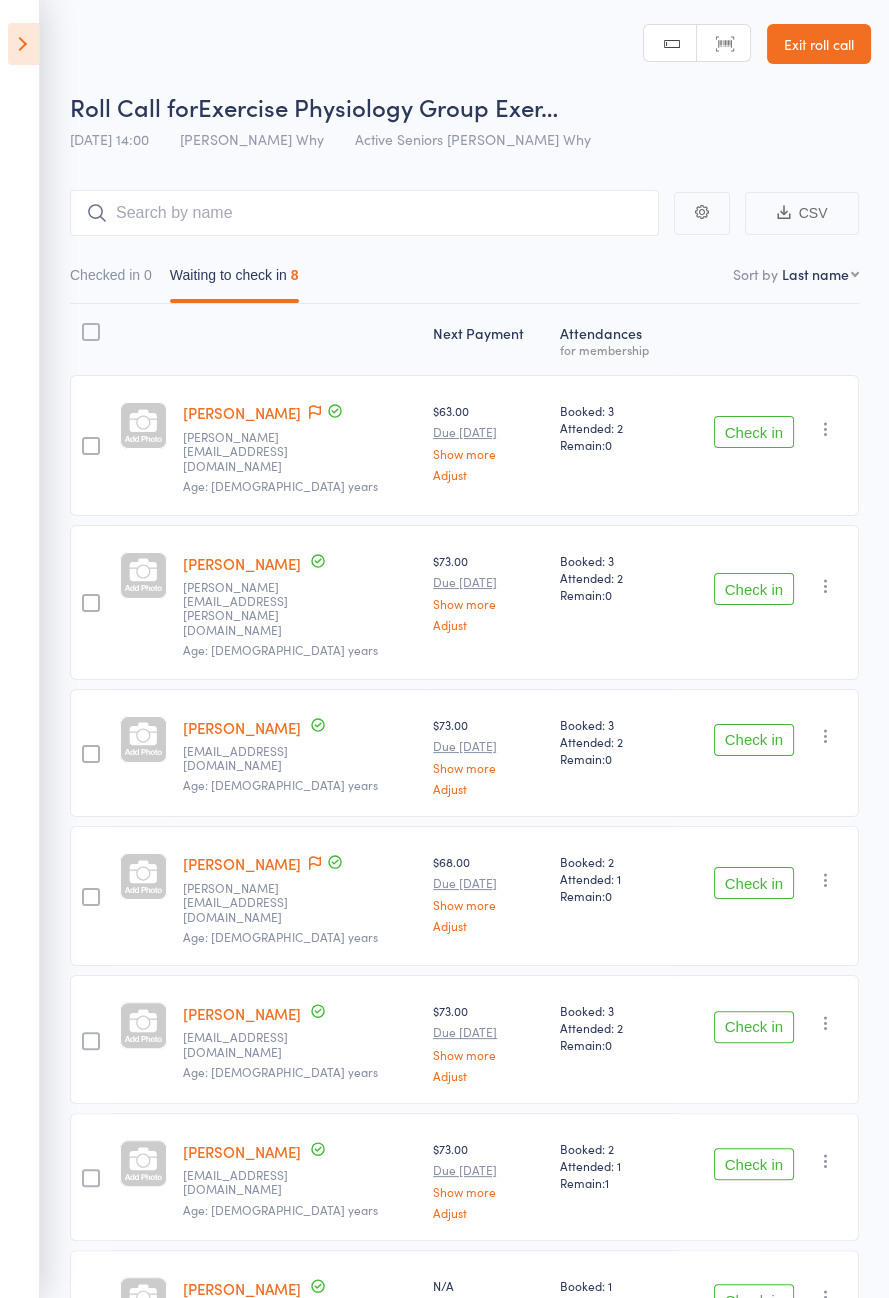 click at bounding box center (315, 413) 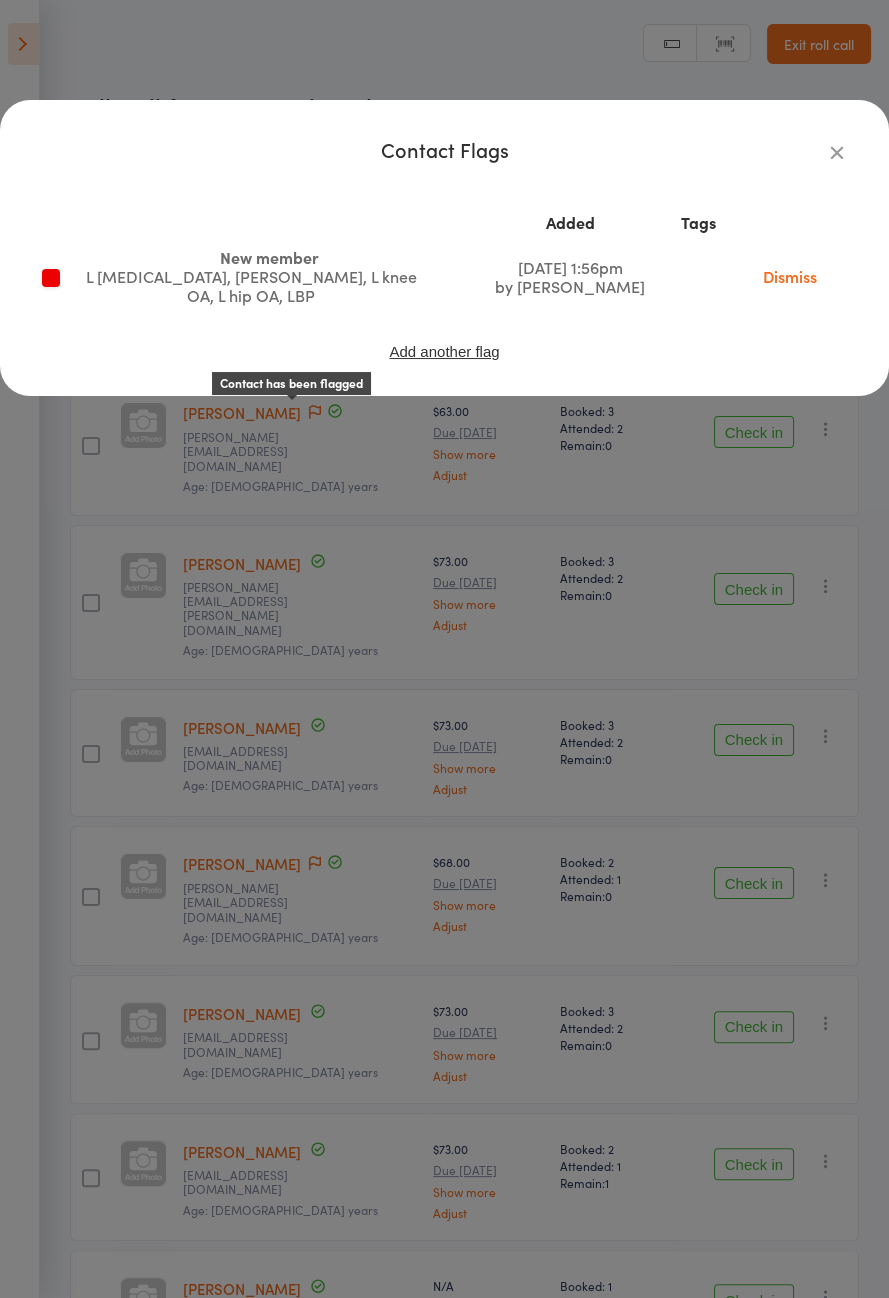 click at bounding box center (837, 152) 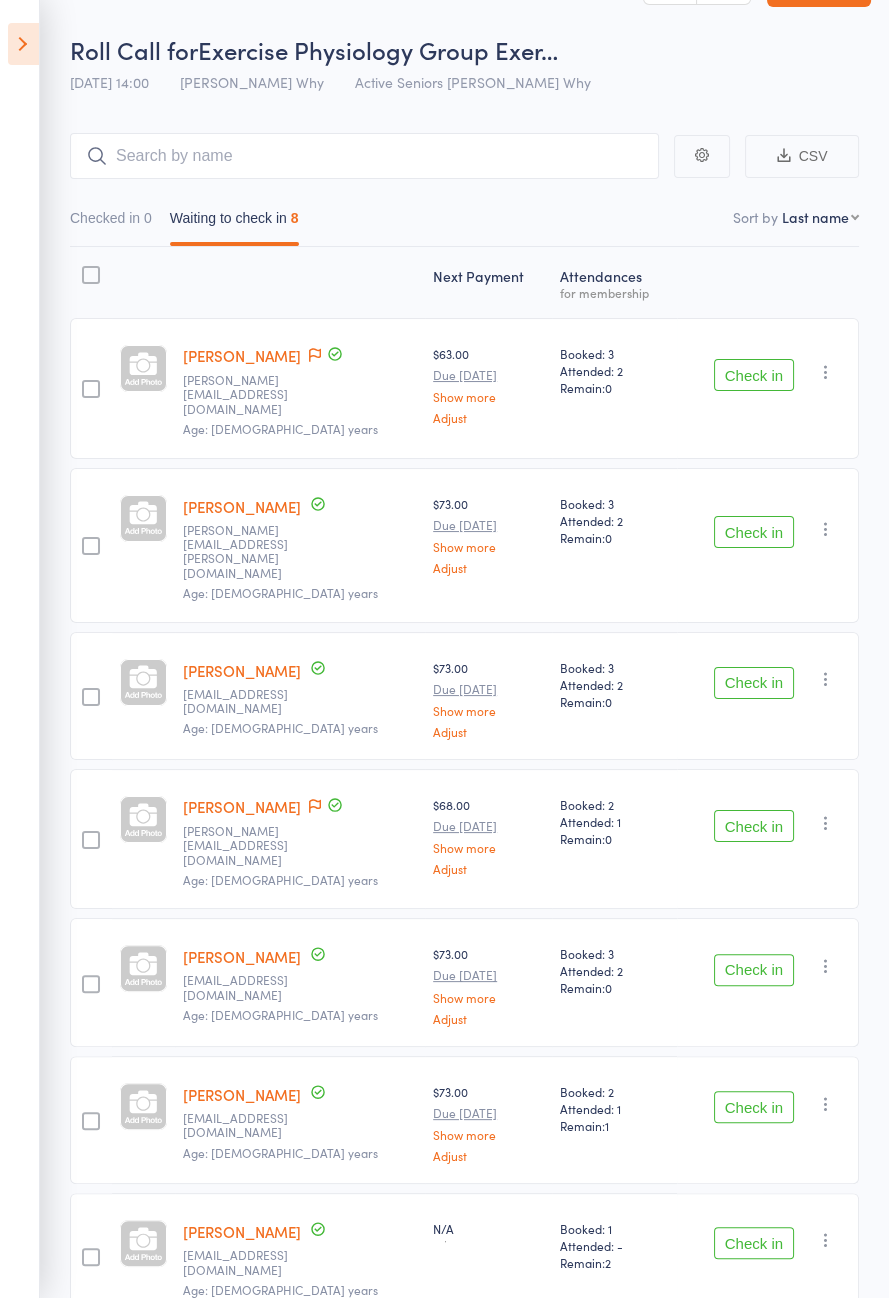 scroll, scrollTop: 0, scrollLeft: 0, axis: both 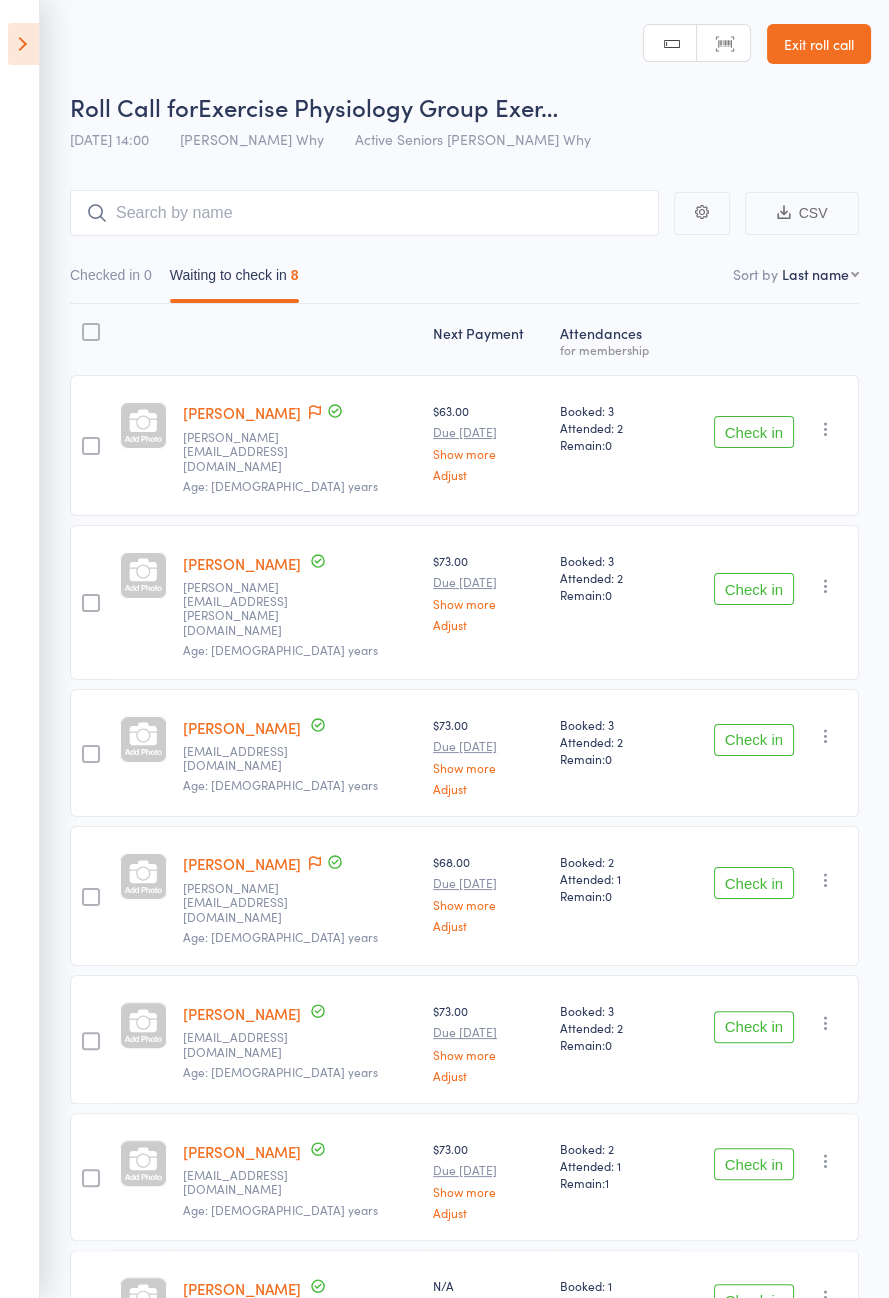 click 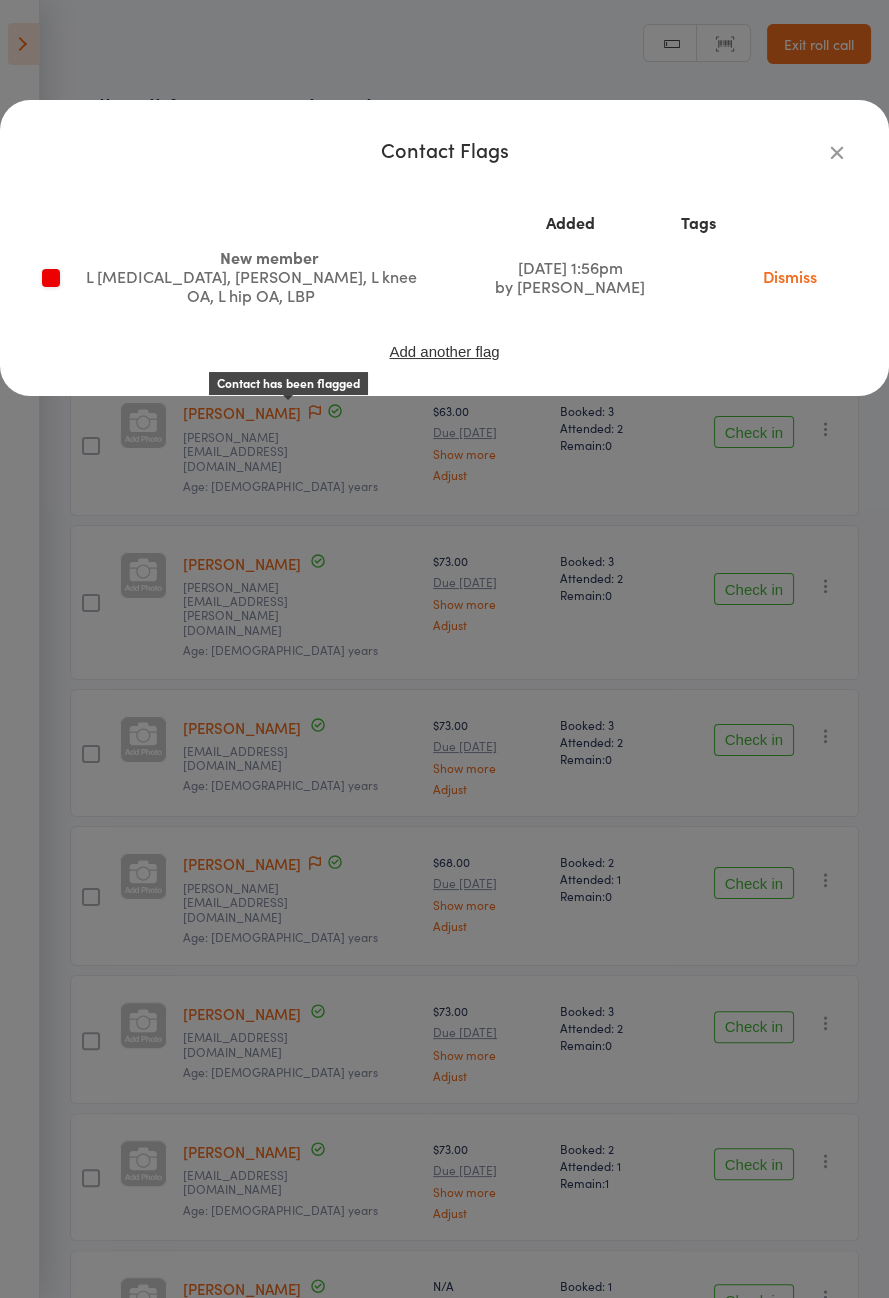 click at bounding box center [837, 152] 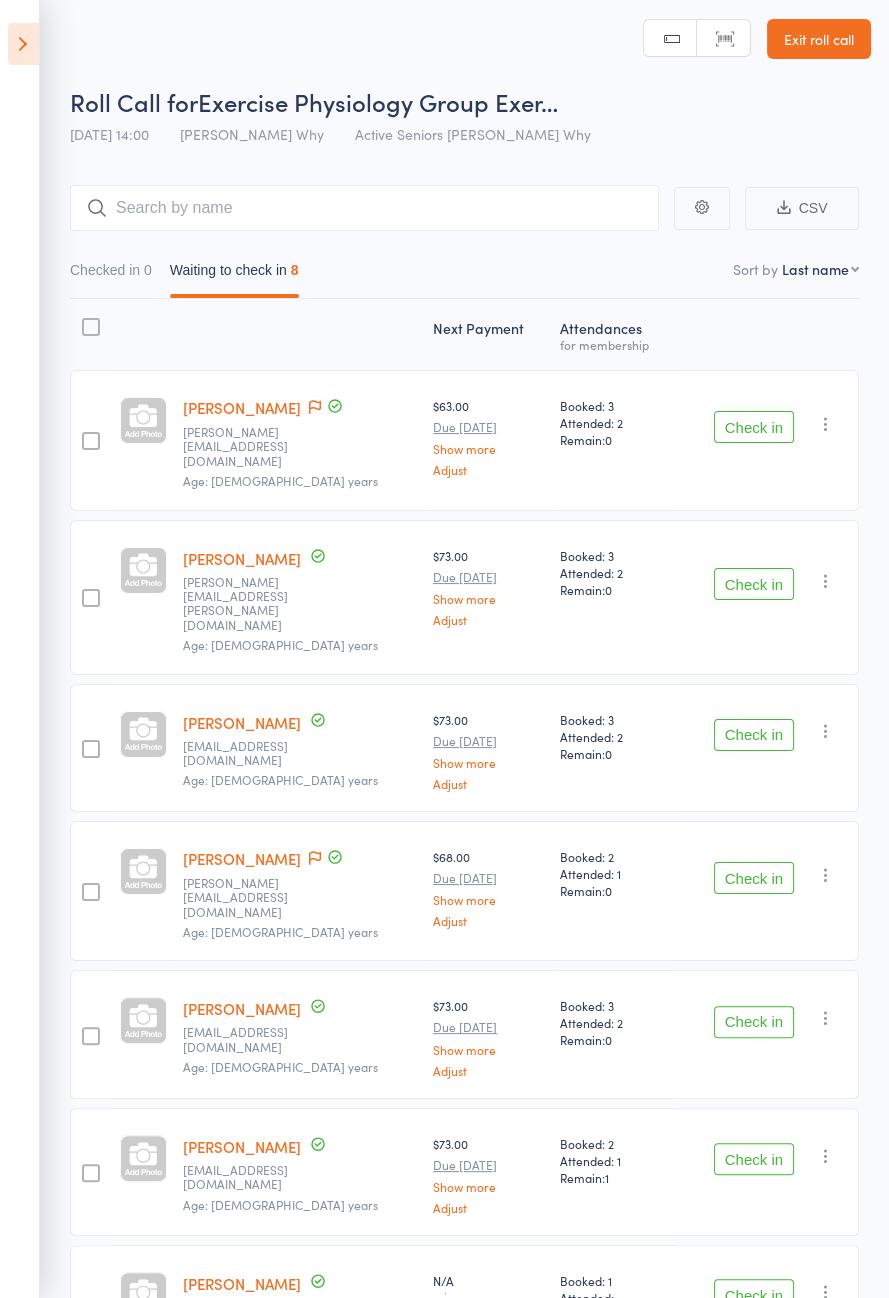 scroll, scrollTop: 0, scrollLeft: 0, axis: both 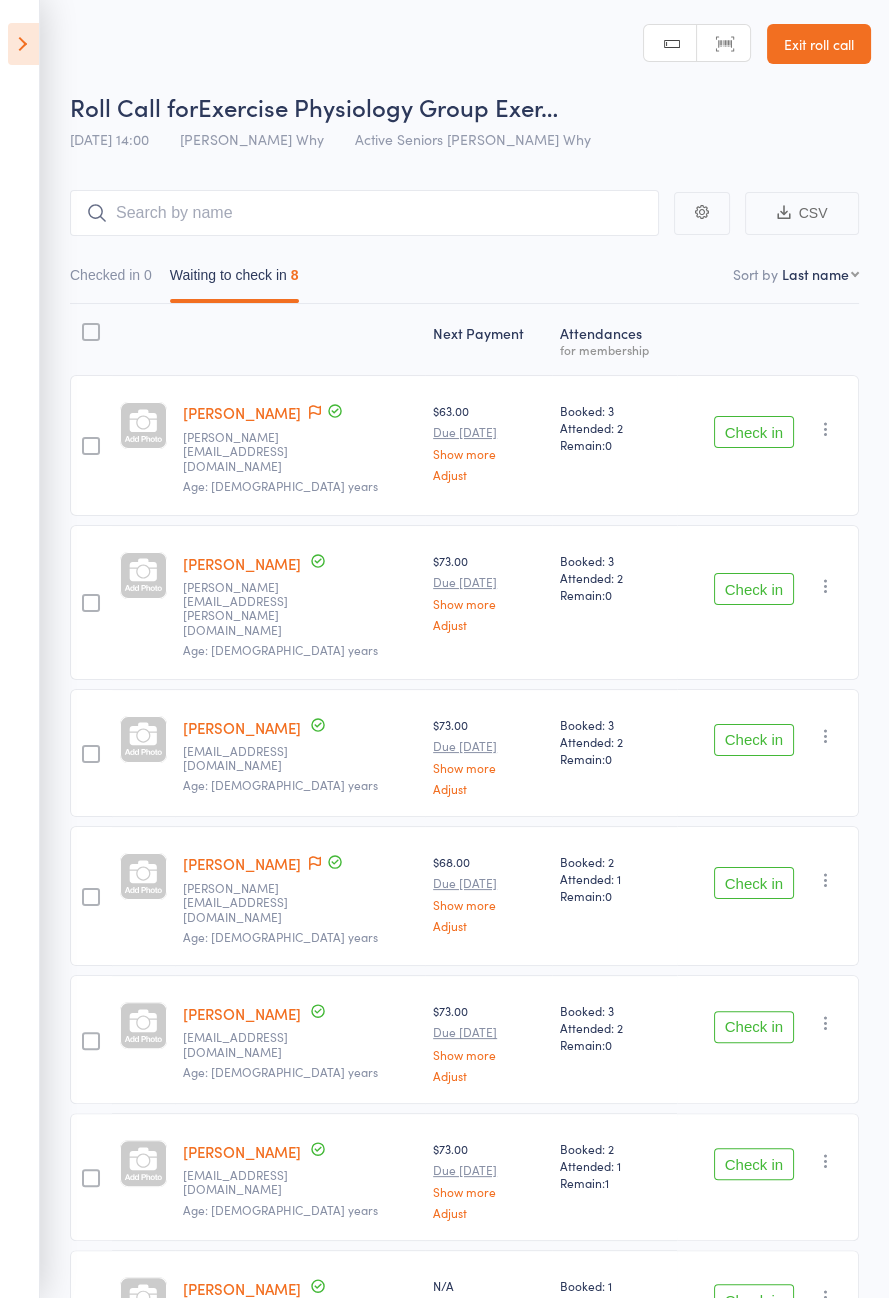 click at bounding box center (23, 44) 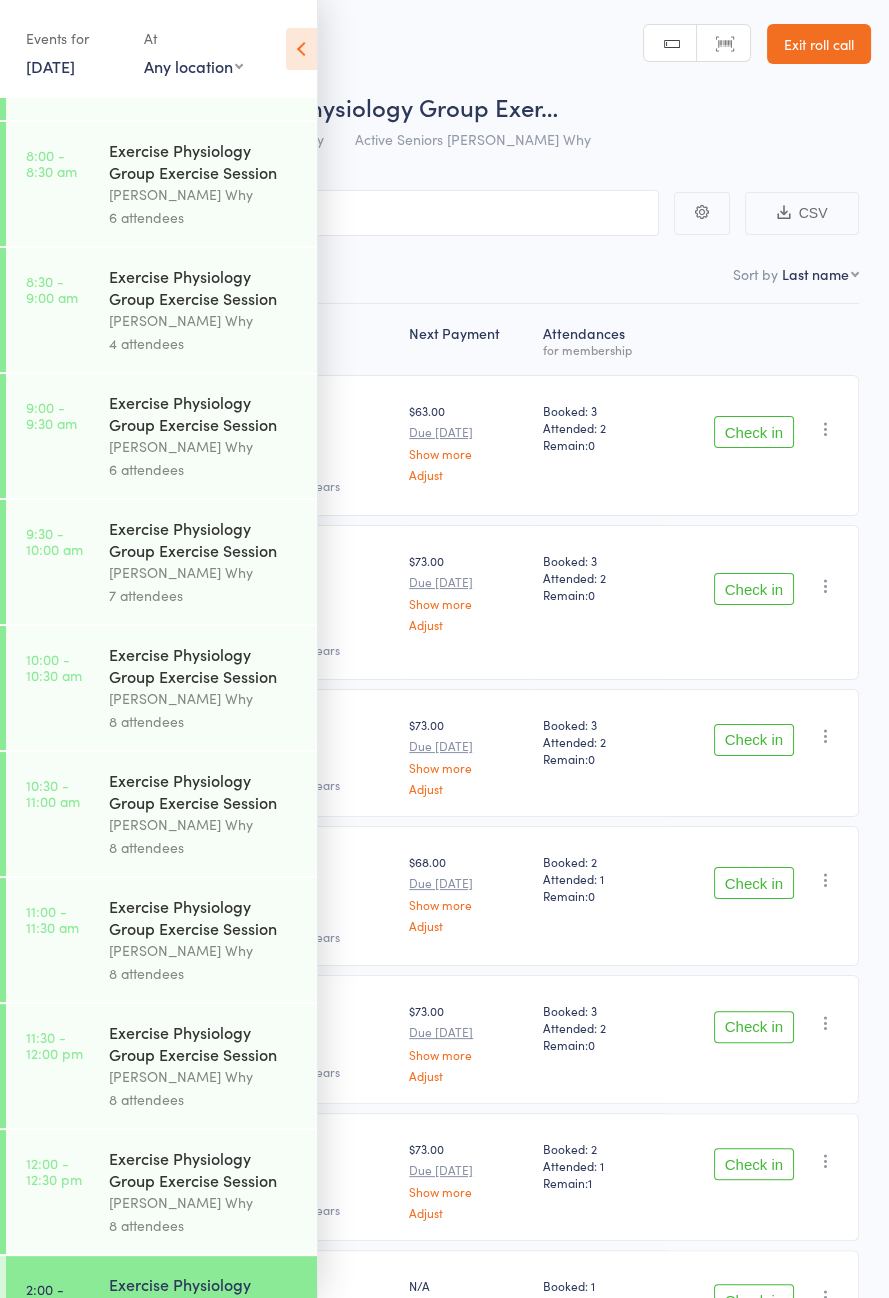 scroll, scrollTop: 914, scrollLeft: 0, axis: vertical 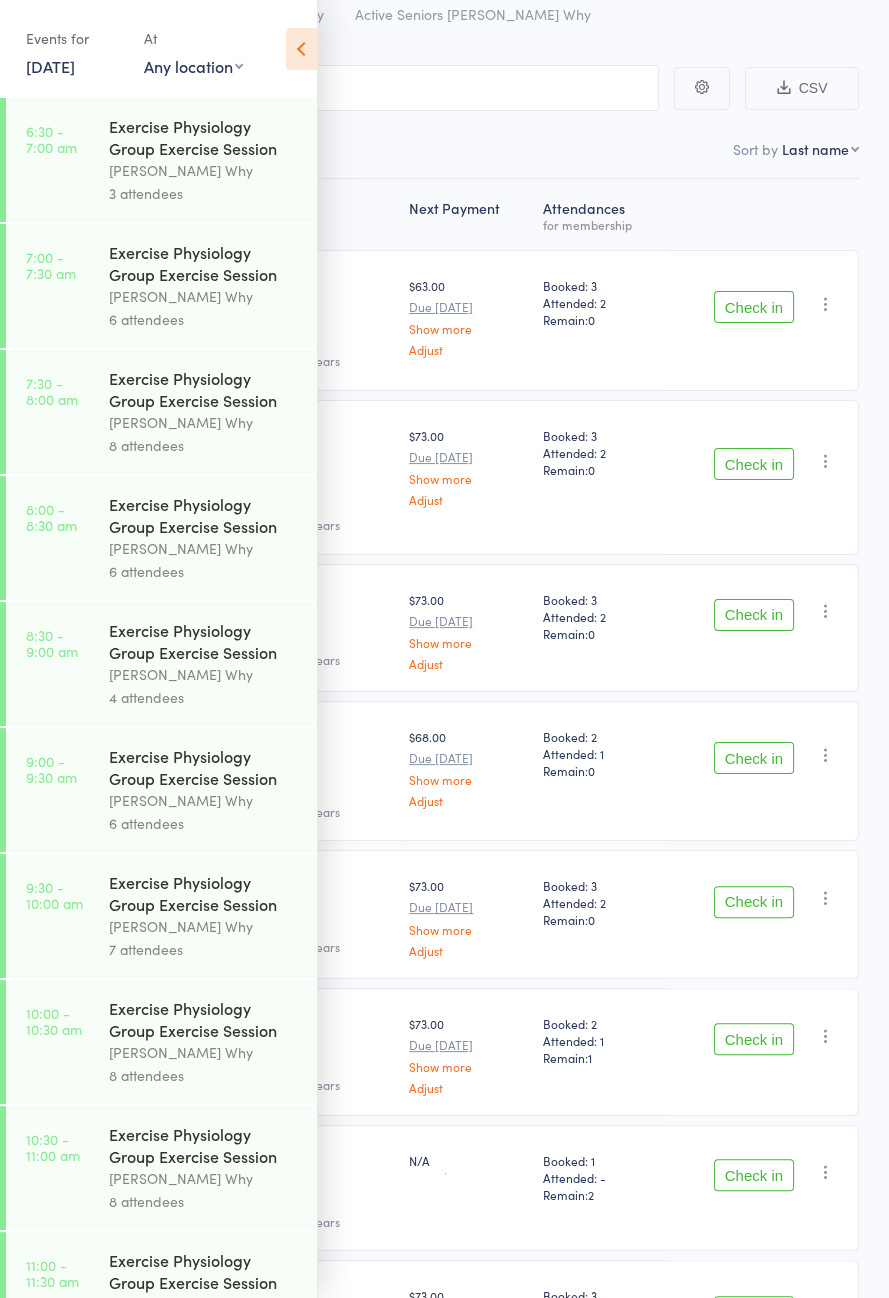 click on "8 attendees" at bounding box center [204, 445] 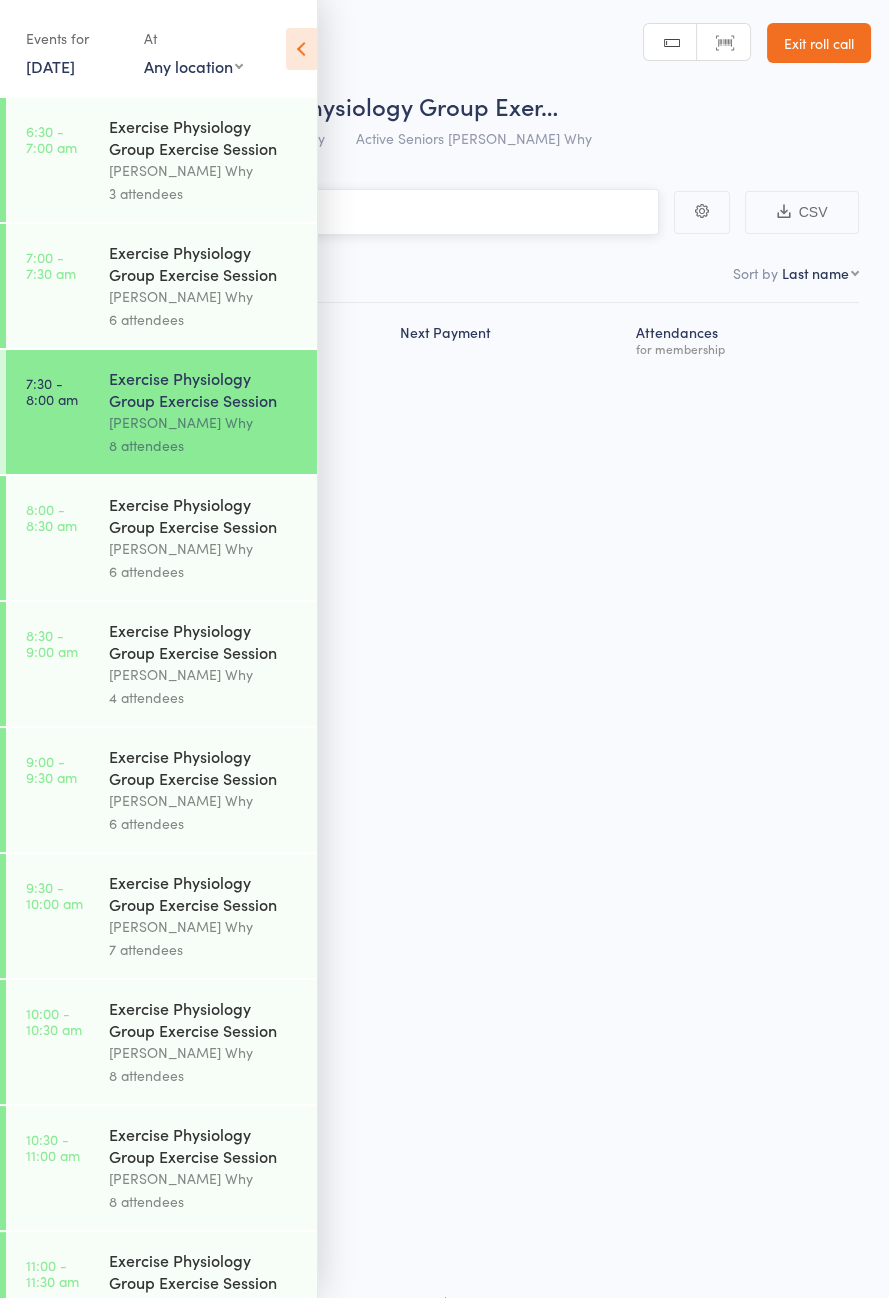 scroll, scrollTop: 0, scrollLeft: 0, axis: both 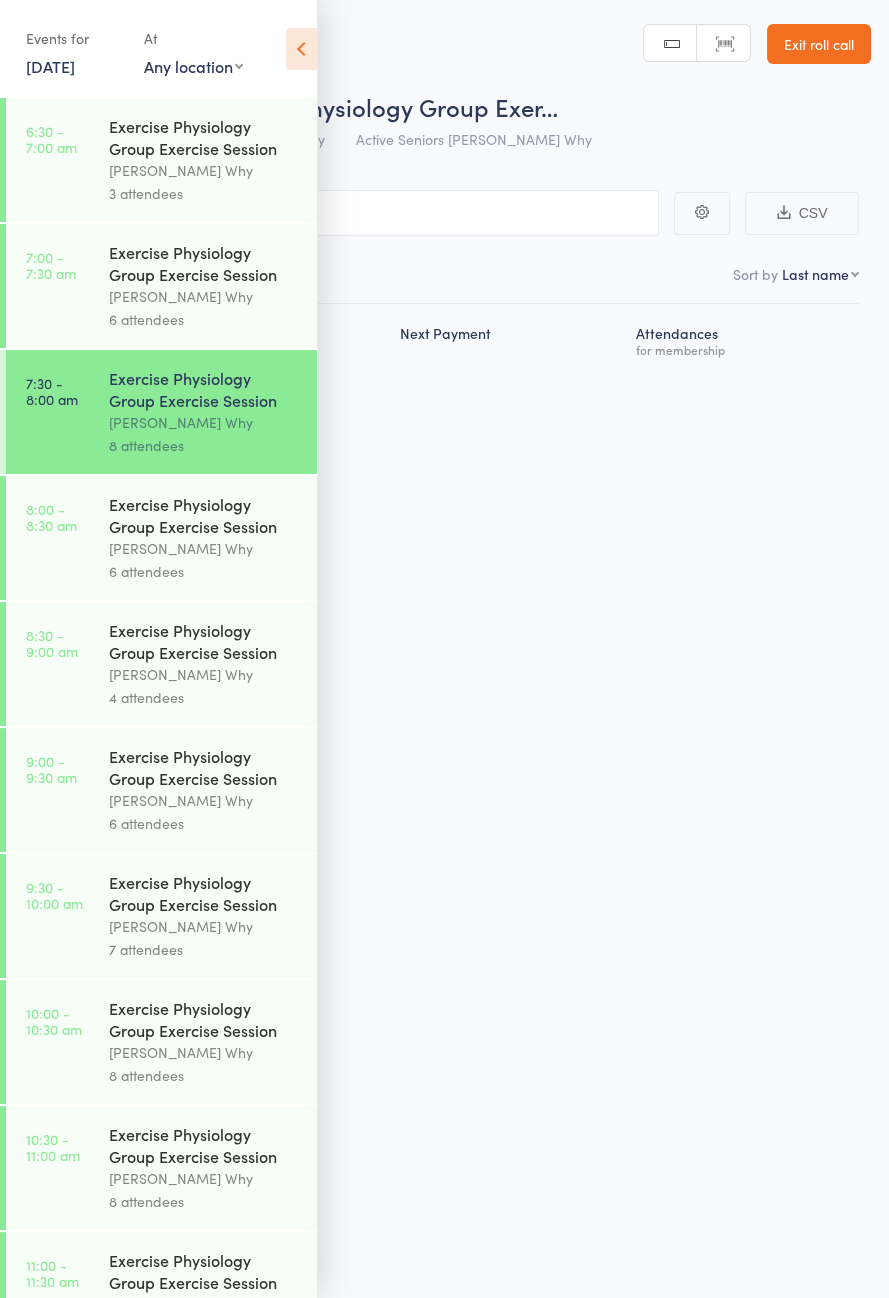 click at bounding box center [301, 49] 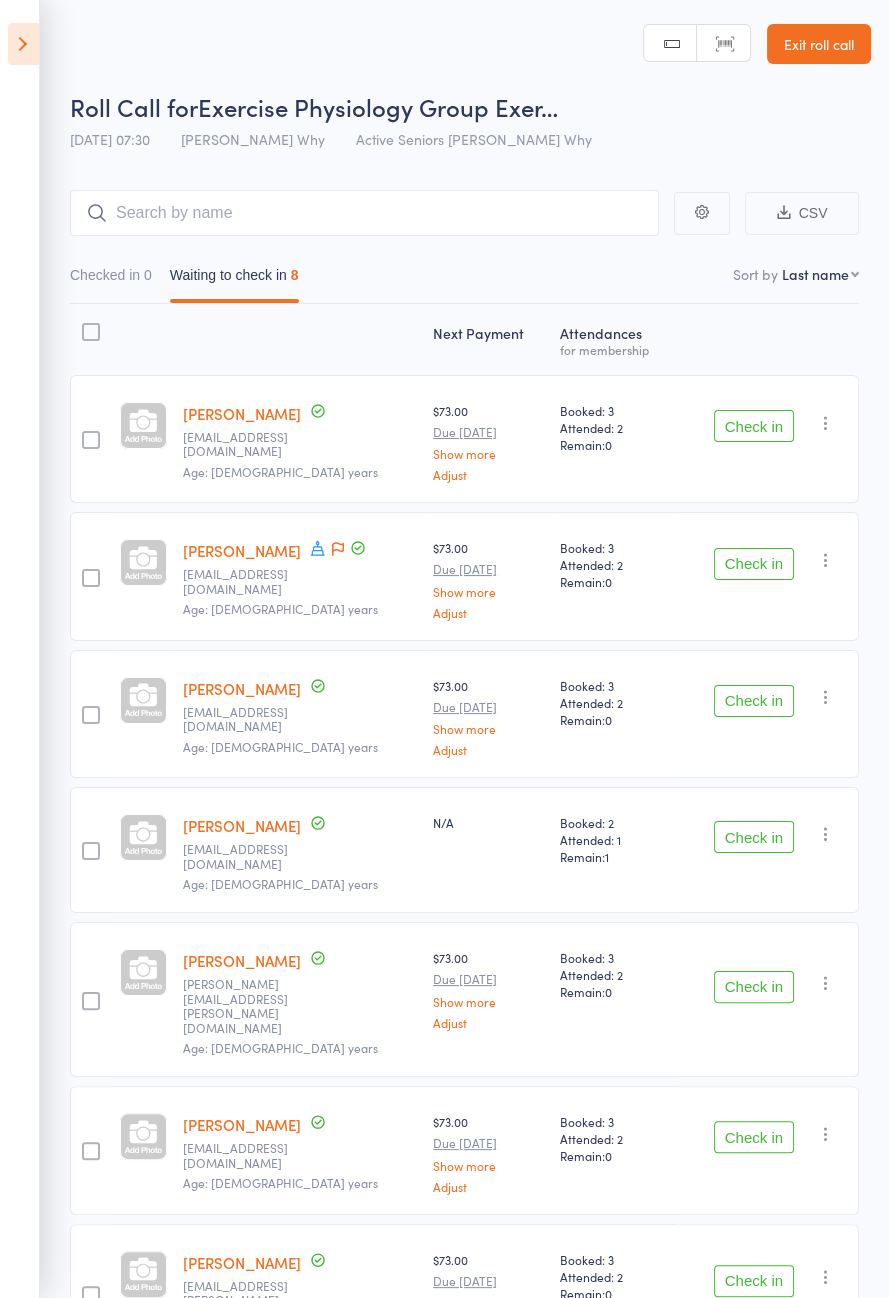 click at bounding box center (318, 550) 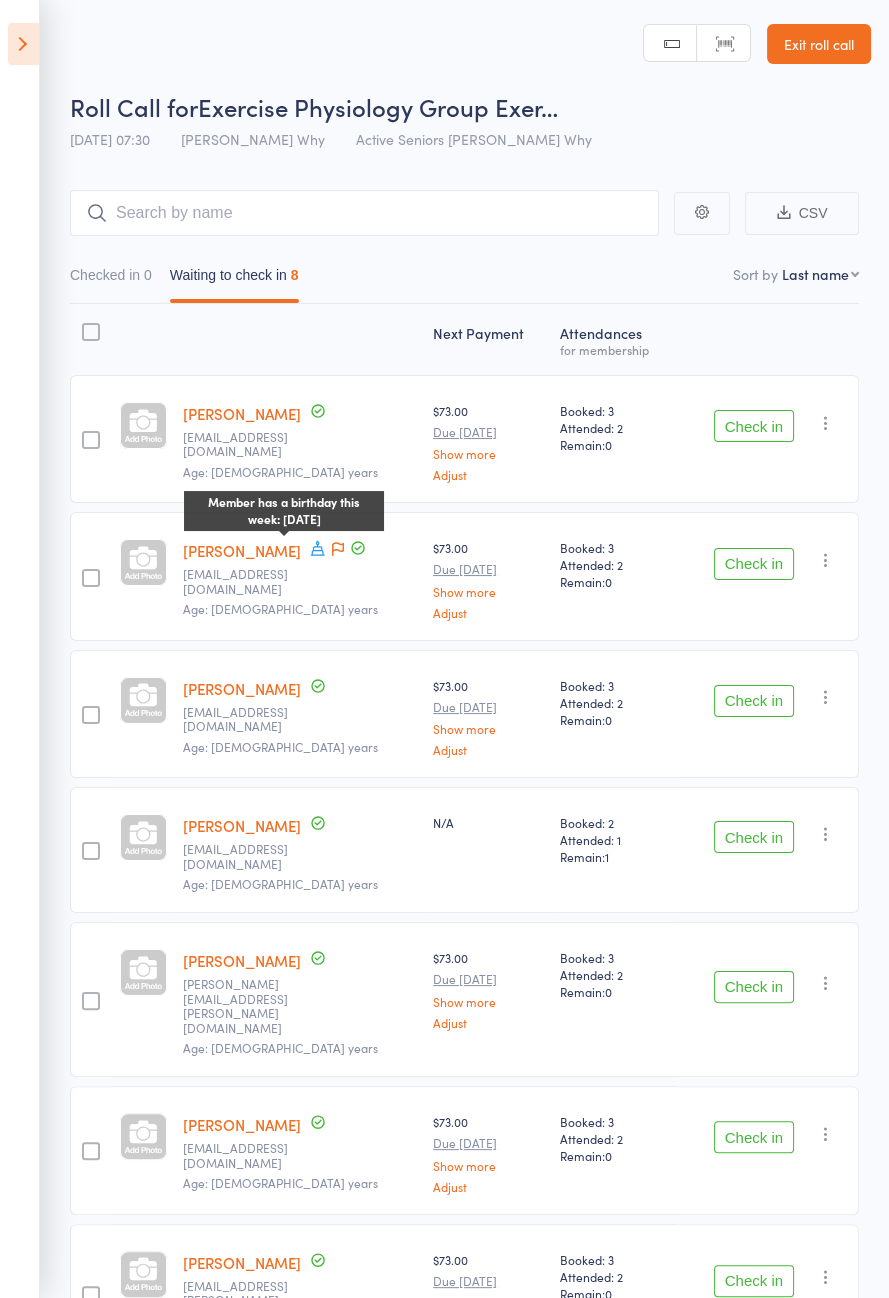 click at bounding box center (338, 550) 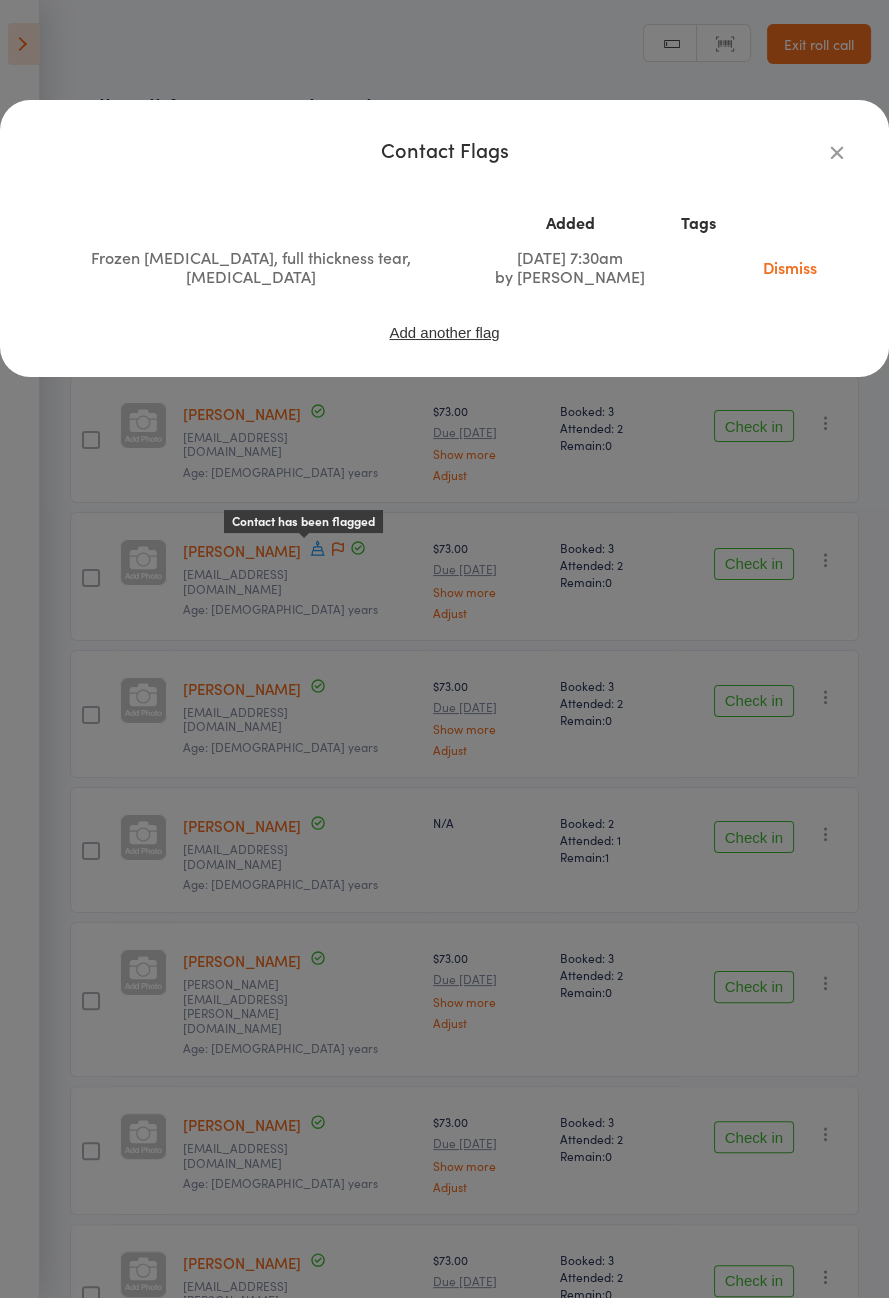 click at bounding box center [837, 152] 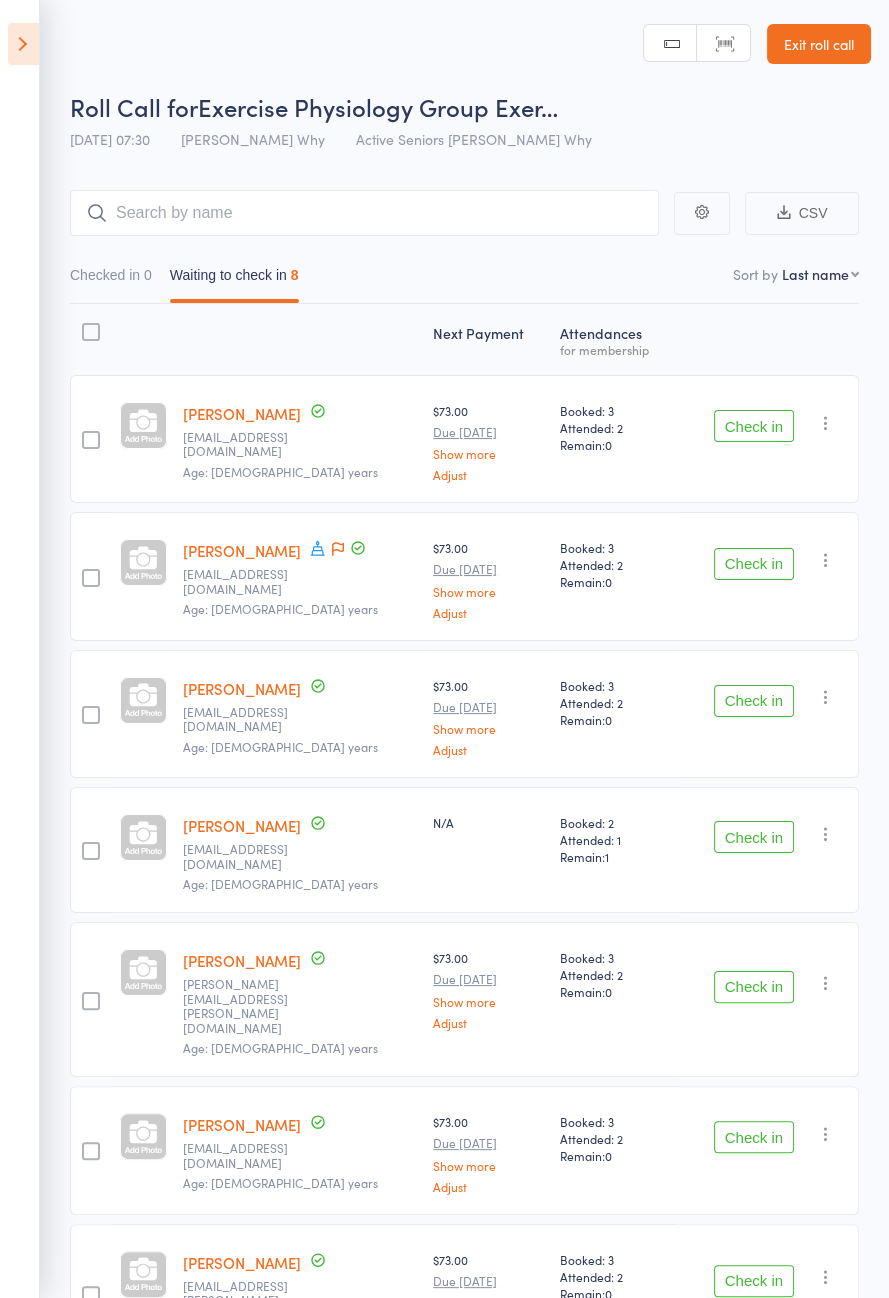 click at bounding box center (318, 550) 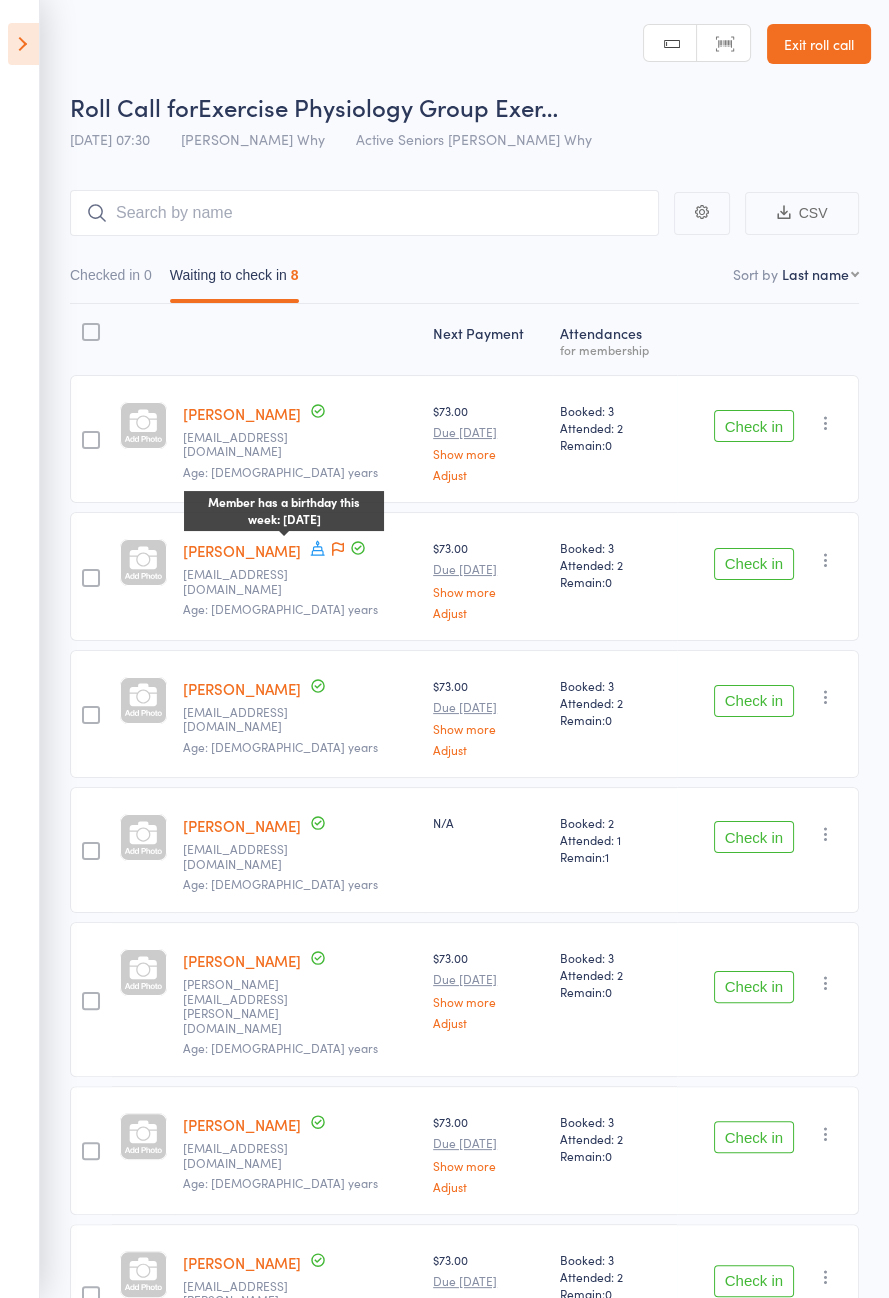 click on "Roll Call for  Exercise Physiology Group Exer…" at bounding box center (470, 106) 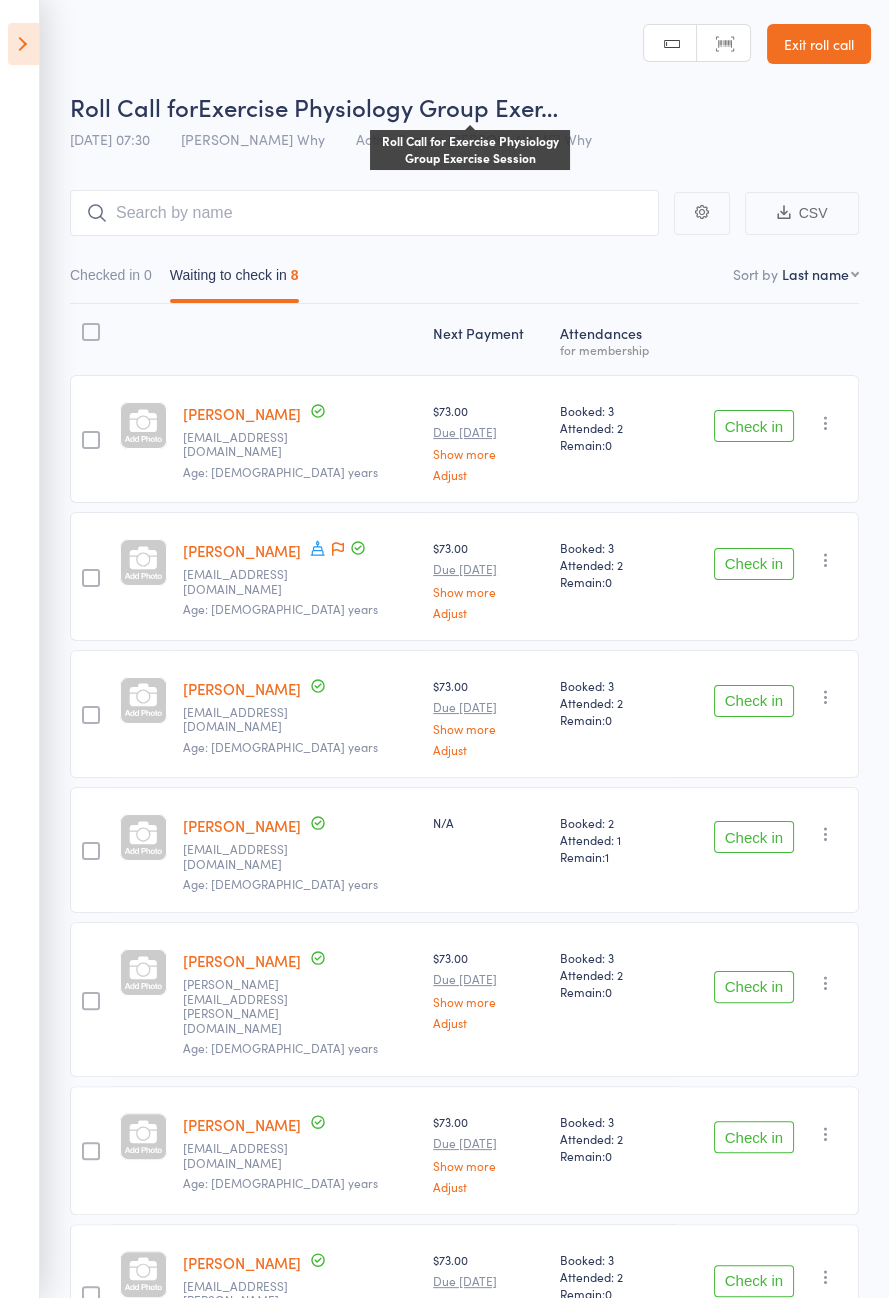 click on "[PERSON_NAME]" at bounding box center [242, 413] 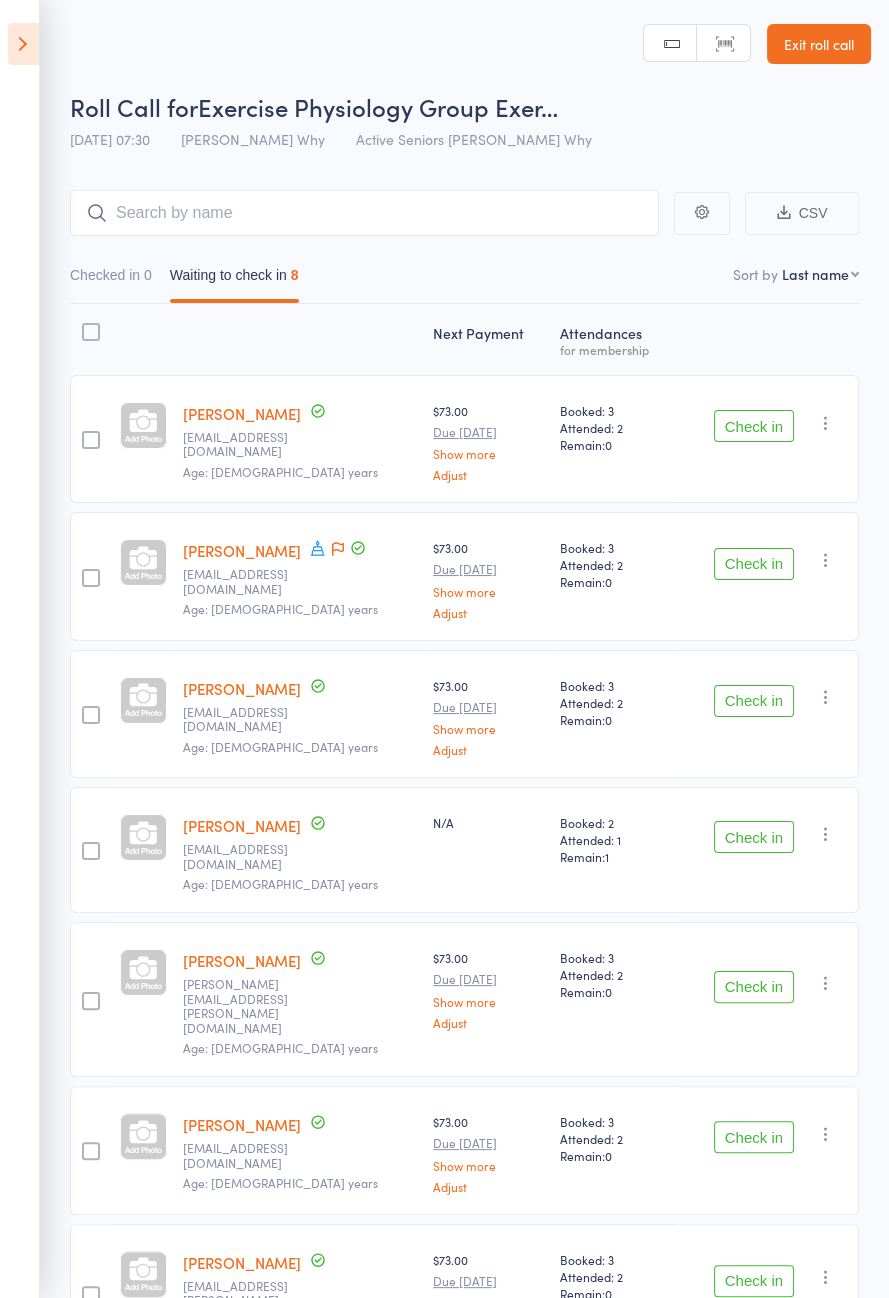 click on "Check in" at bounding box center [754, 426] 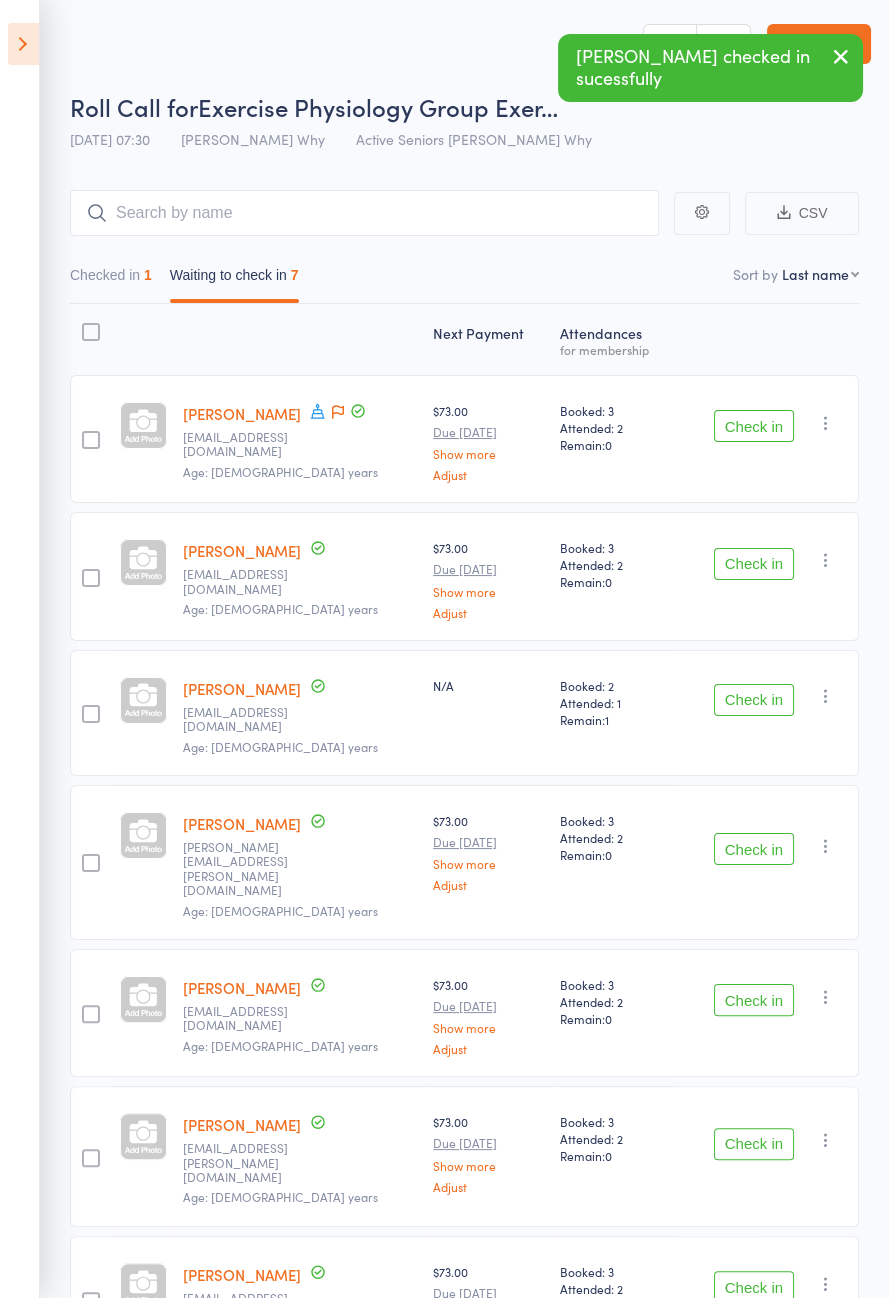 click on "Checked in  1" at bounding box center (111, 280) 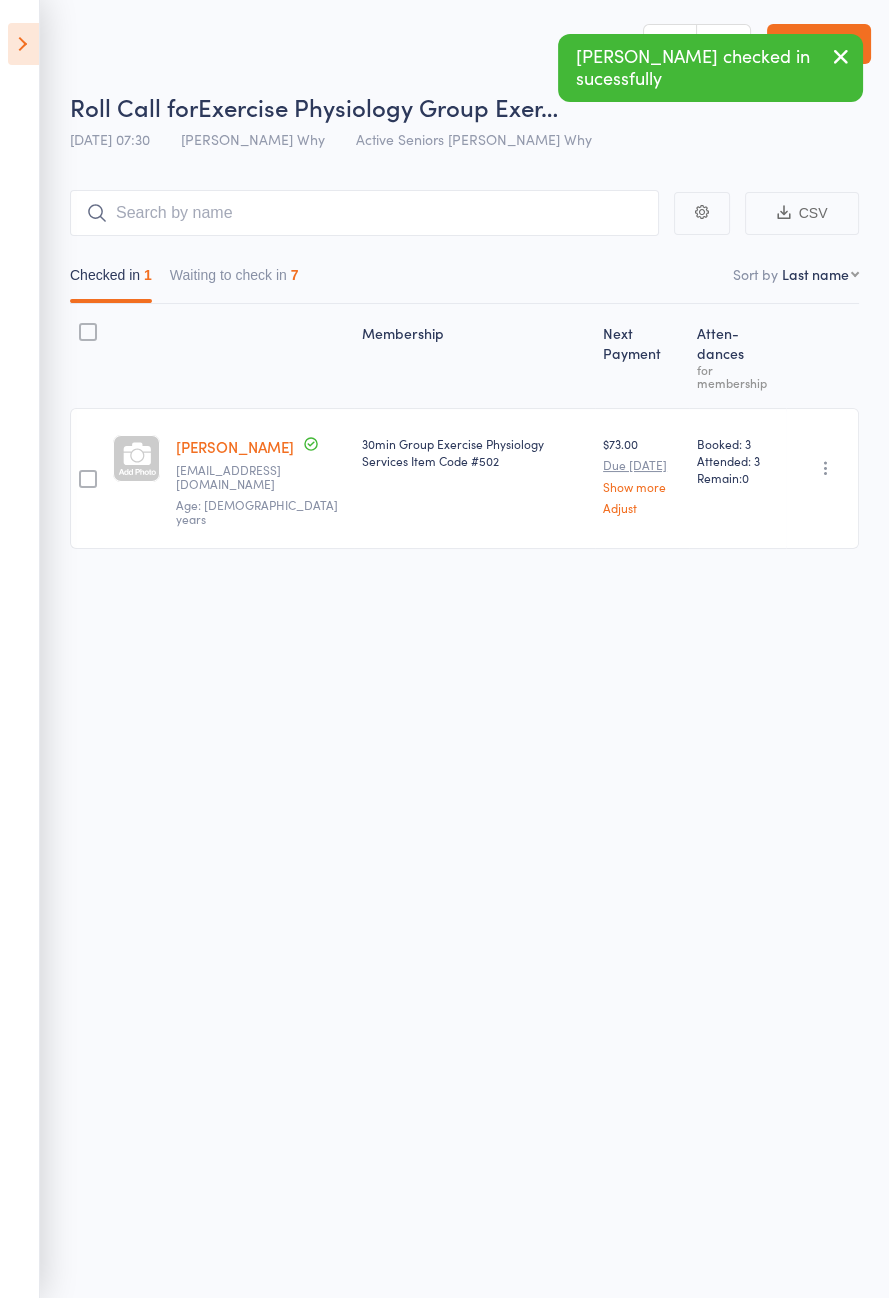 click at bounding box center (826, 468) 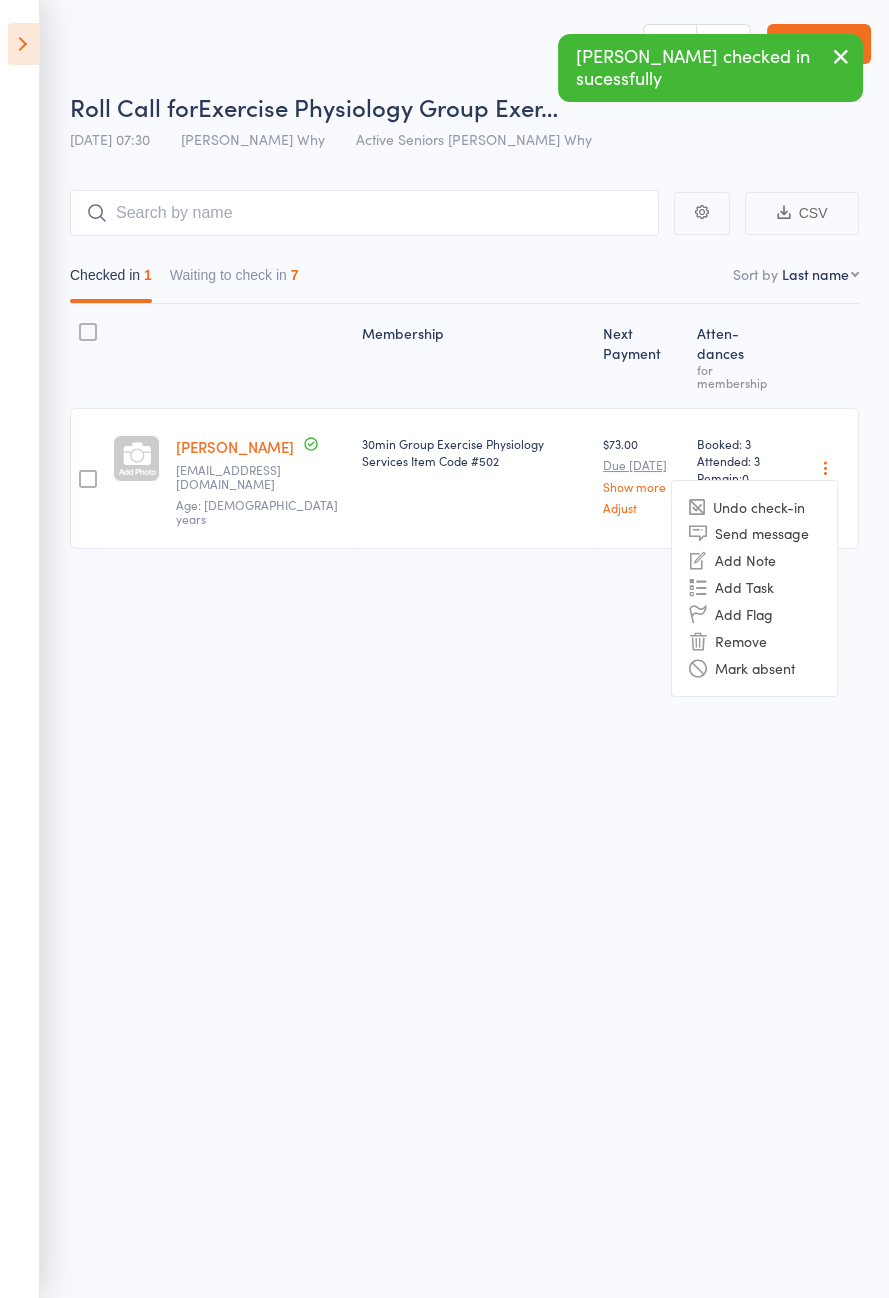 click on "Undo check-in" at bounding box center [754, 507] 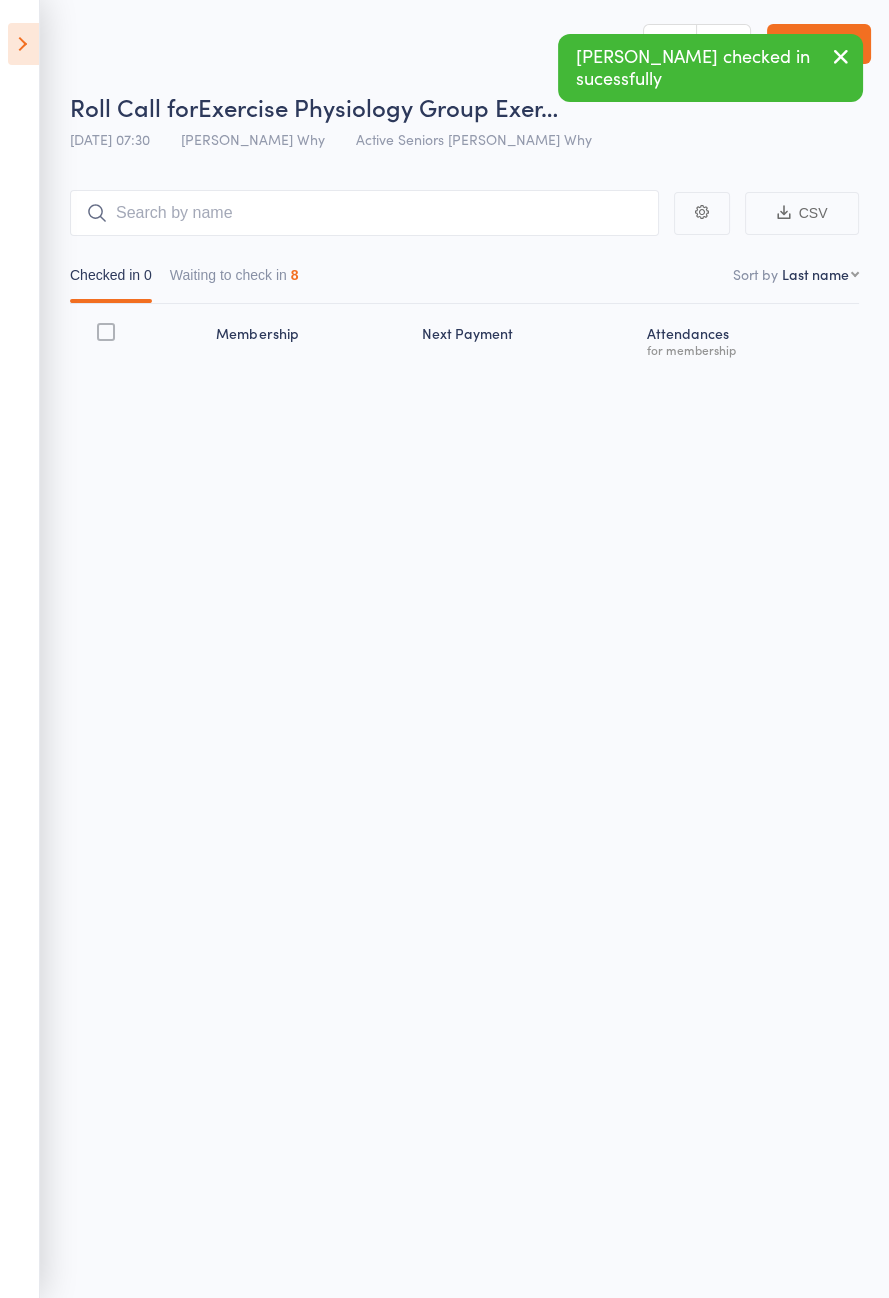 click on "Waiting to check in  8" at bounding box center (234, 280) 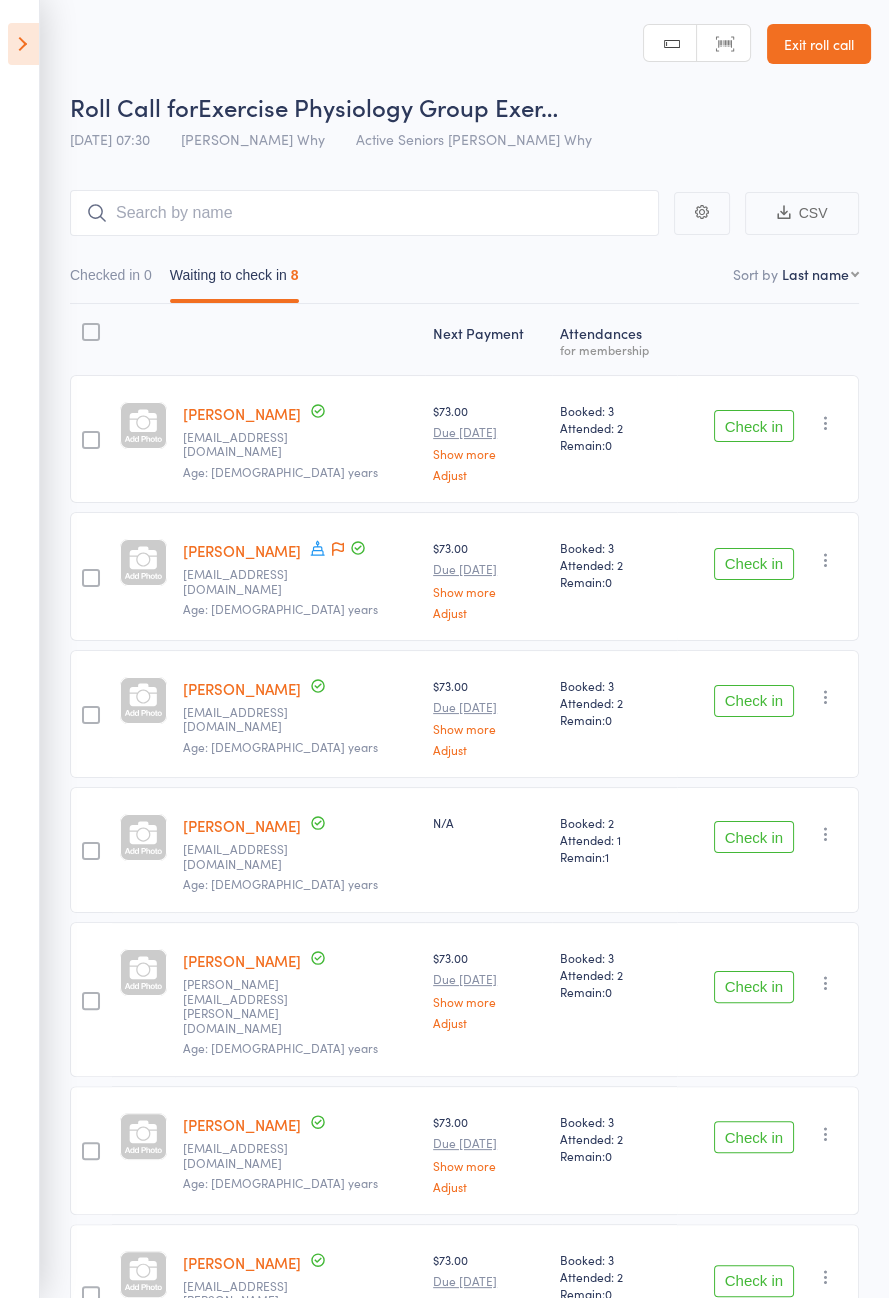 click on "Check in" at bounding box center [754, 837] 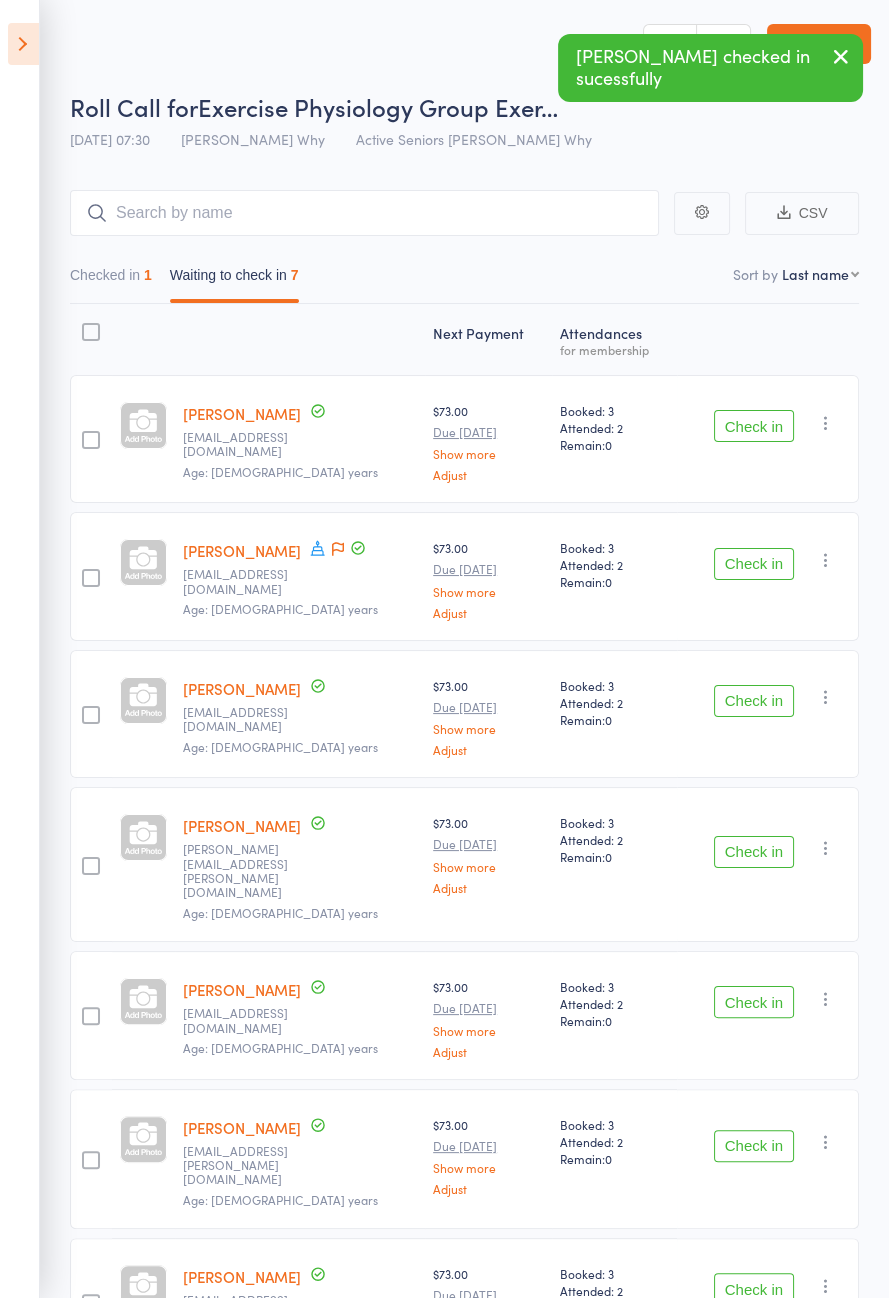 click on "Check in" at bounding box center (754, 1002) 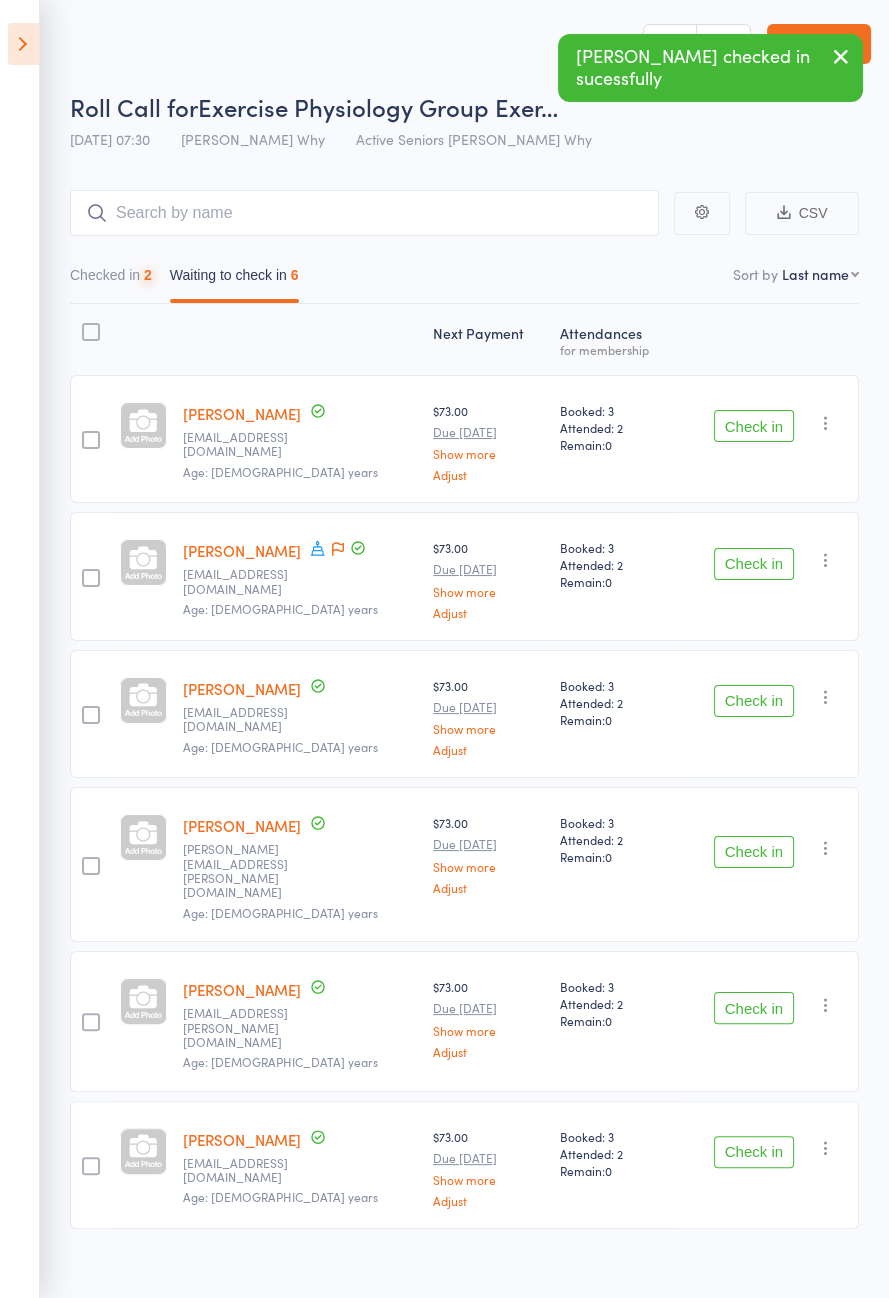 click on "Check in" at bounding box center [754, 1008] 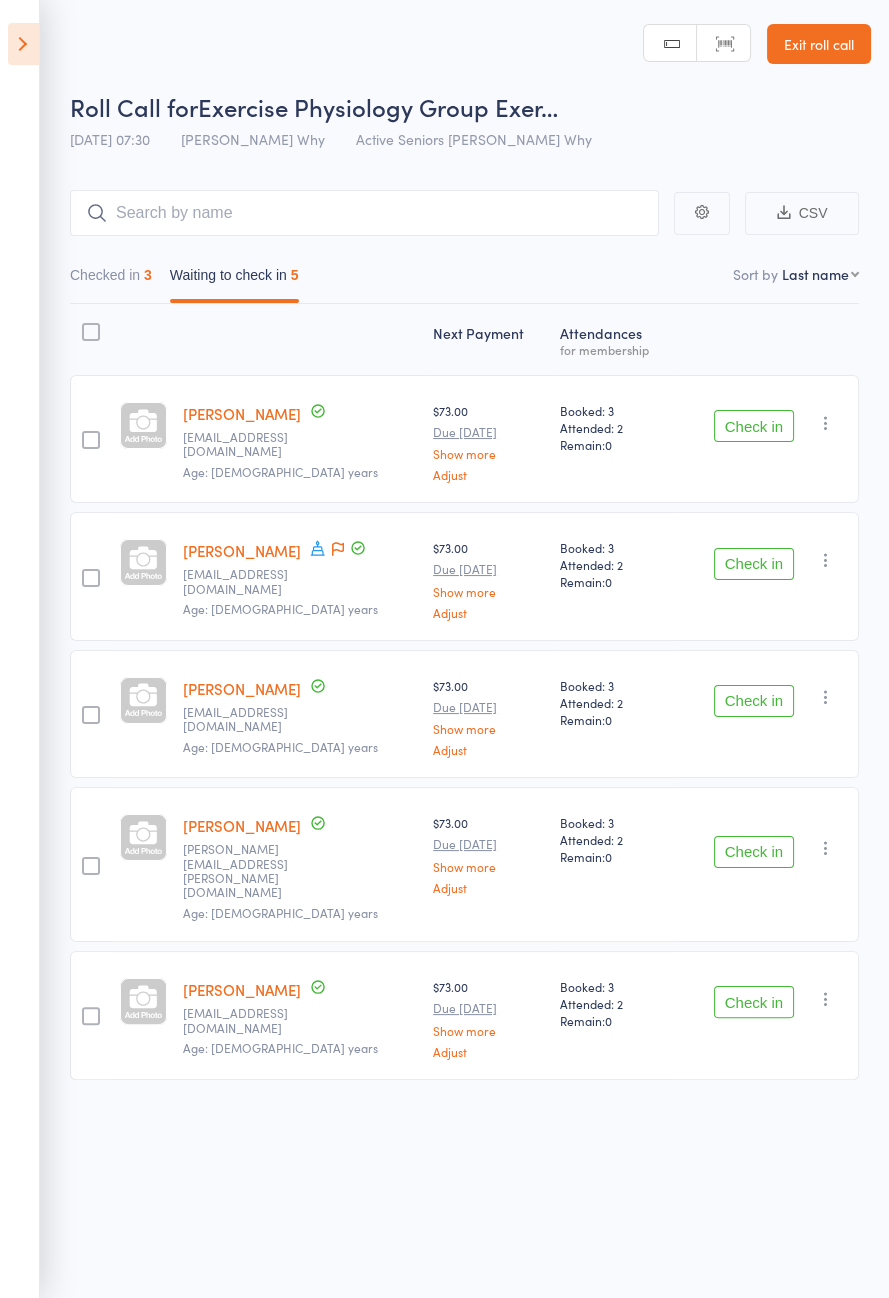 click on "Check in" at bounding box center [754, 564] 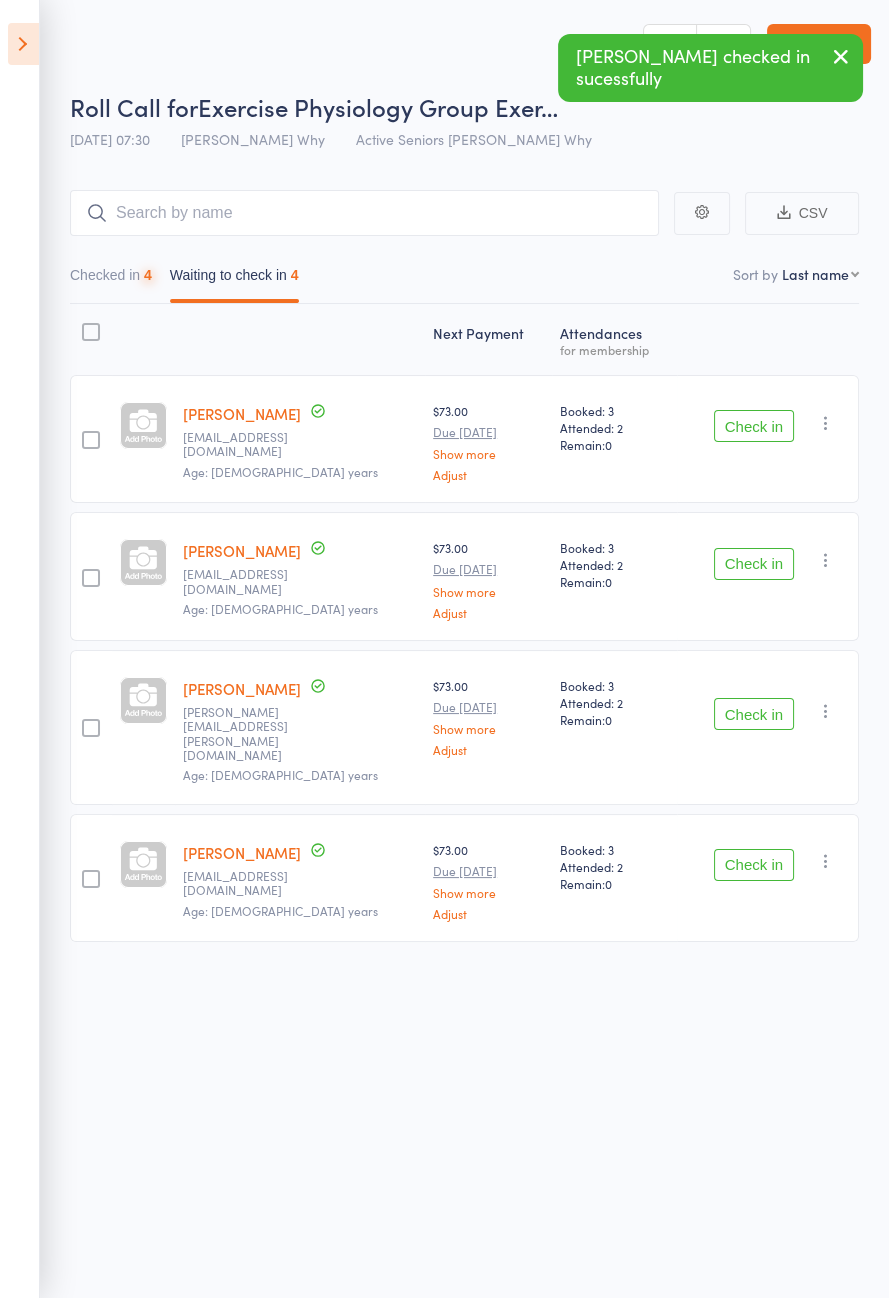 click on "Check in" at bounding box center (754, 564) 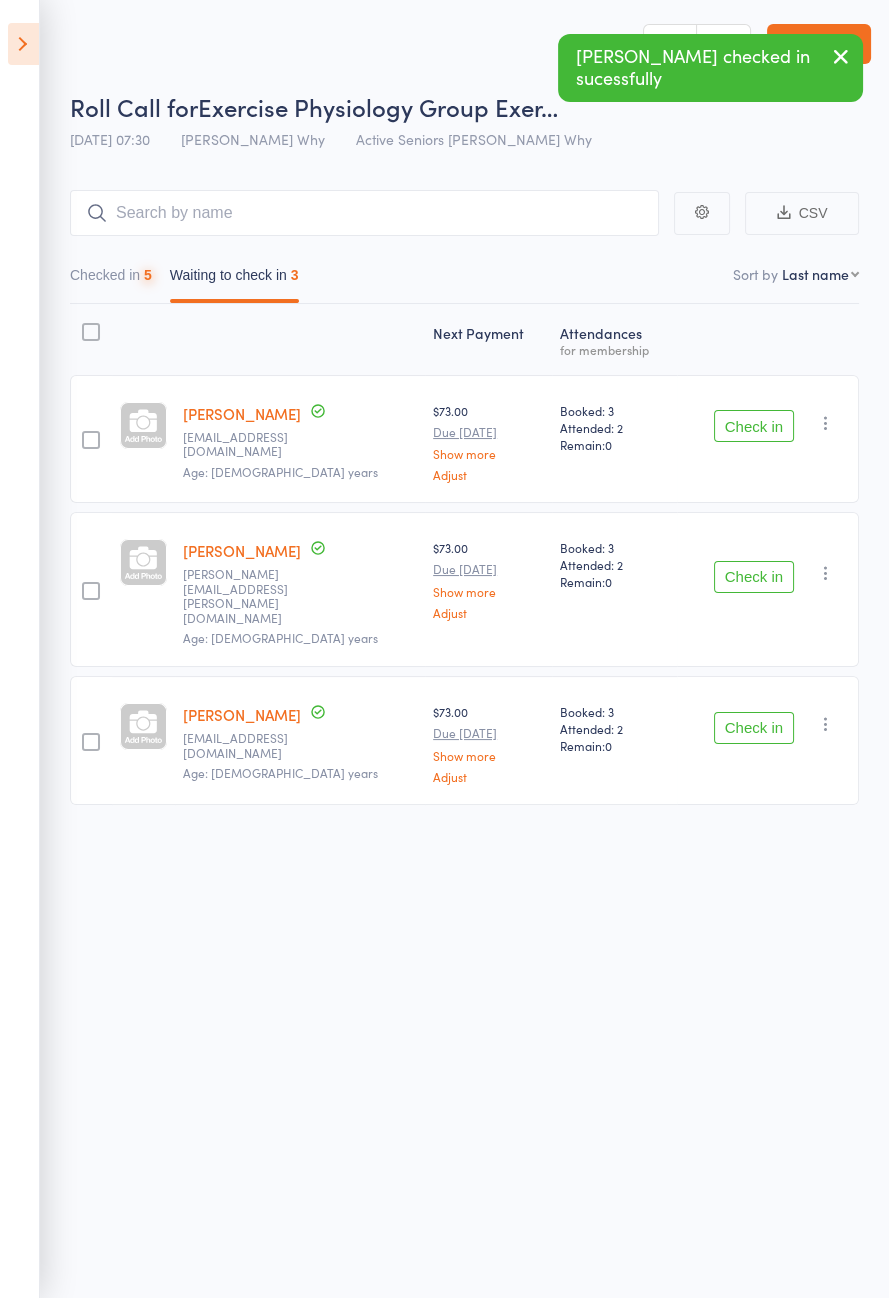click on "Check in" at bounding box center [754, 577] 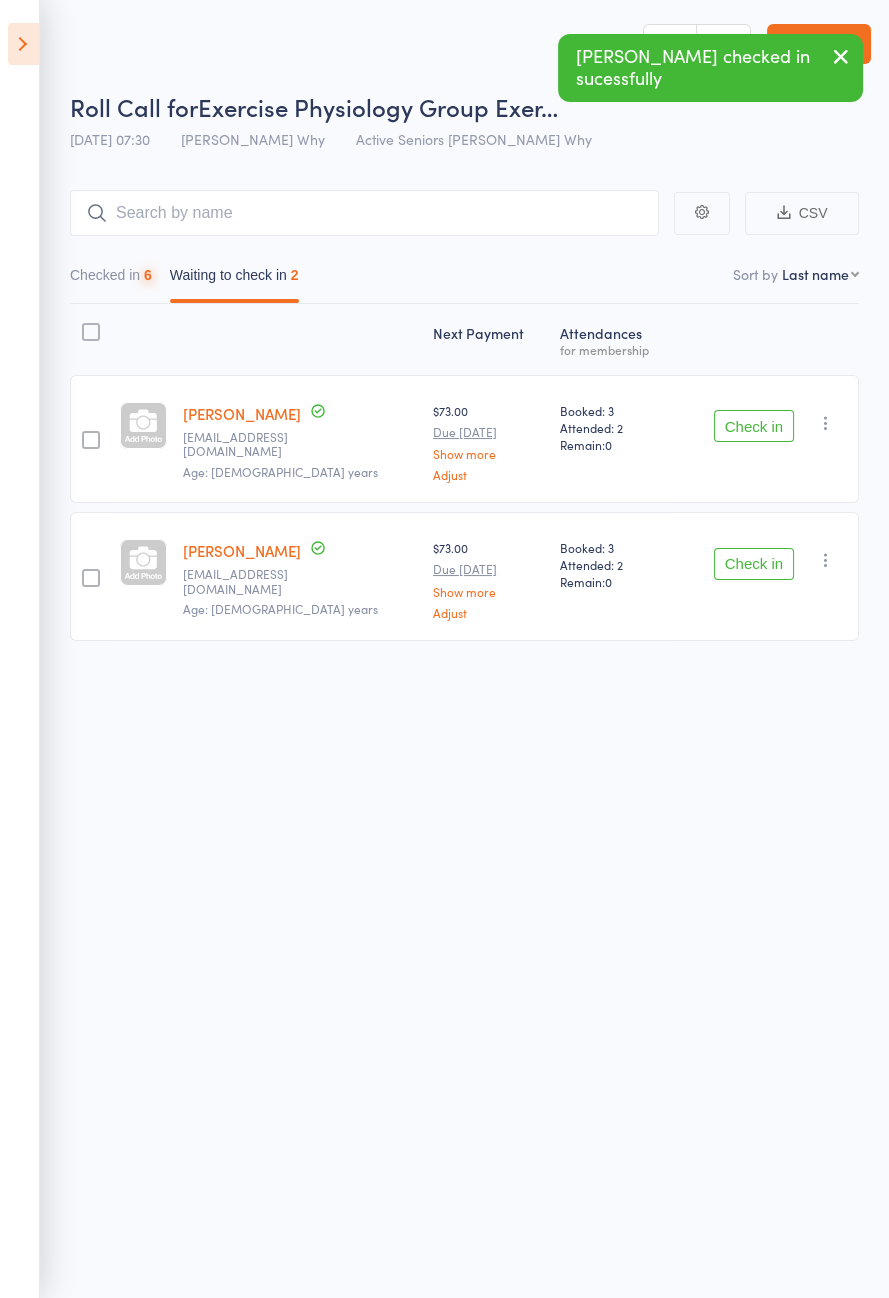 click on "Check in" at bounding box center [754, 564] 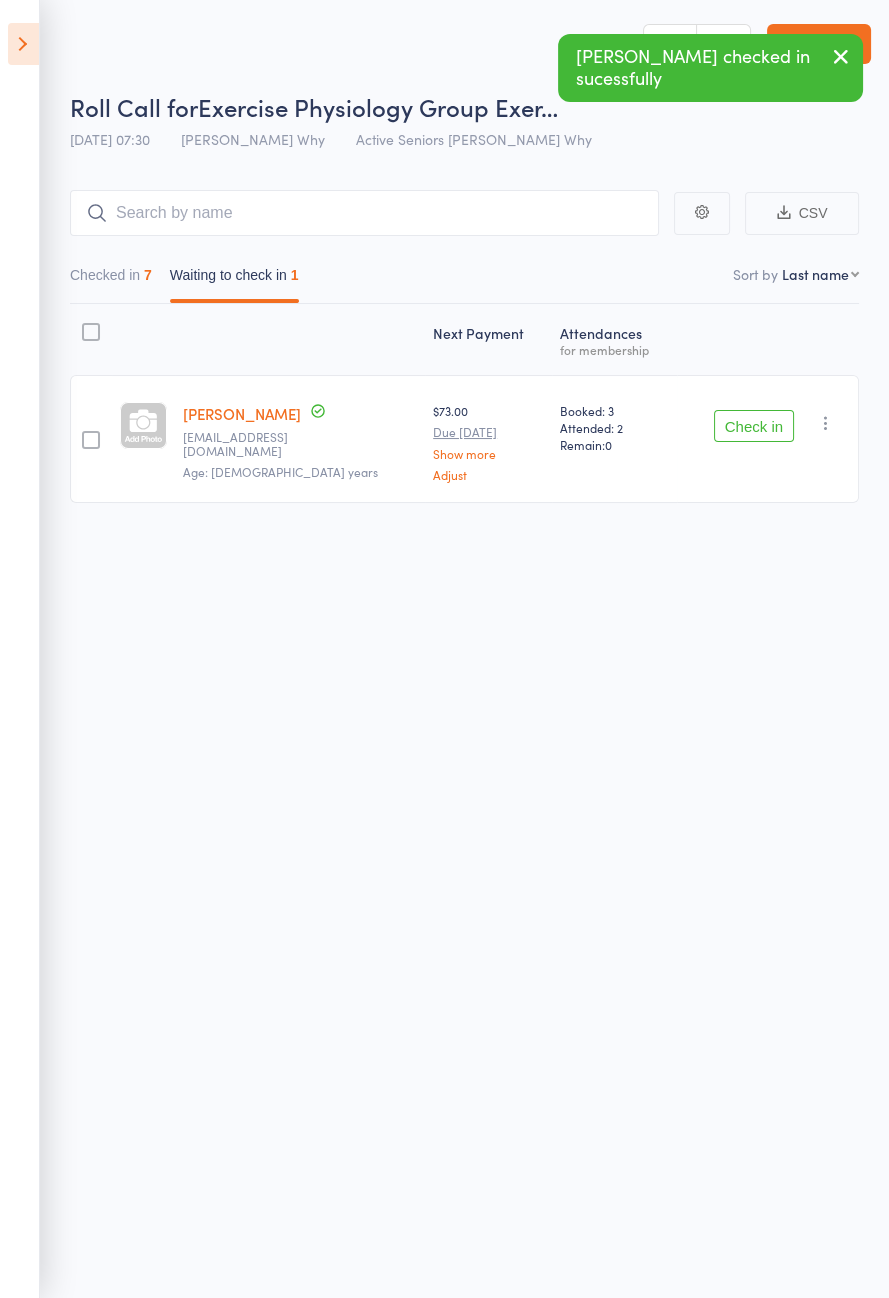 click at bounding box center [23, 44] 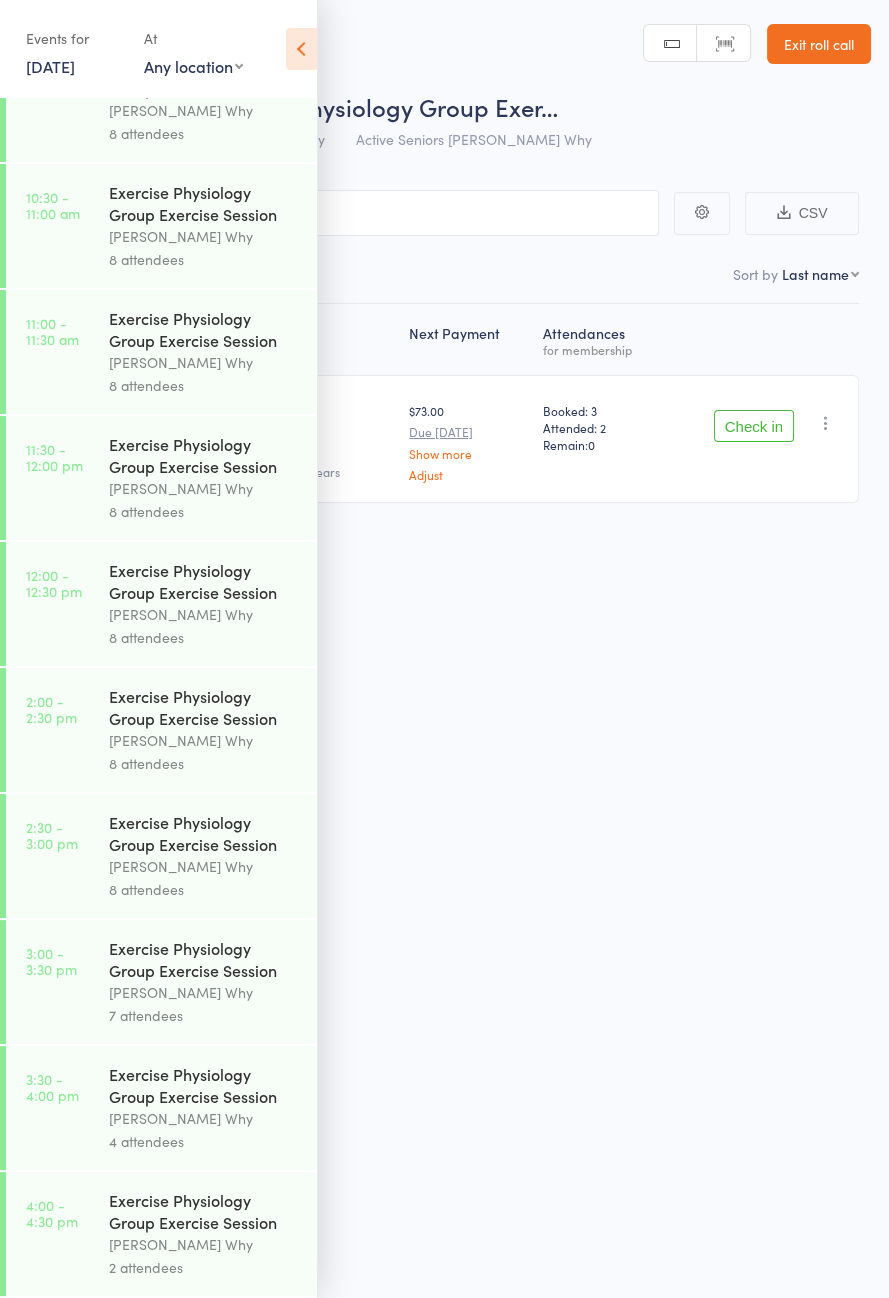 scroll, scrollTop: 1018, scrollLeft: 0, axis: vertical 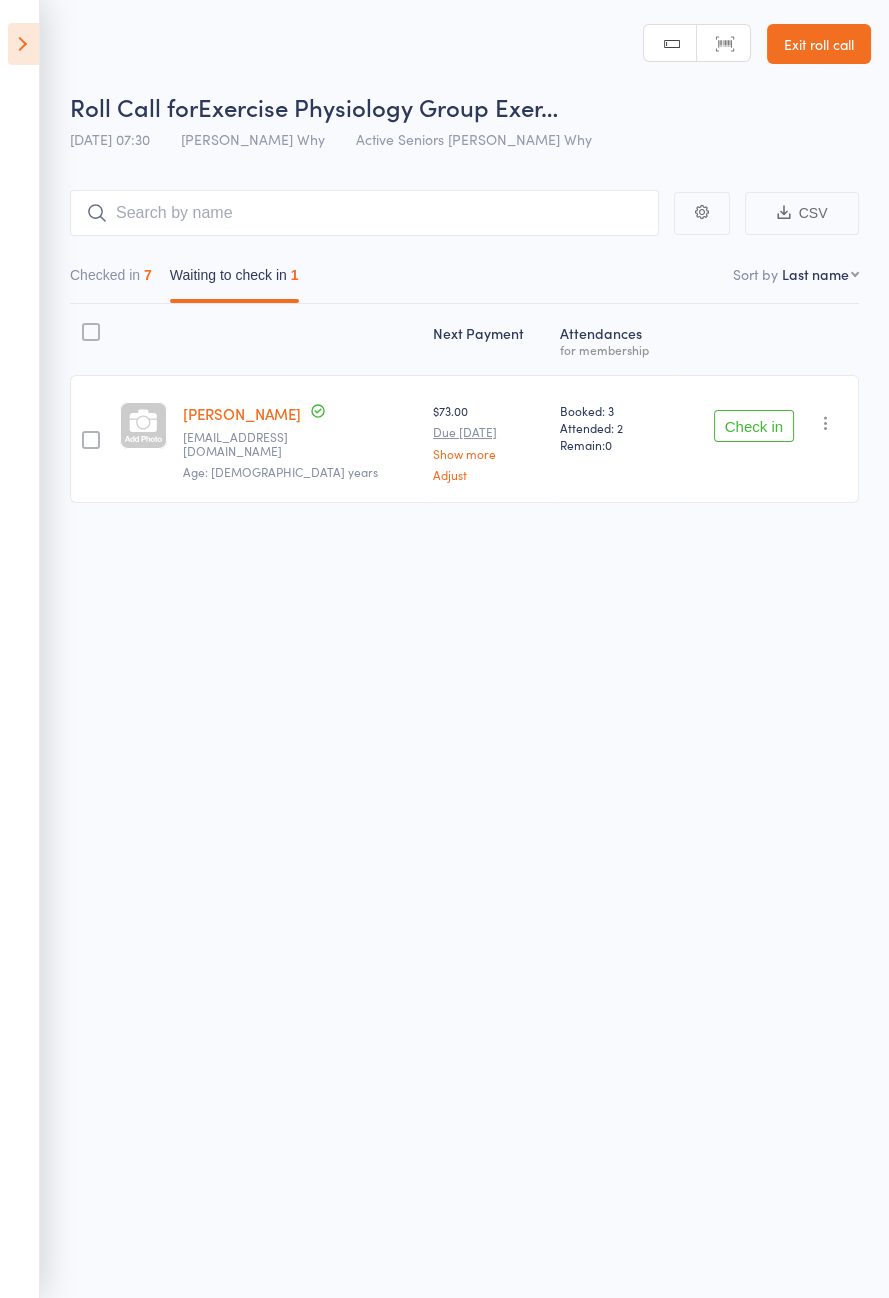 click at bounding box center (23, 44) 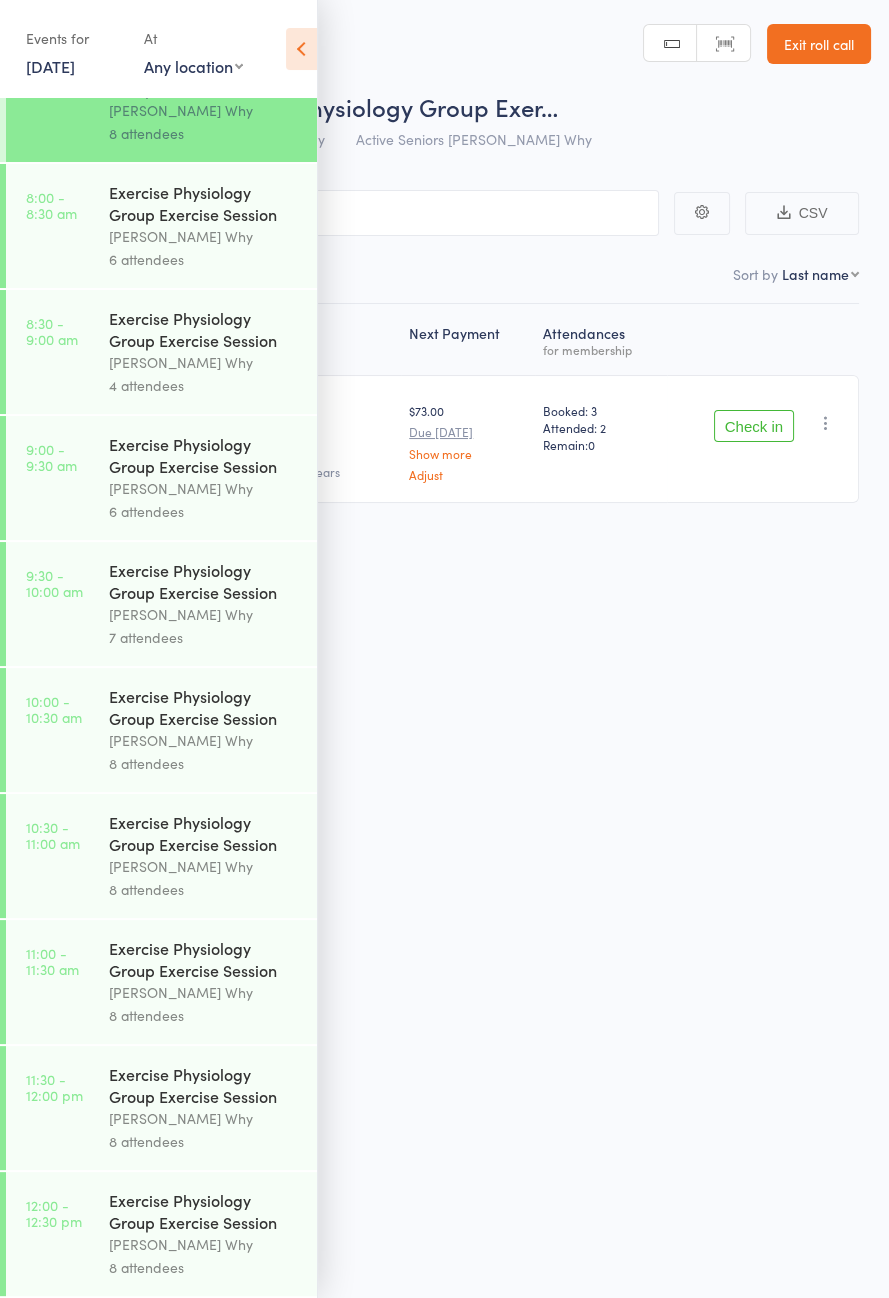 scroll, scrollTop: 0, scrollLeft: 0, axis: both 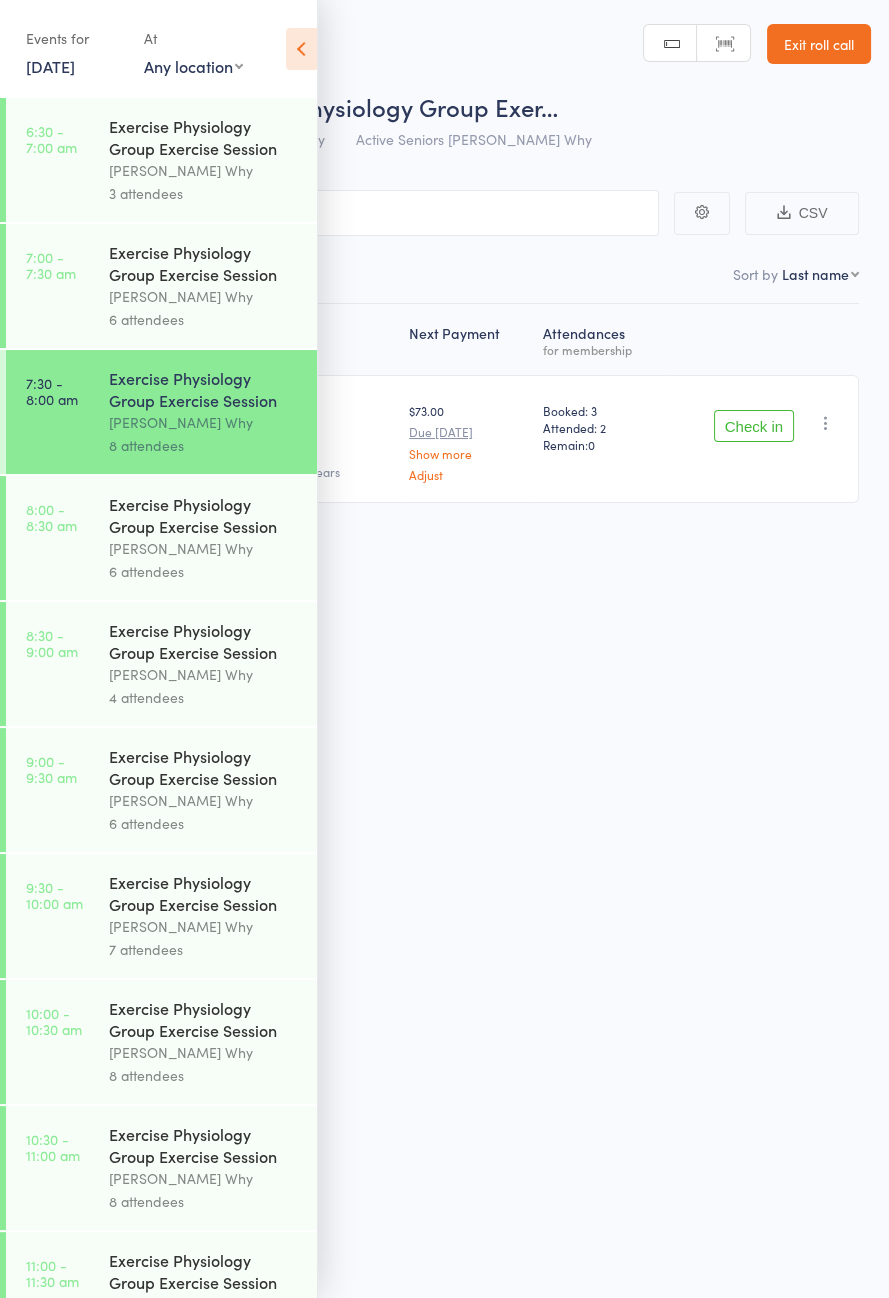 click on "Exercise Physiology Group Exercise Session" at bounding box center (204, 515) 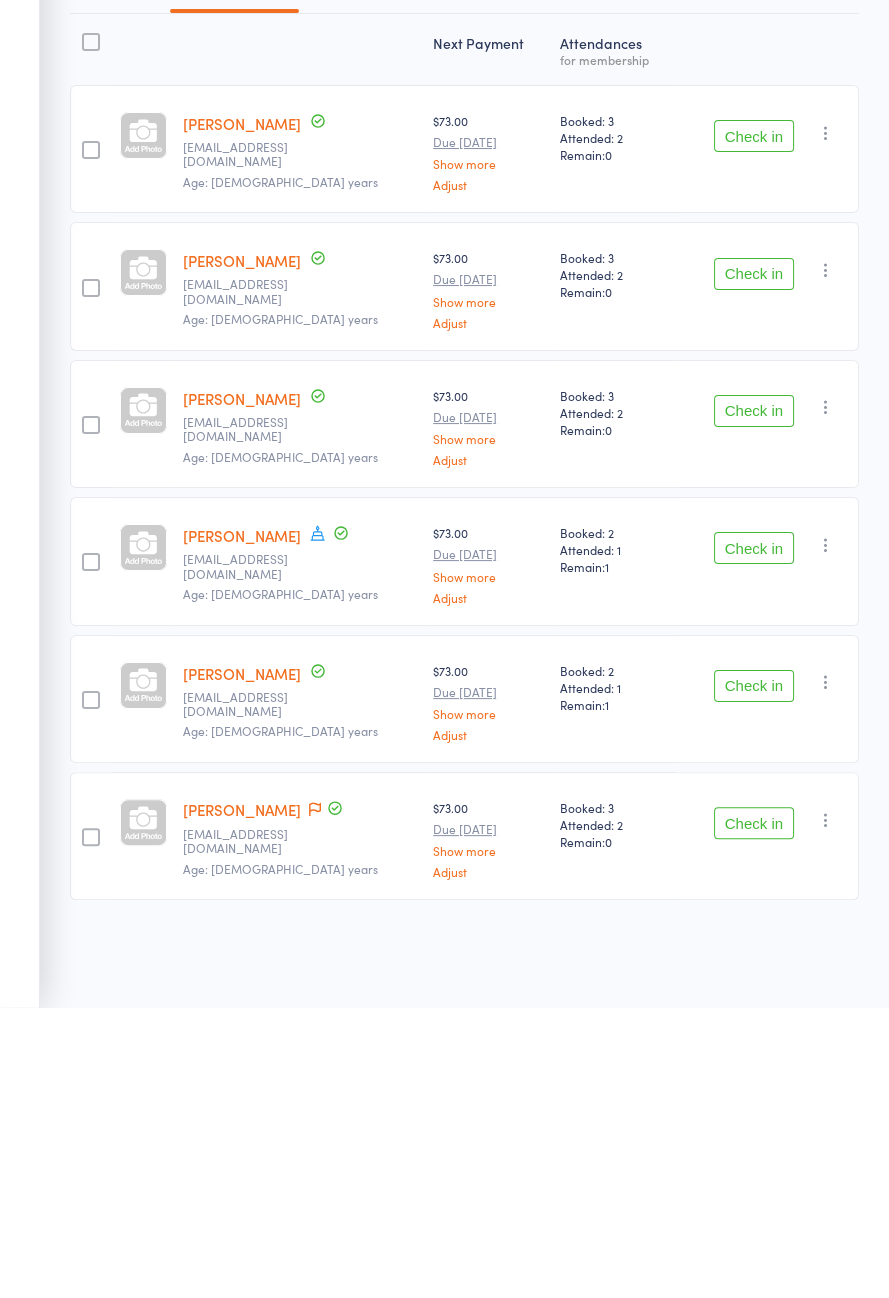 click 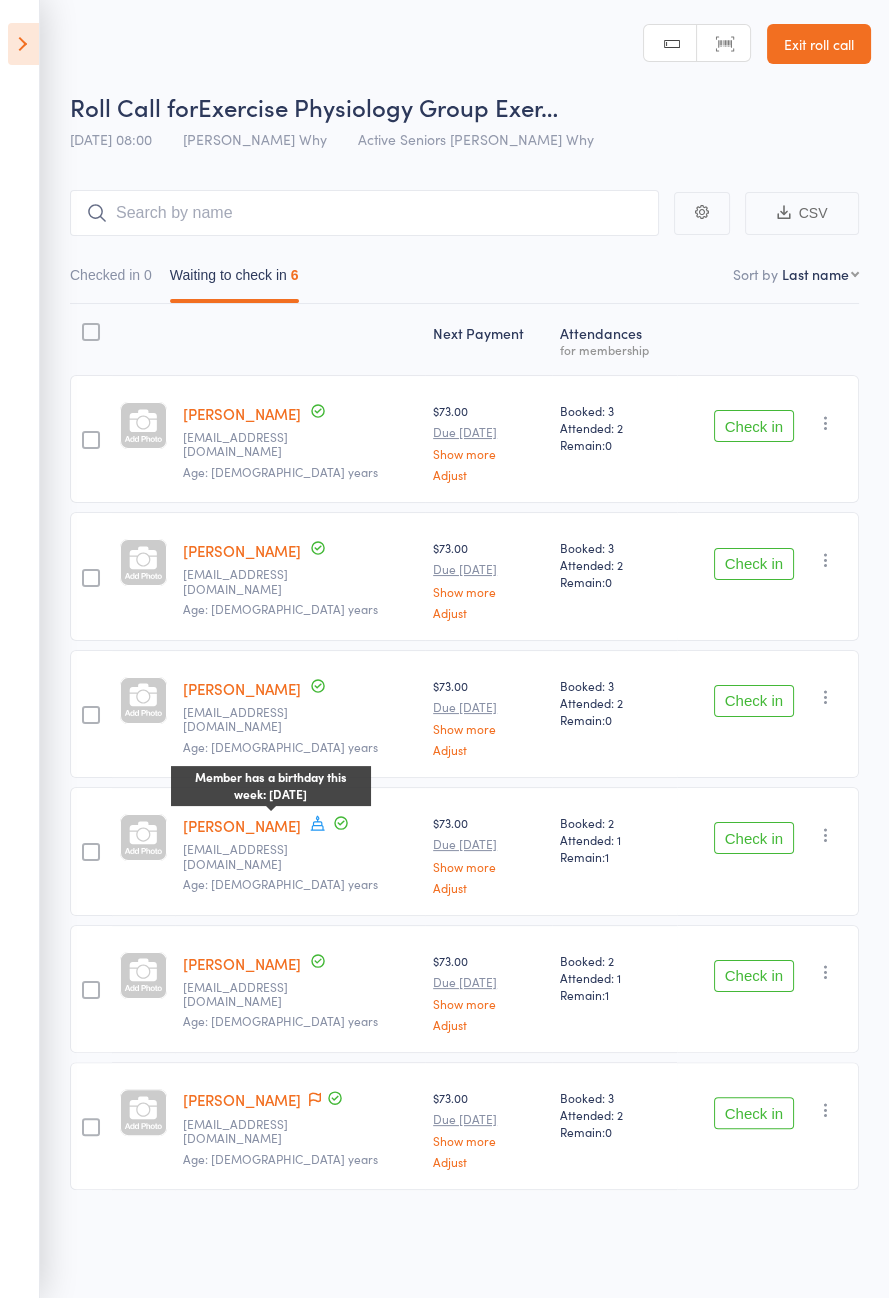 click on "Roll Call for  Exercise Physiology Group Exer… 11 Jul 08:00  Dee Why  Active Seniors Dee Why  Manual search Scanner input Exit roll call Events for 11 Jul, 2025 11 Jul, 2025
July 2025
Sun Mon Tue Wed Thu Fri Sat
27
29
30
01
02
03
04
05
28
06
07
08
09
10
11
12
29
13
14
15
16
17
18
19
30
20
21
22
23
24
25
26
31
27" at bounding box center (444, 649) 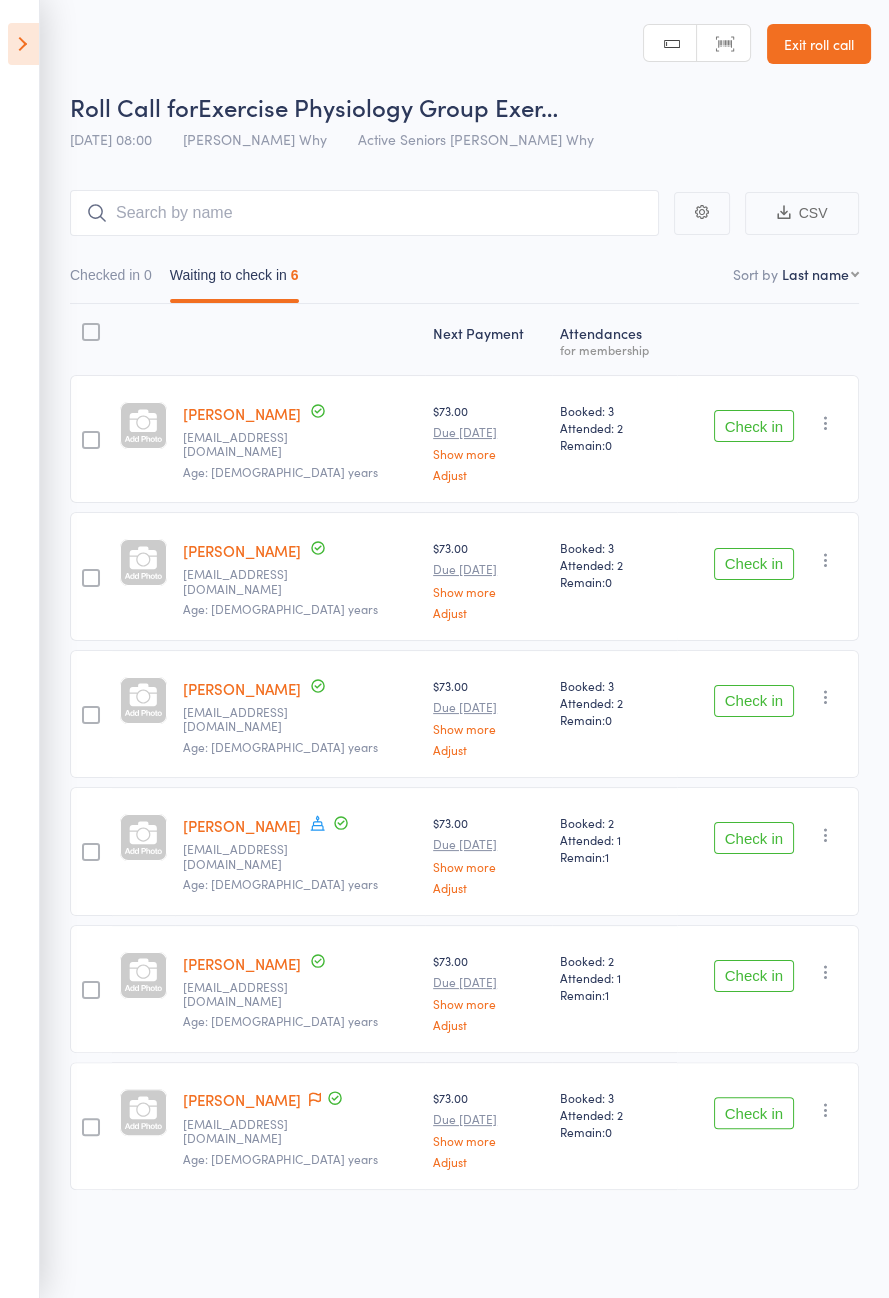 click 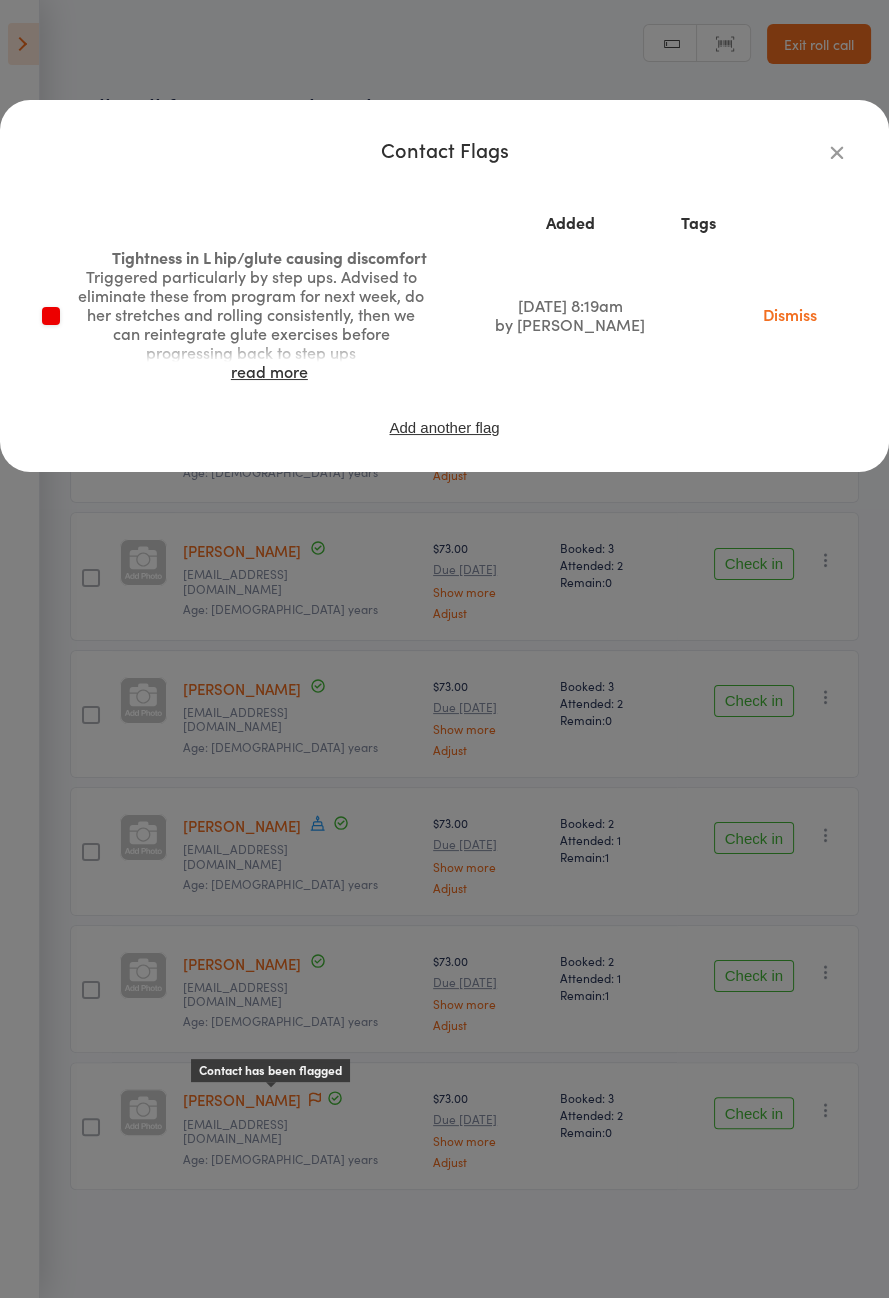 click at bounding box center [837, 152] 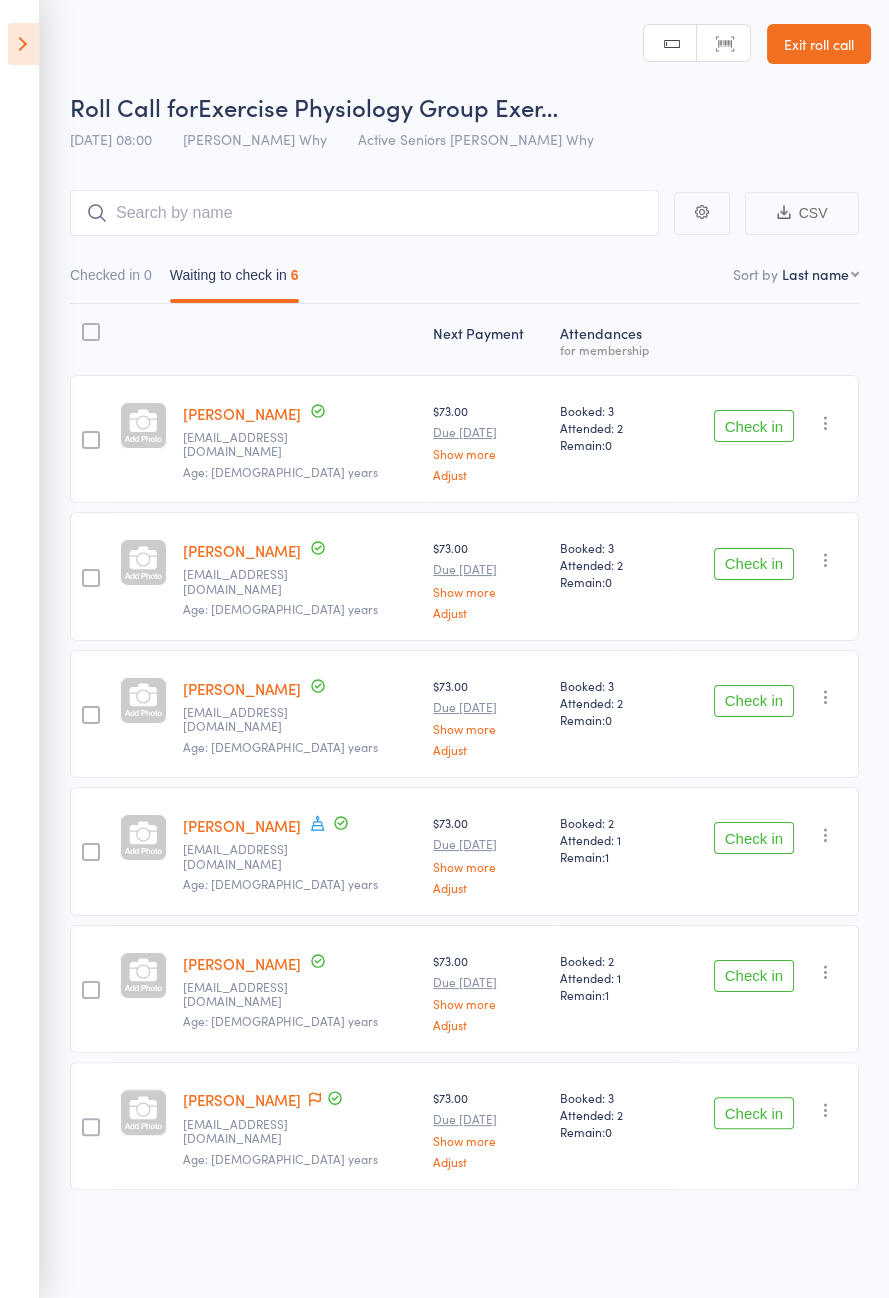 click on "Check in" at bounding box center [754, 976] 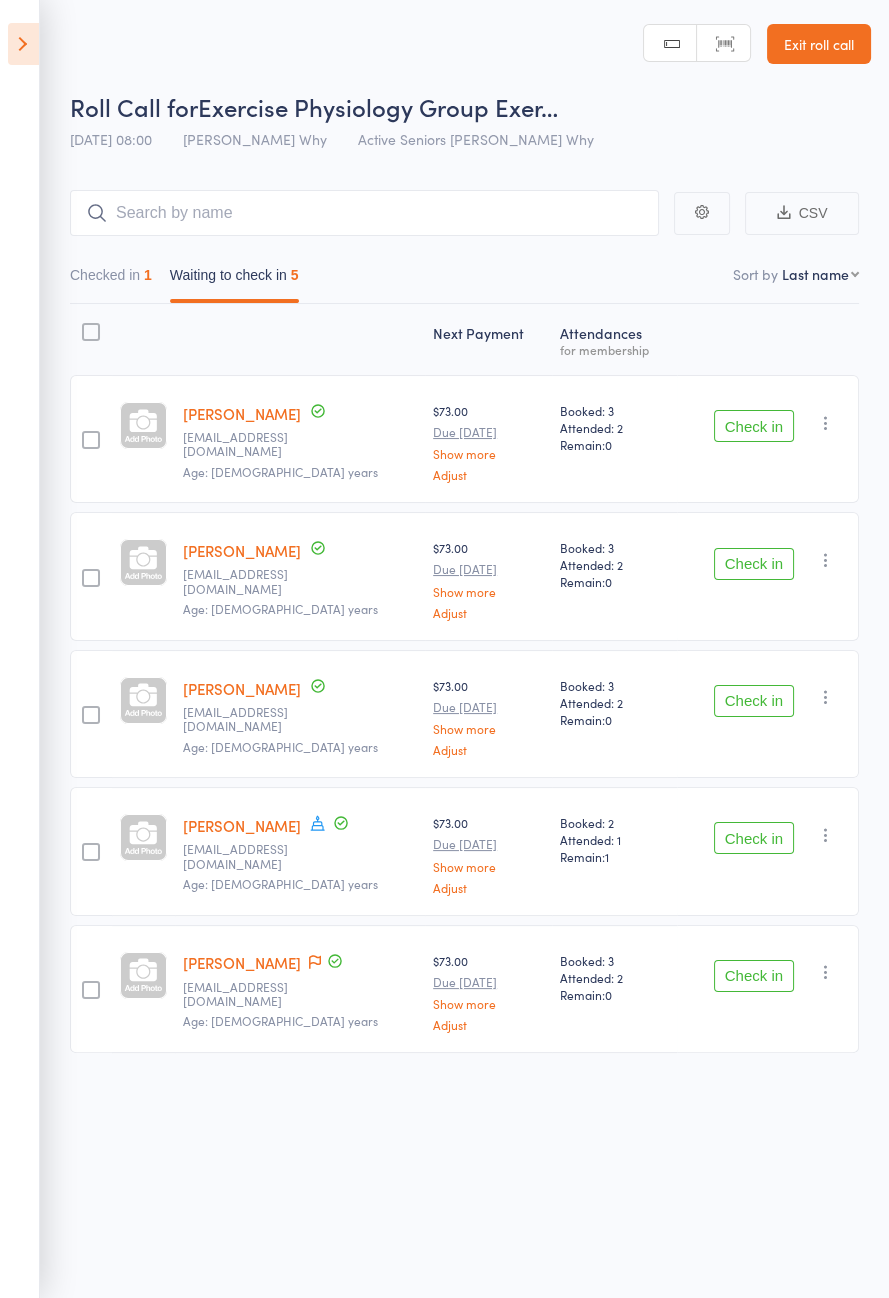 click on "Check in" at bounding box center (754, 426) 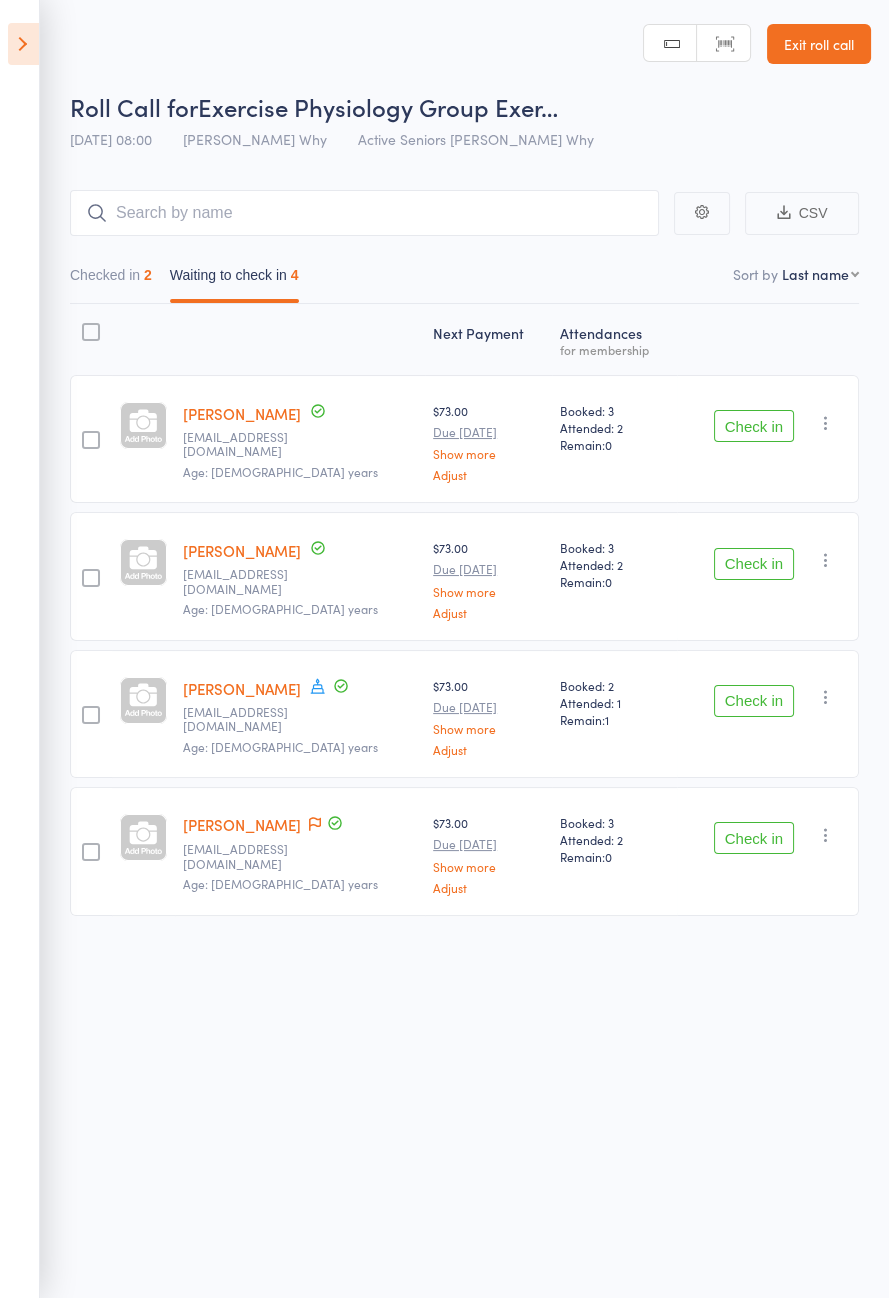 click at bounding box center [23, 44] 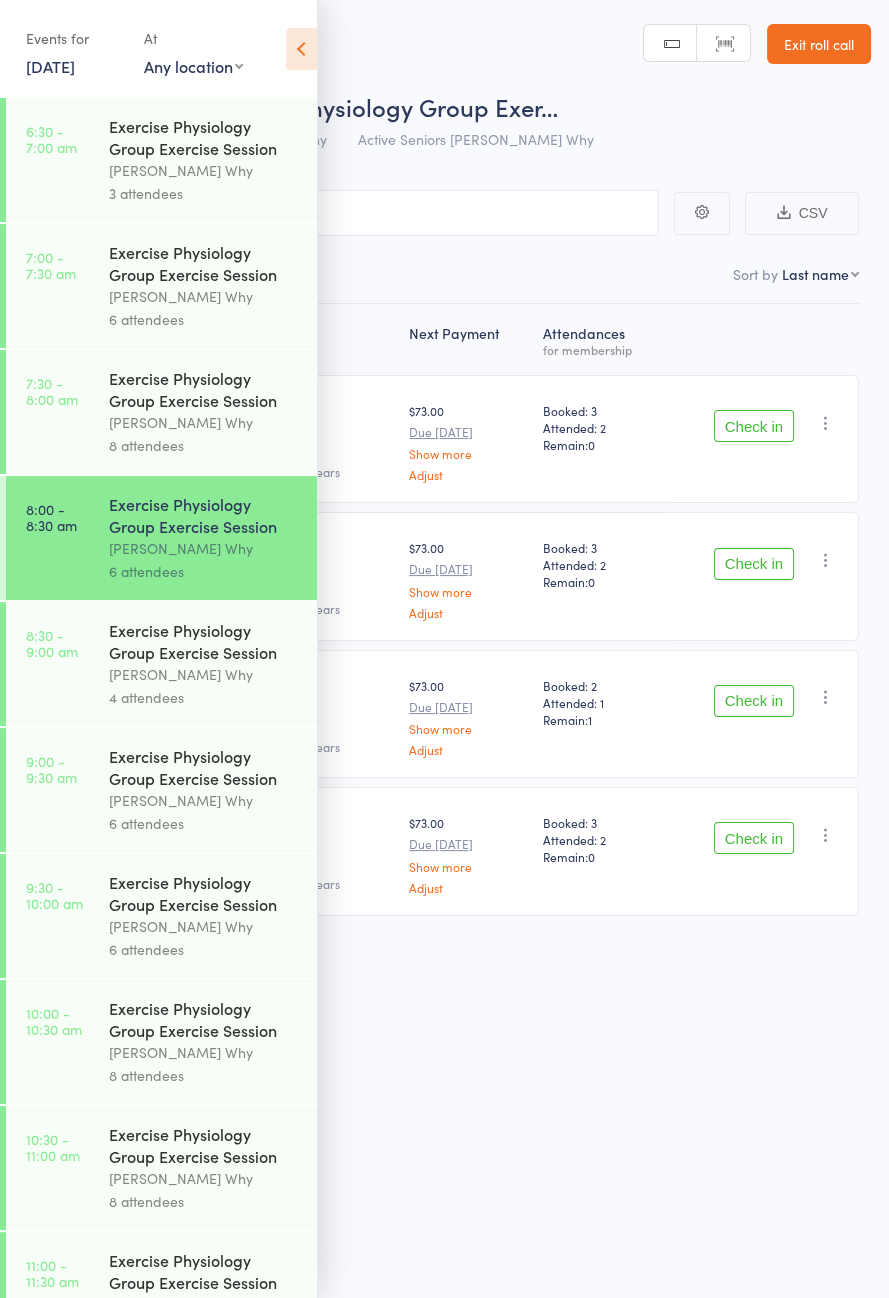 click on "Dee Why" at bounding box center [204, 422] 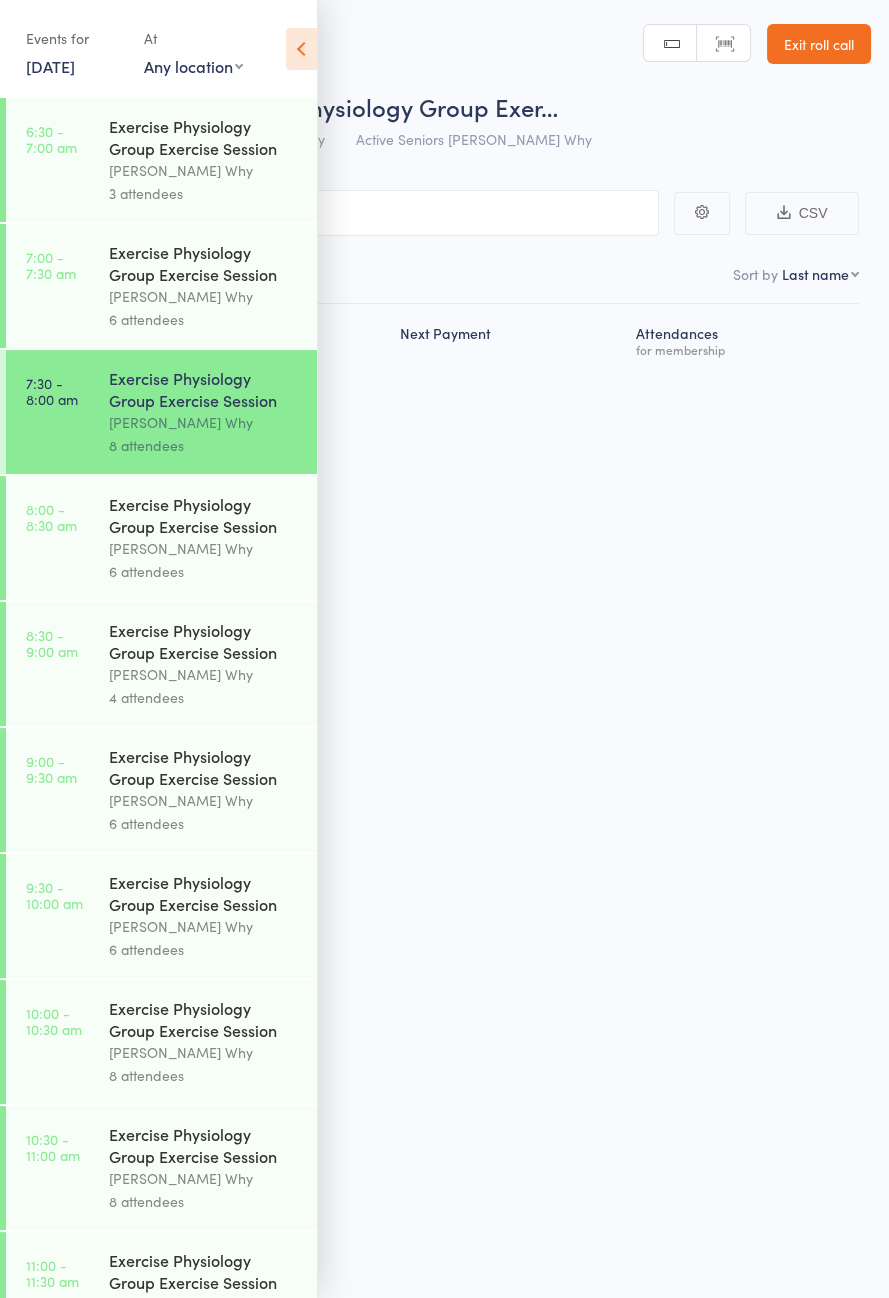 click at bounding box center (301, 49) 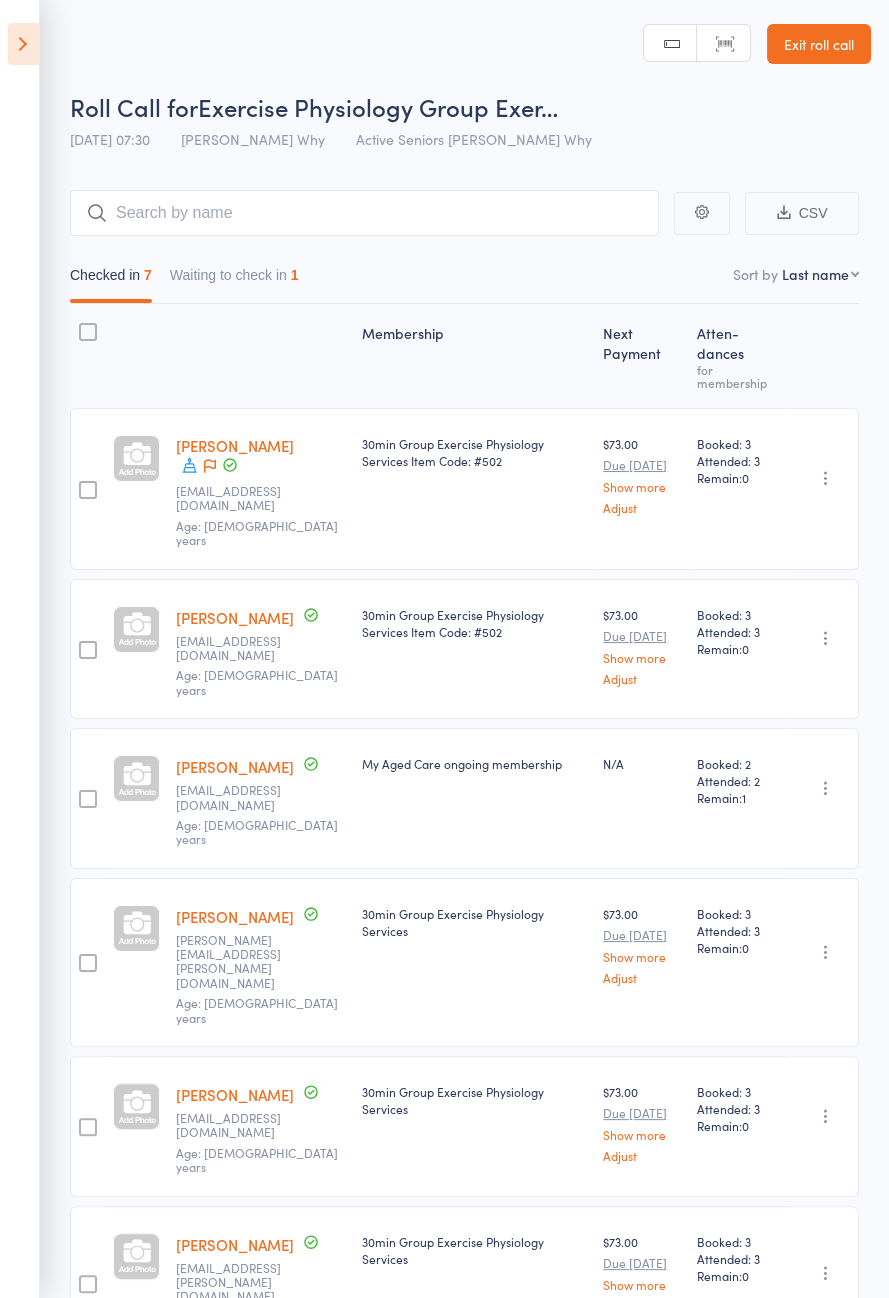 click on "1" at bounding box center (295, 275) 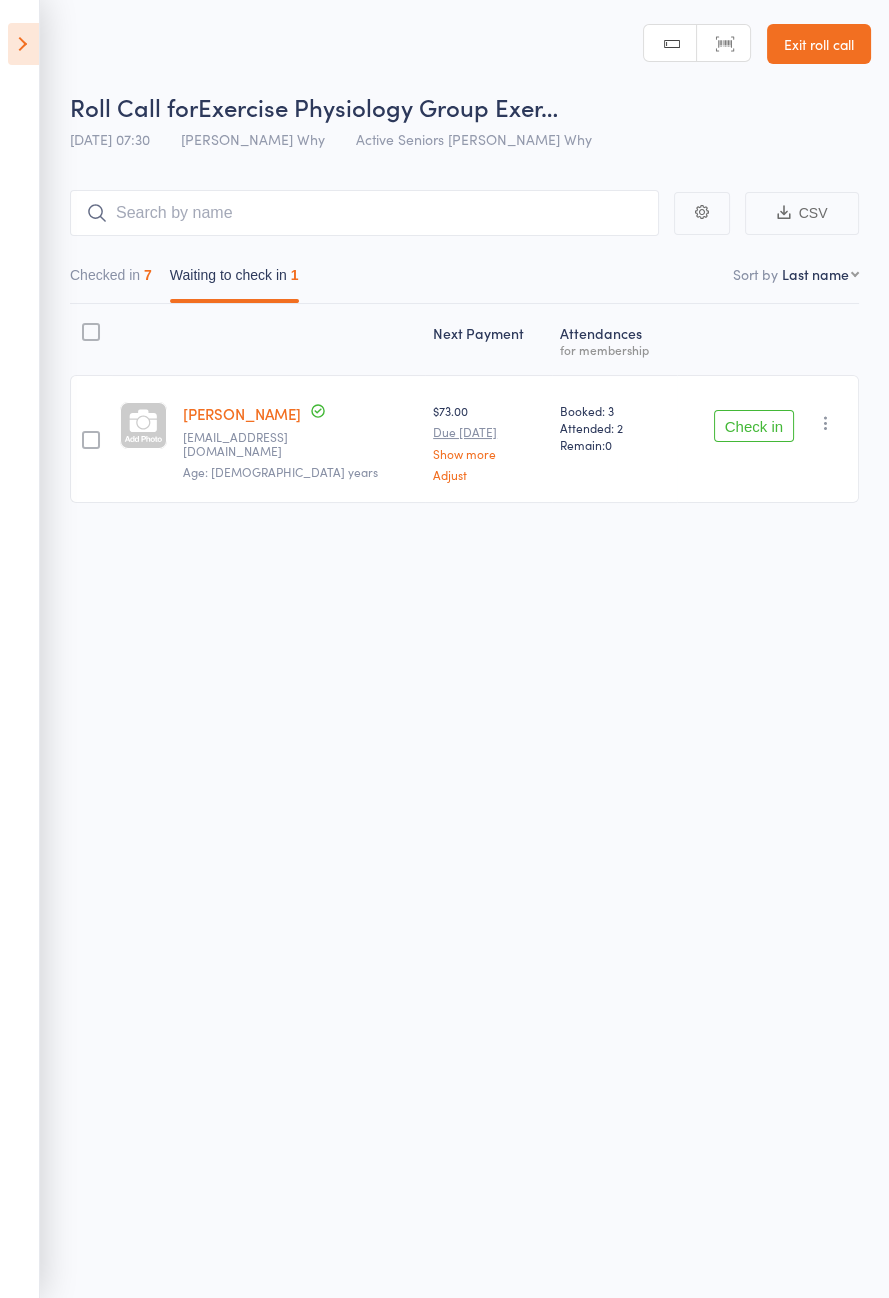 click on "Check in" at bounding box center (754, 426) 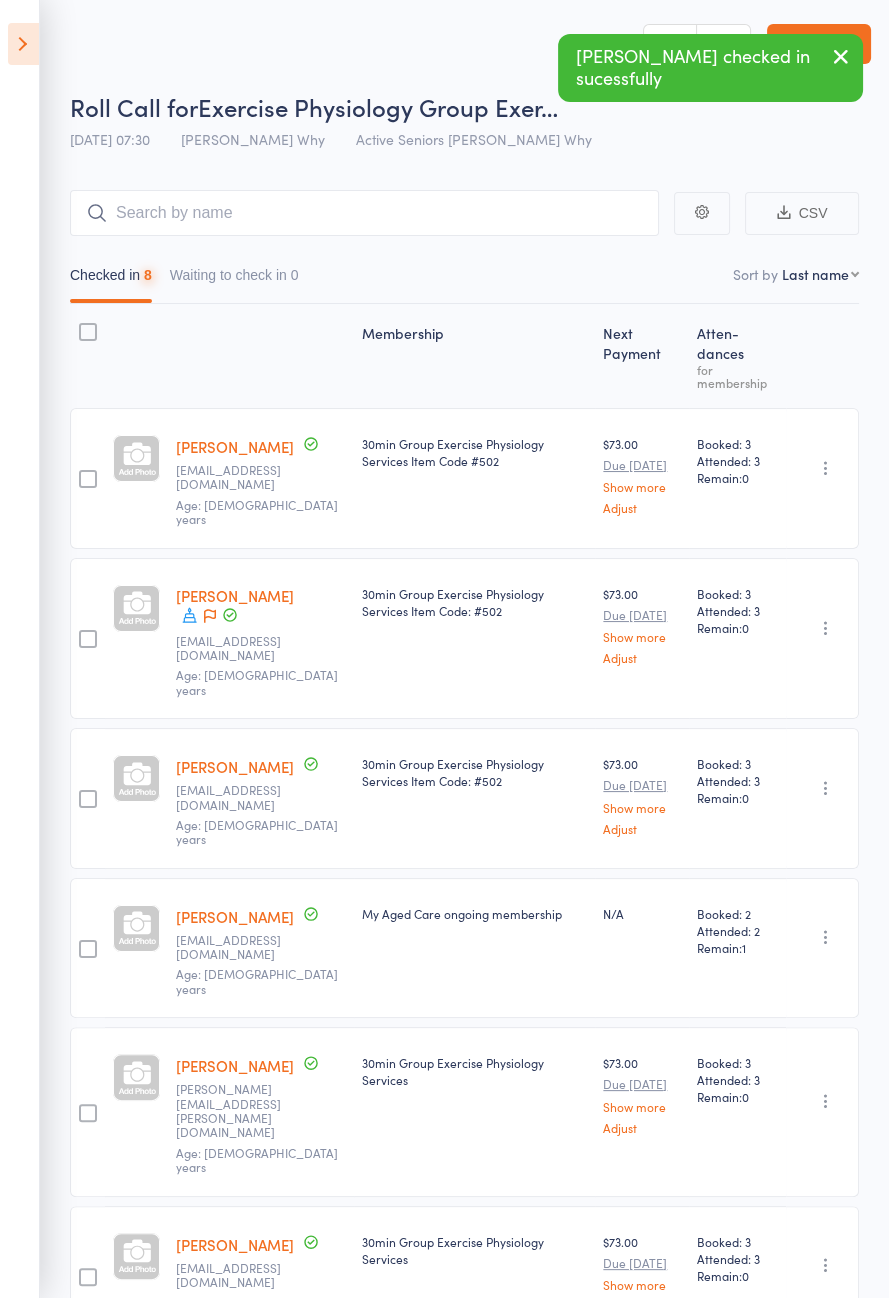 click at bounding box center [23, 44] 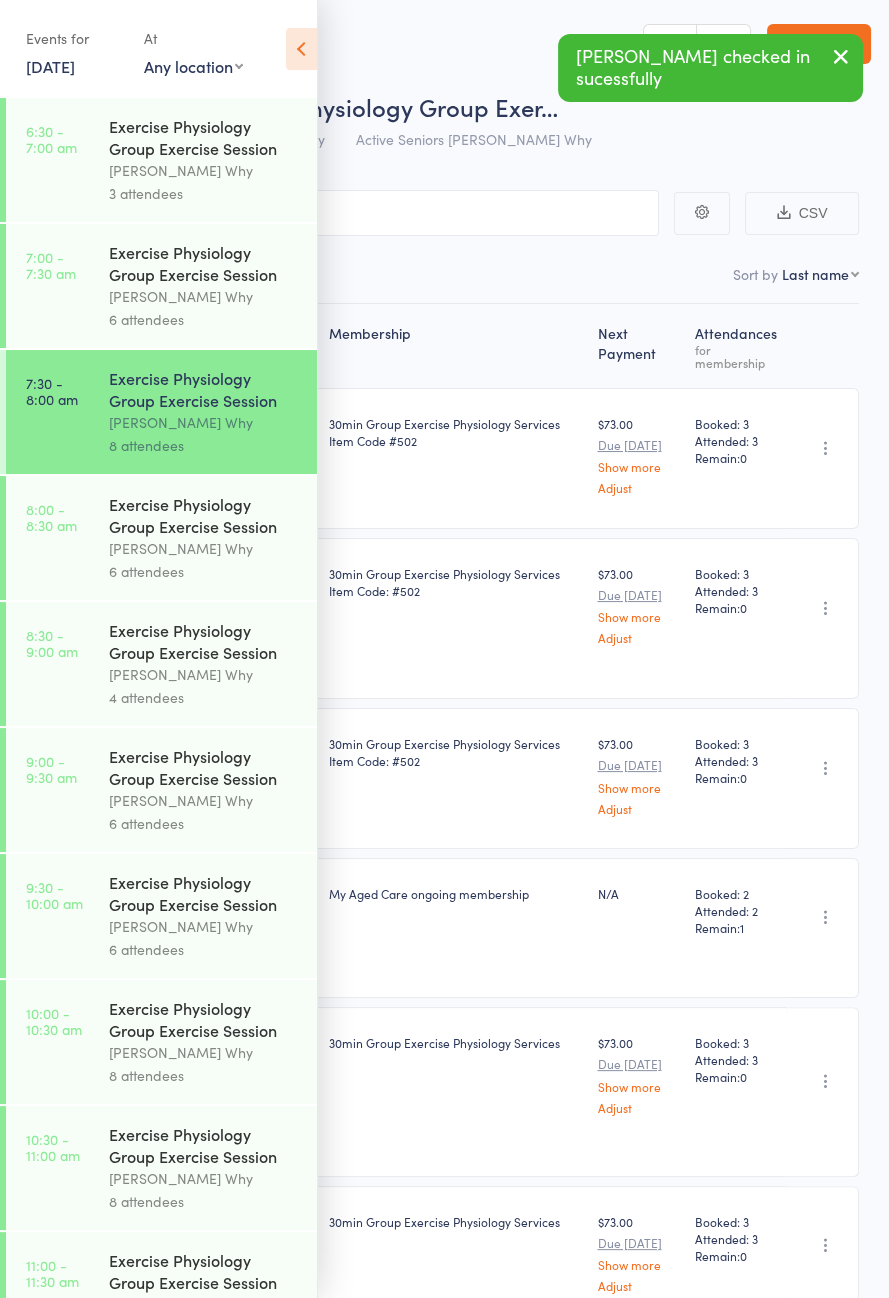 click on "Exercise Physiology Group Exercise Session" at bounding box center [204, 515] 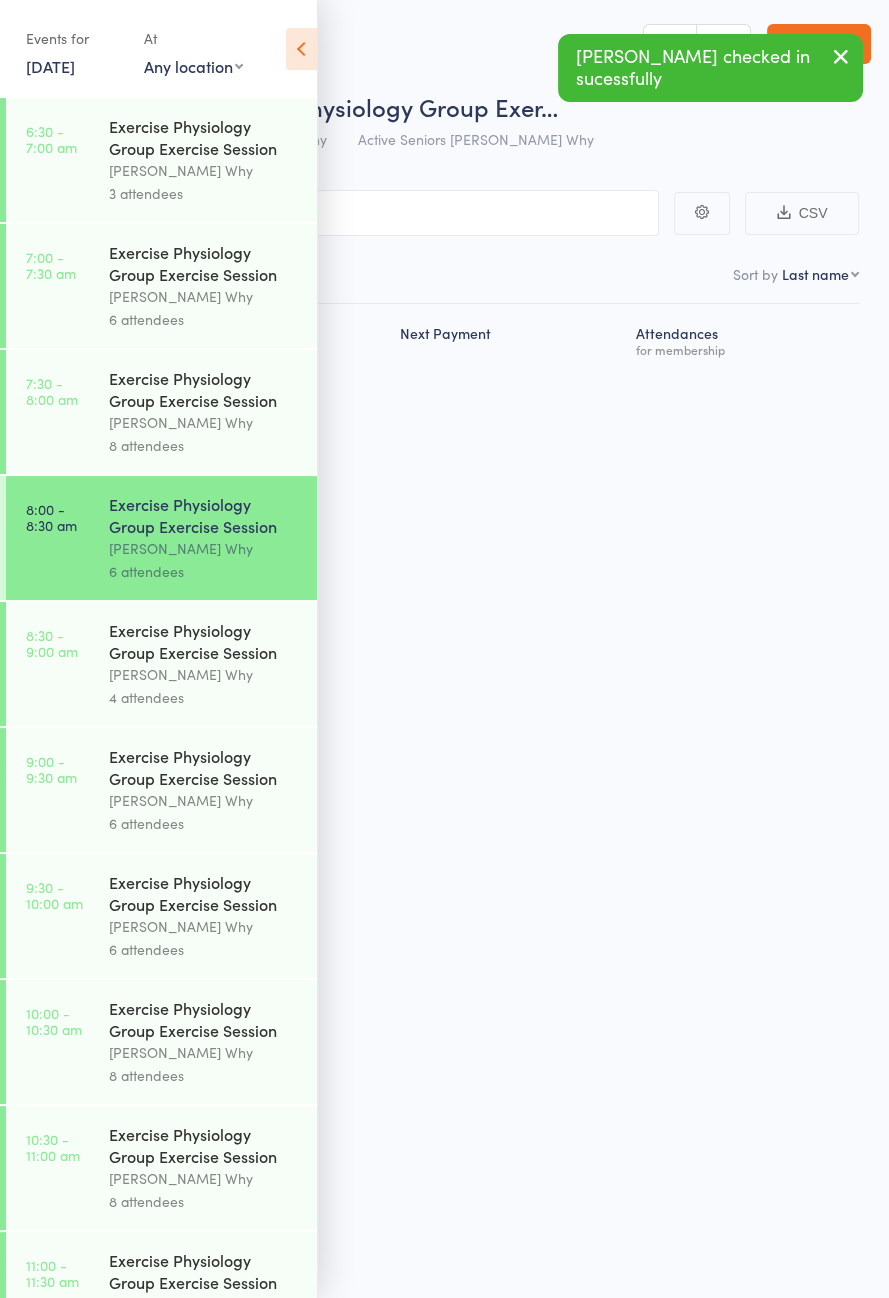click at bounding box center [301, 49] 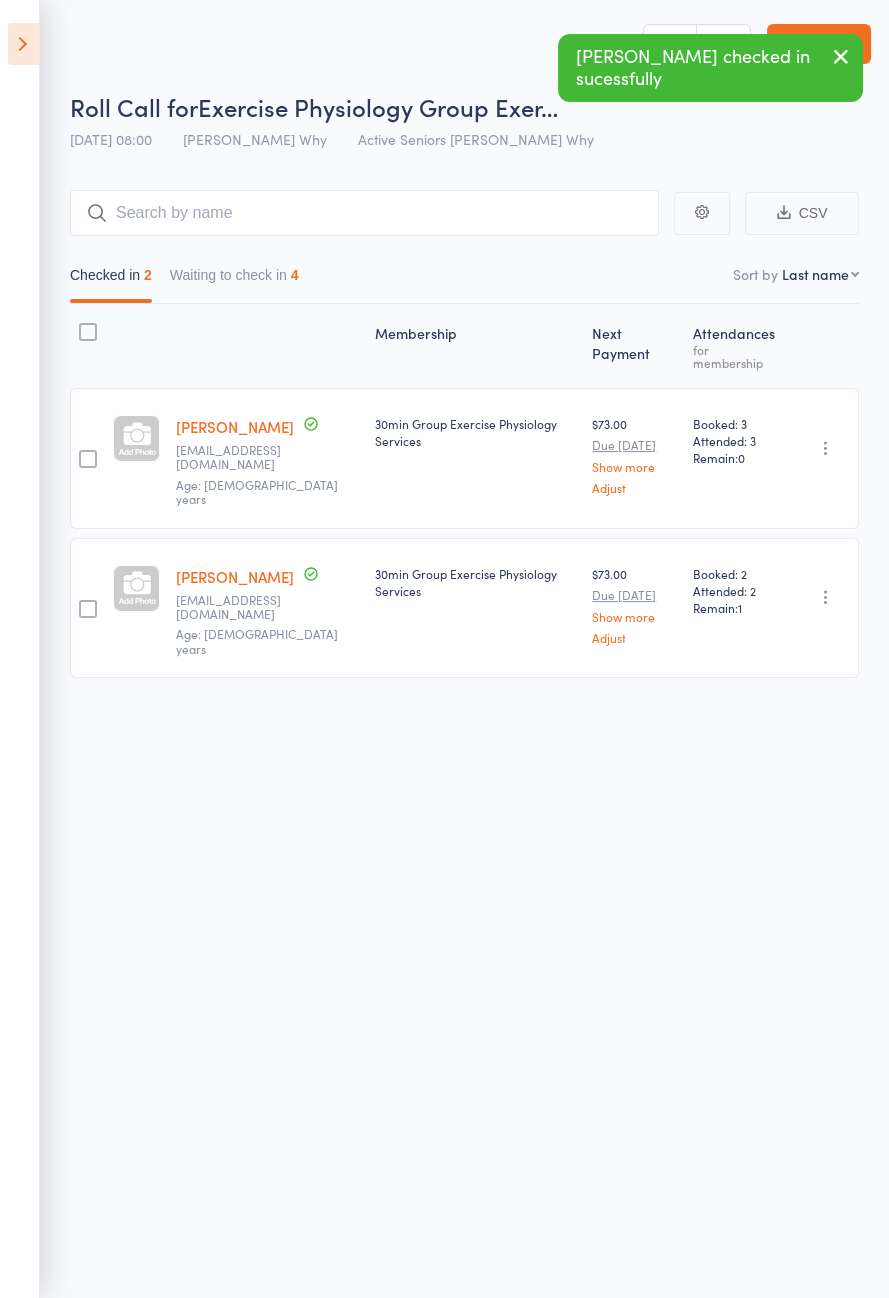 click on "Waiting to check in  4" at bounding box center (234, 280) 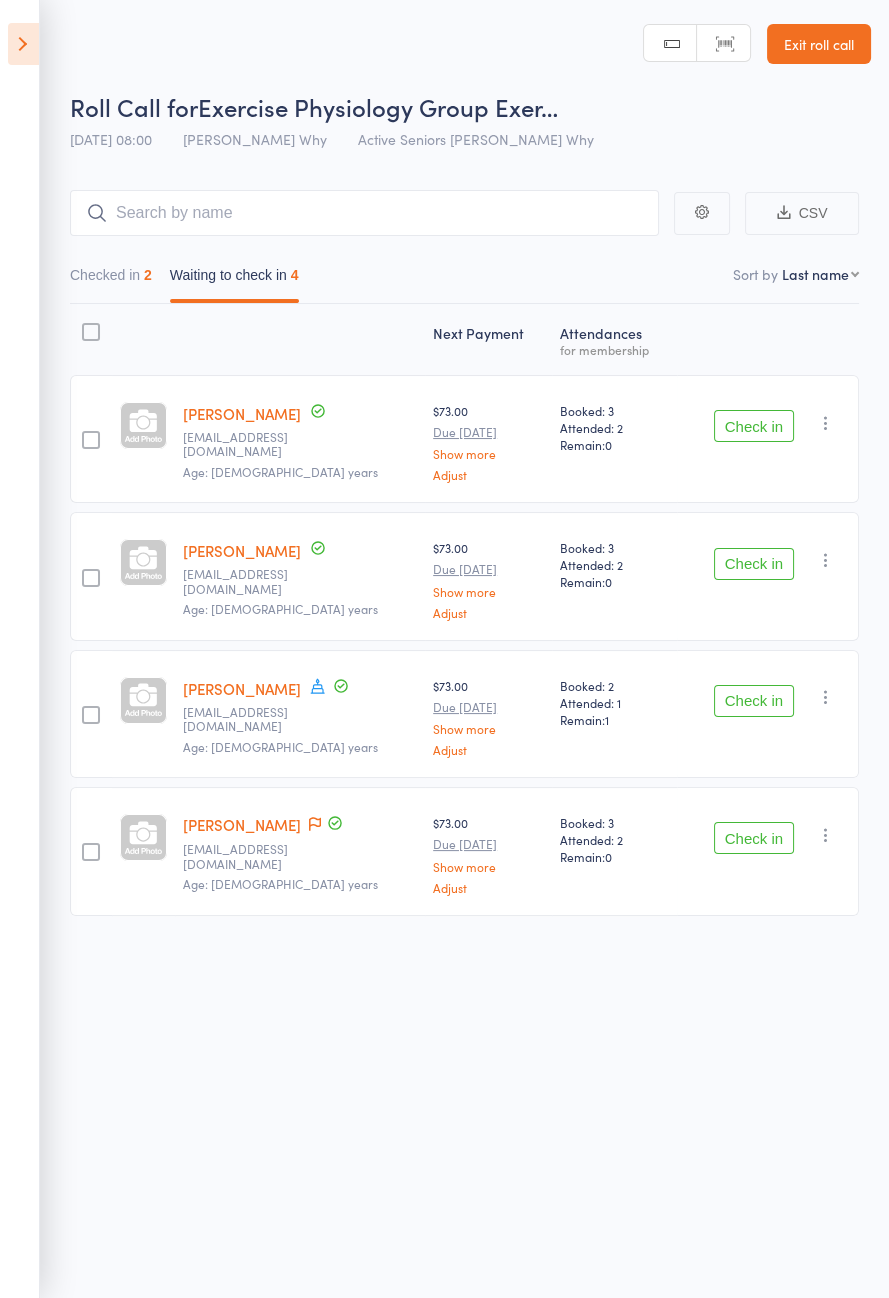 click on "Check in" at bounding box center (754, 701) 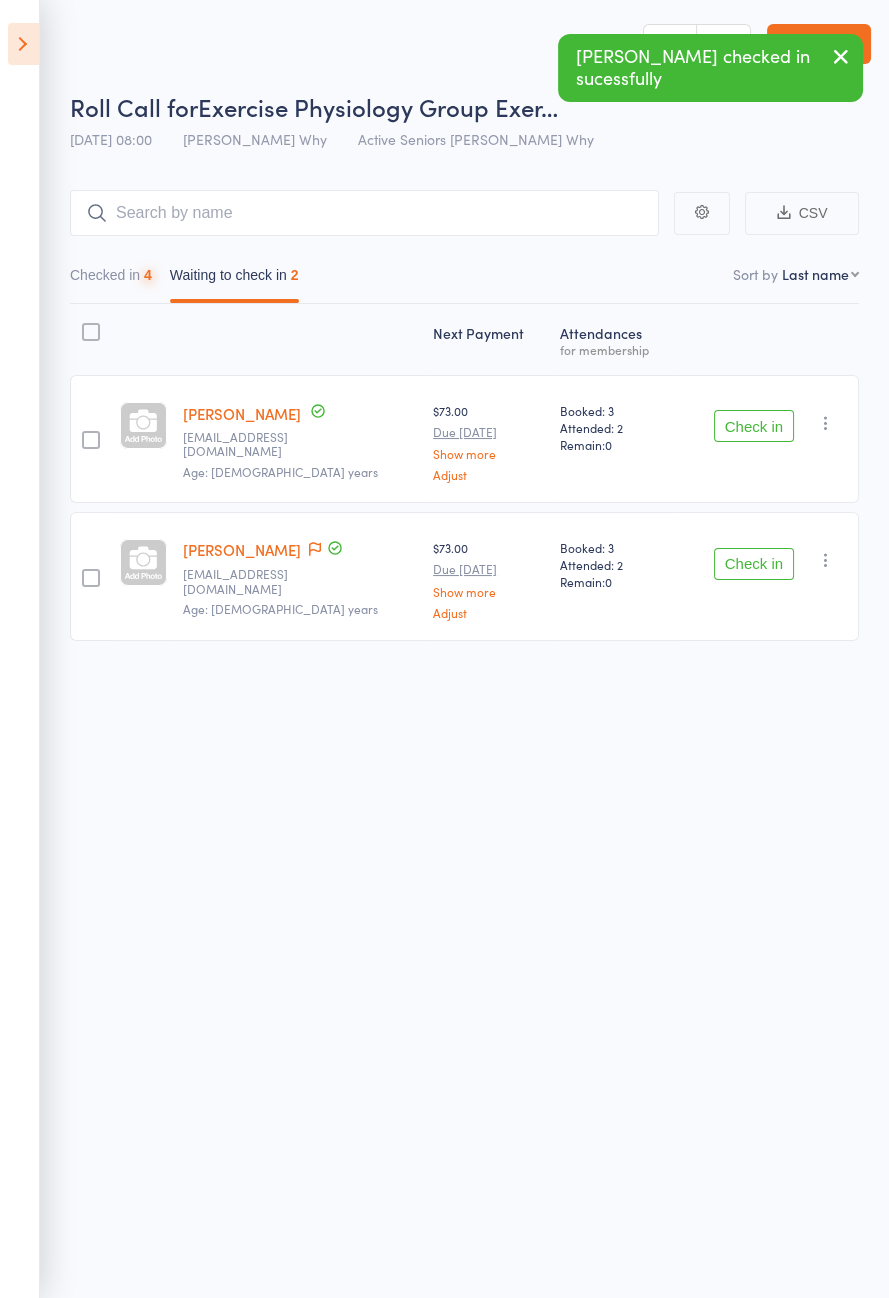click on "Check in" at bounding box center [754, 426] 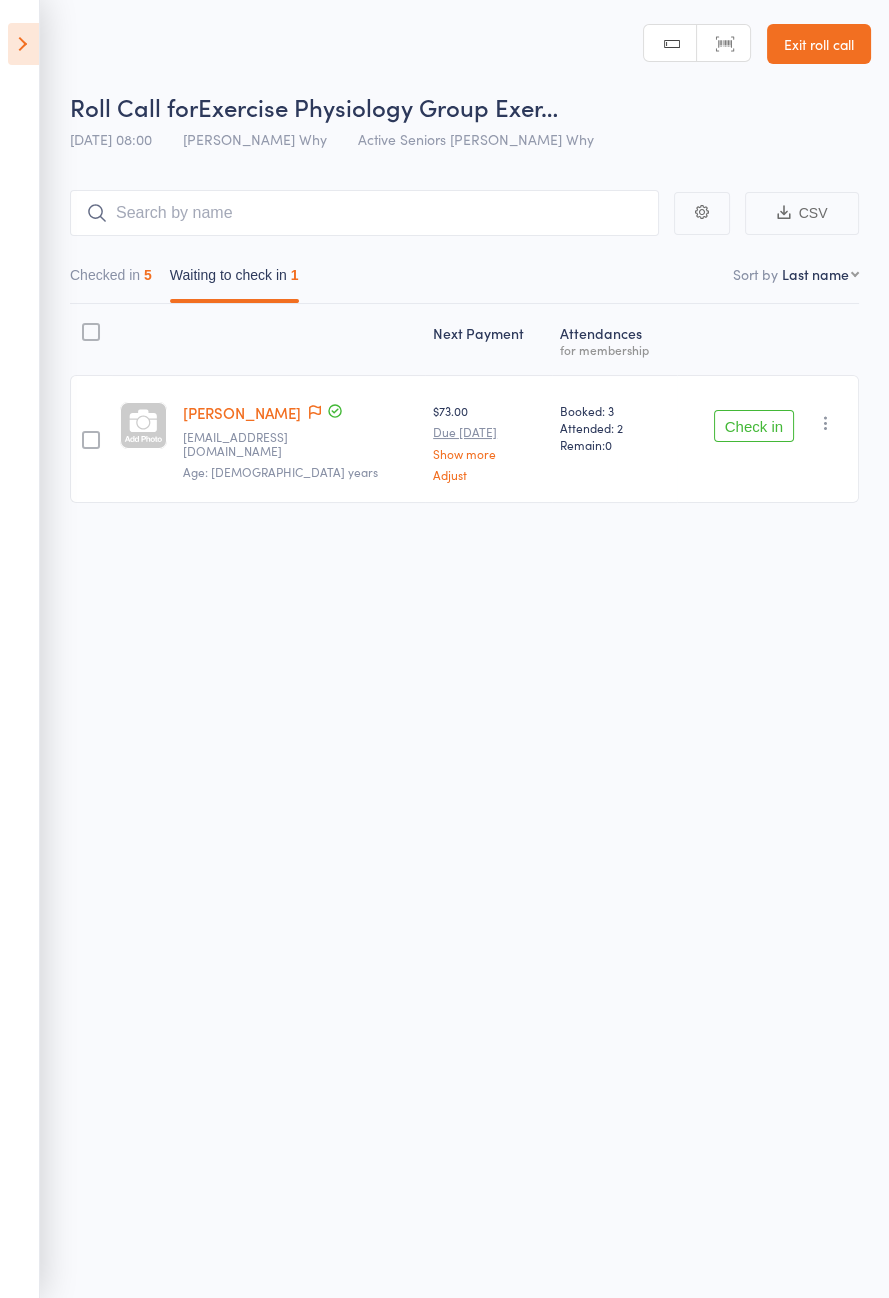 click on "Check in" at bounding box center (754, 426) 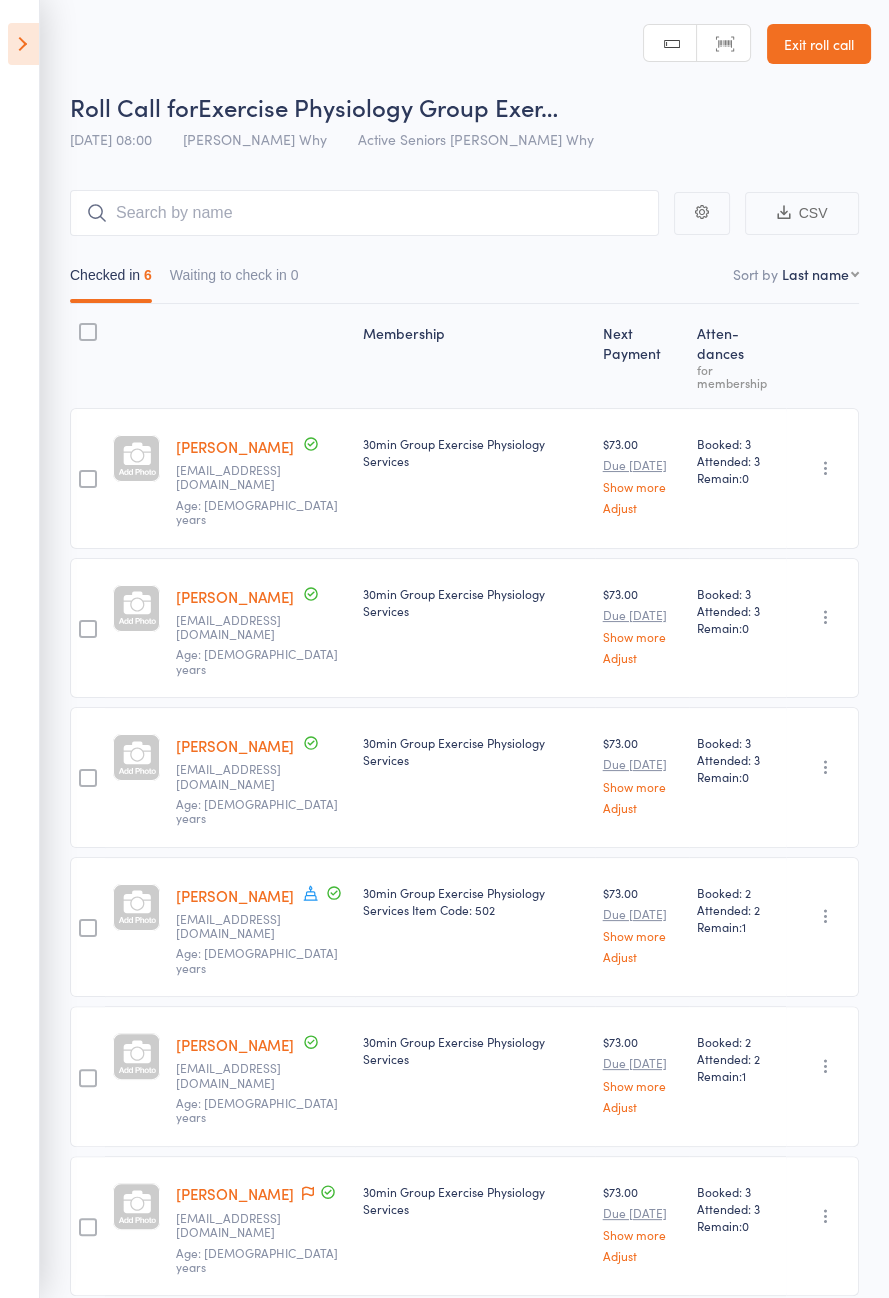 click at bounding box center [23, 44] 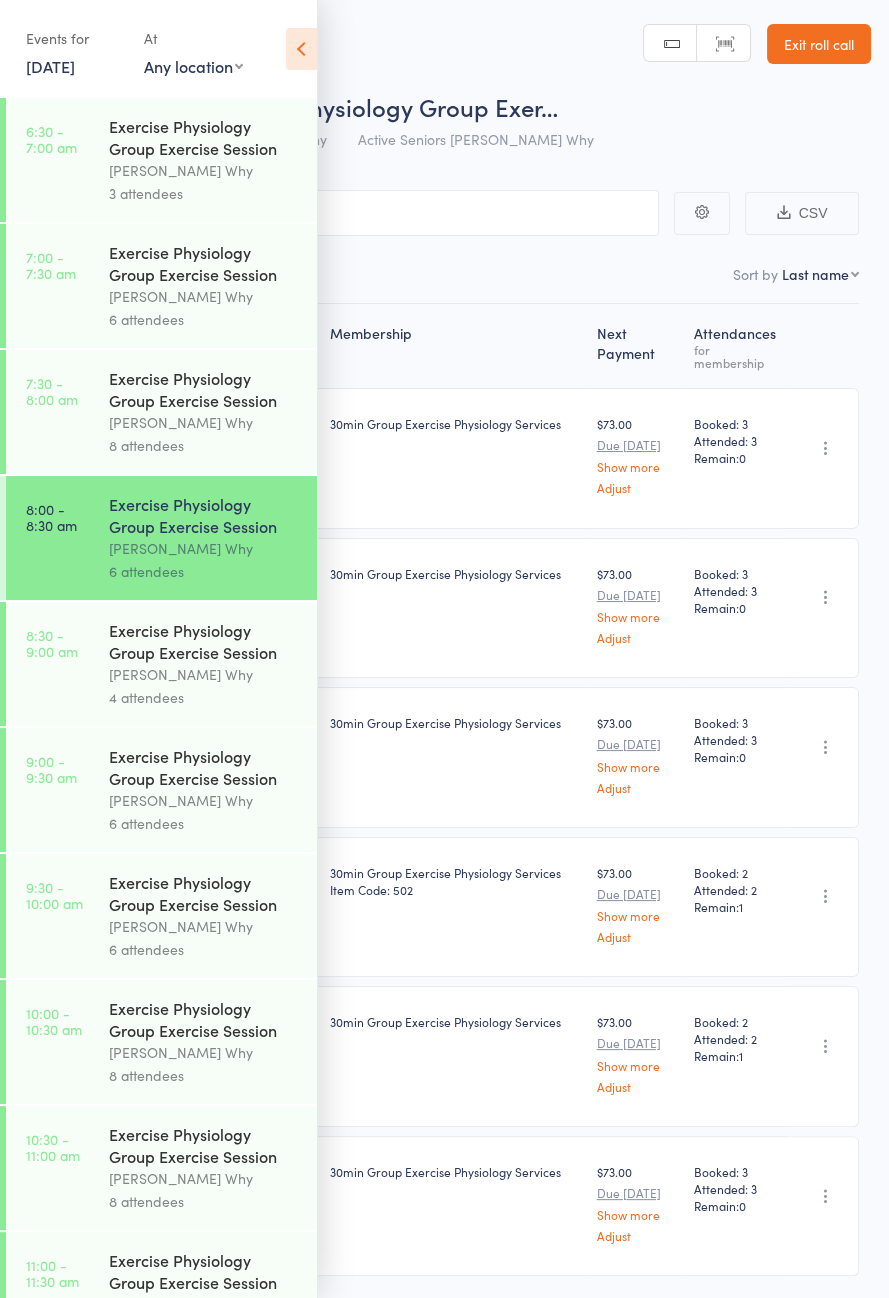 click on "Exercise Physiology Group Exercise Session Dee Why 4 attendees" at bounding box center [213, 664] 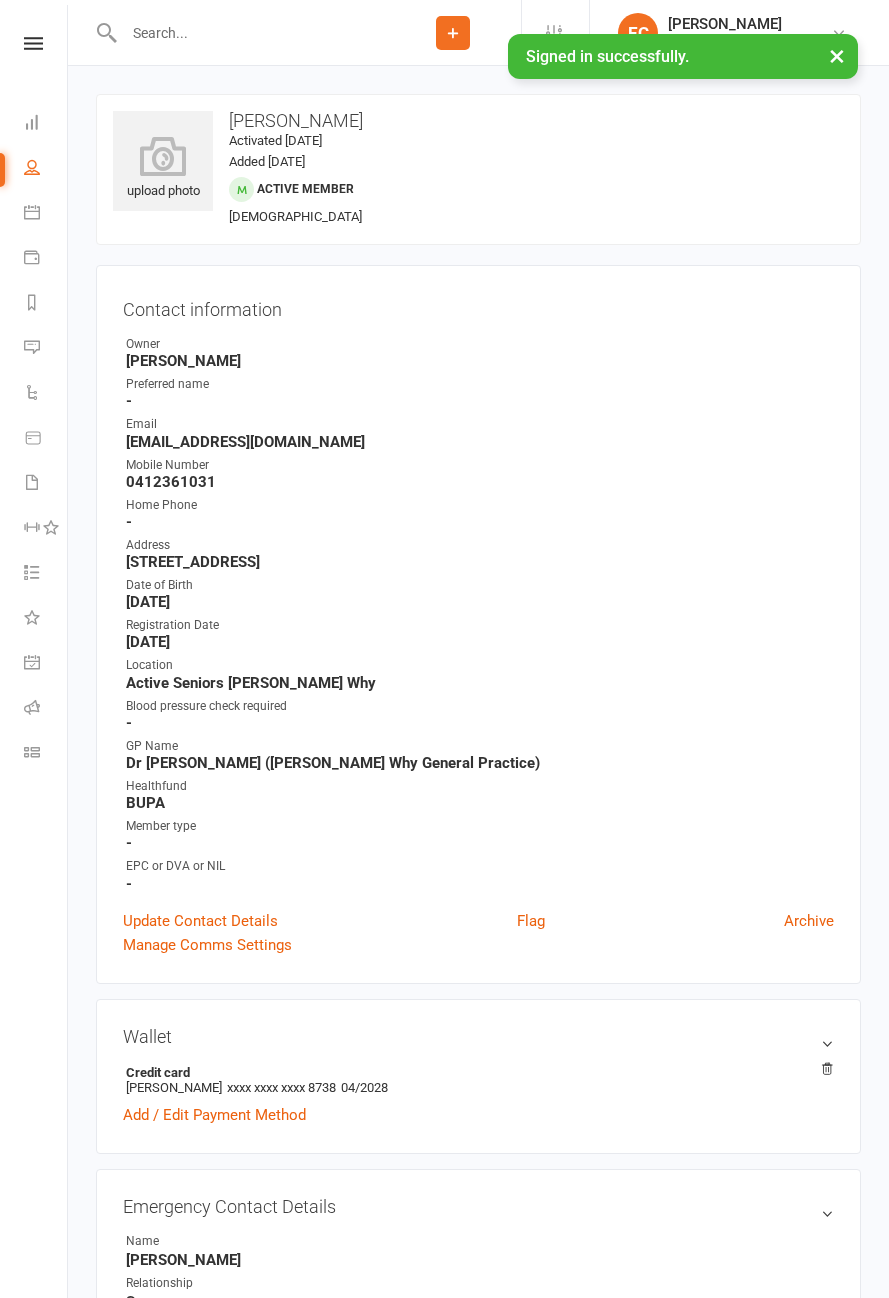scroll, scrollTop: 0, scrollLeft: 0, axis: both 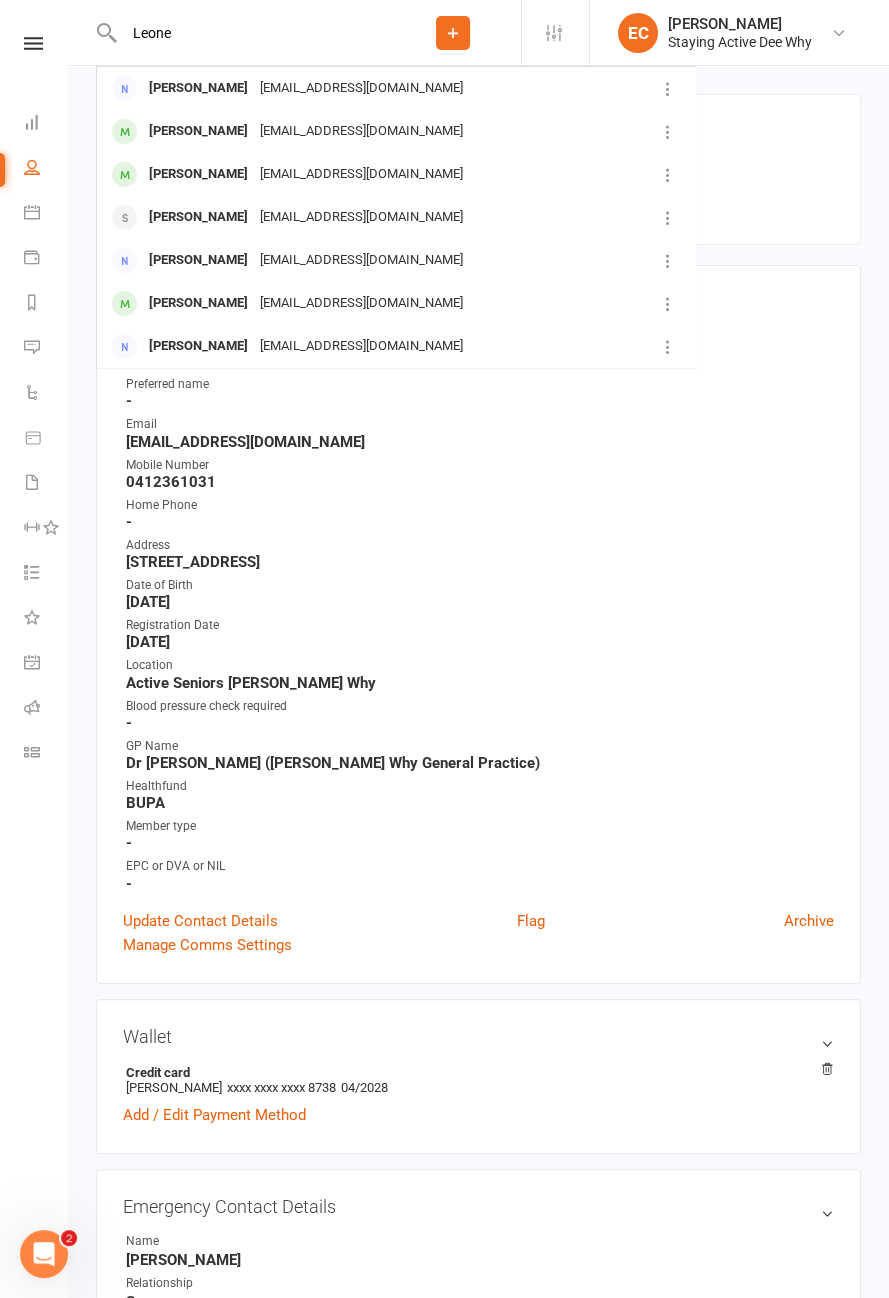 type on "Leone" 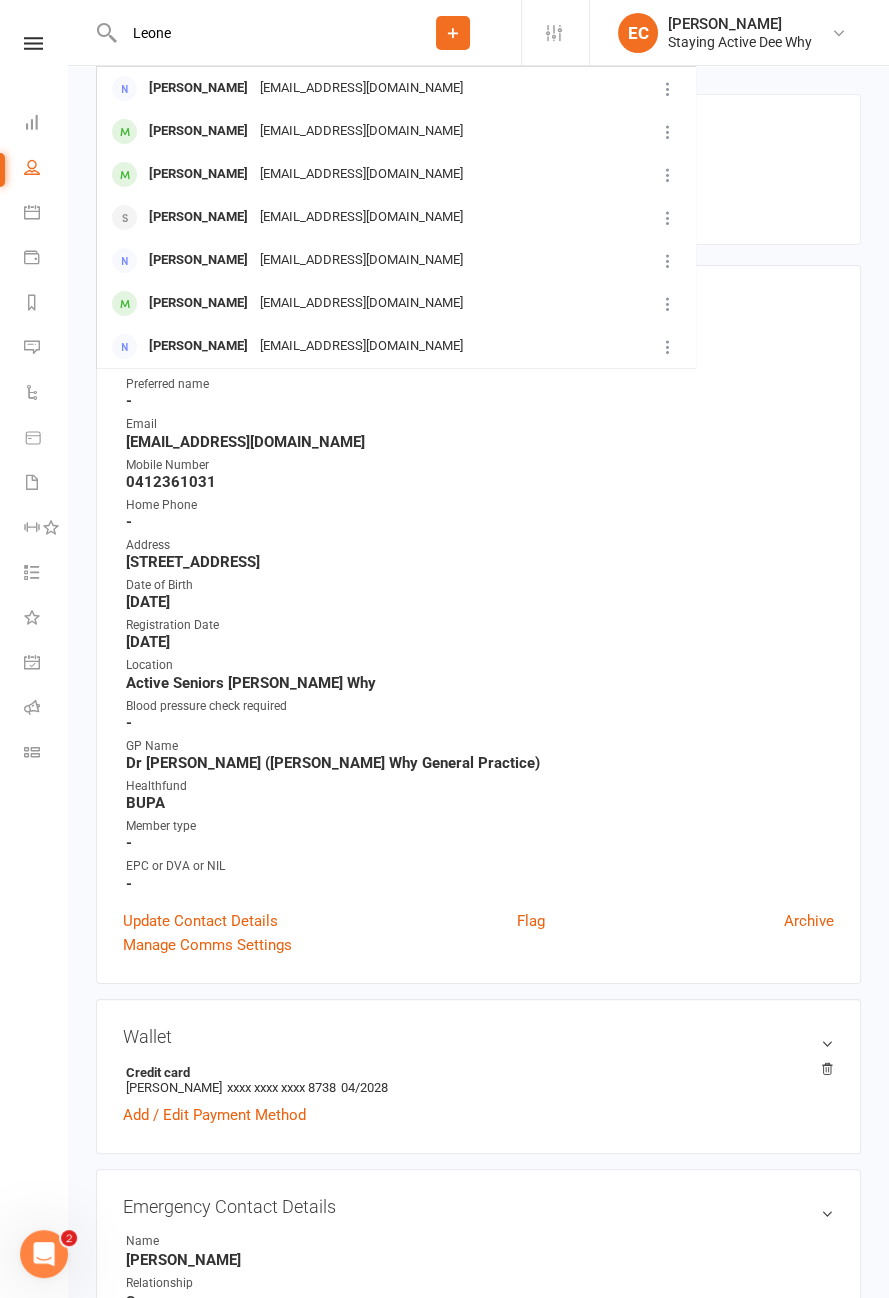 click on "[PERSON_NAME]" at bounding box center (198, 131) 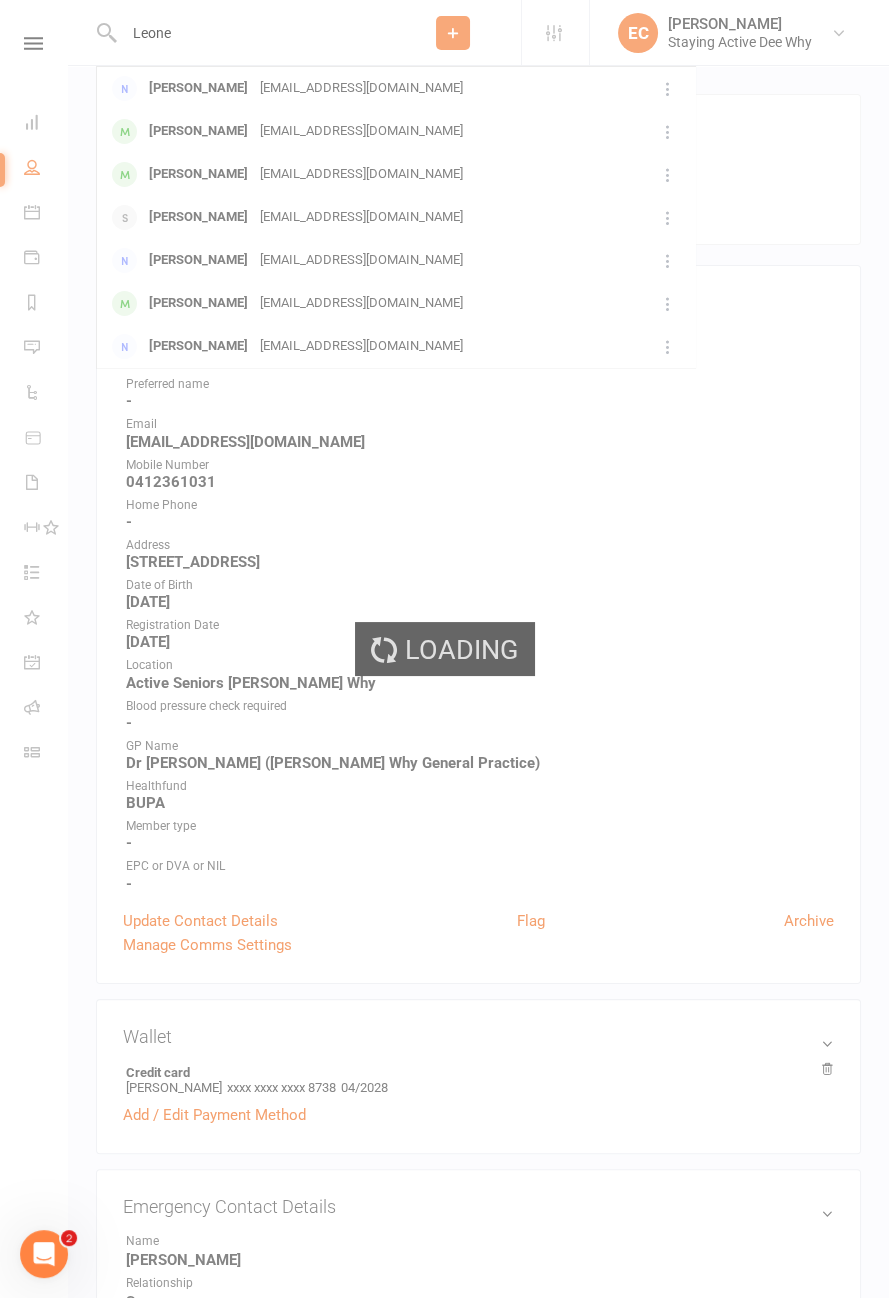 type 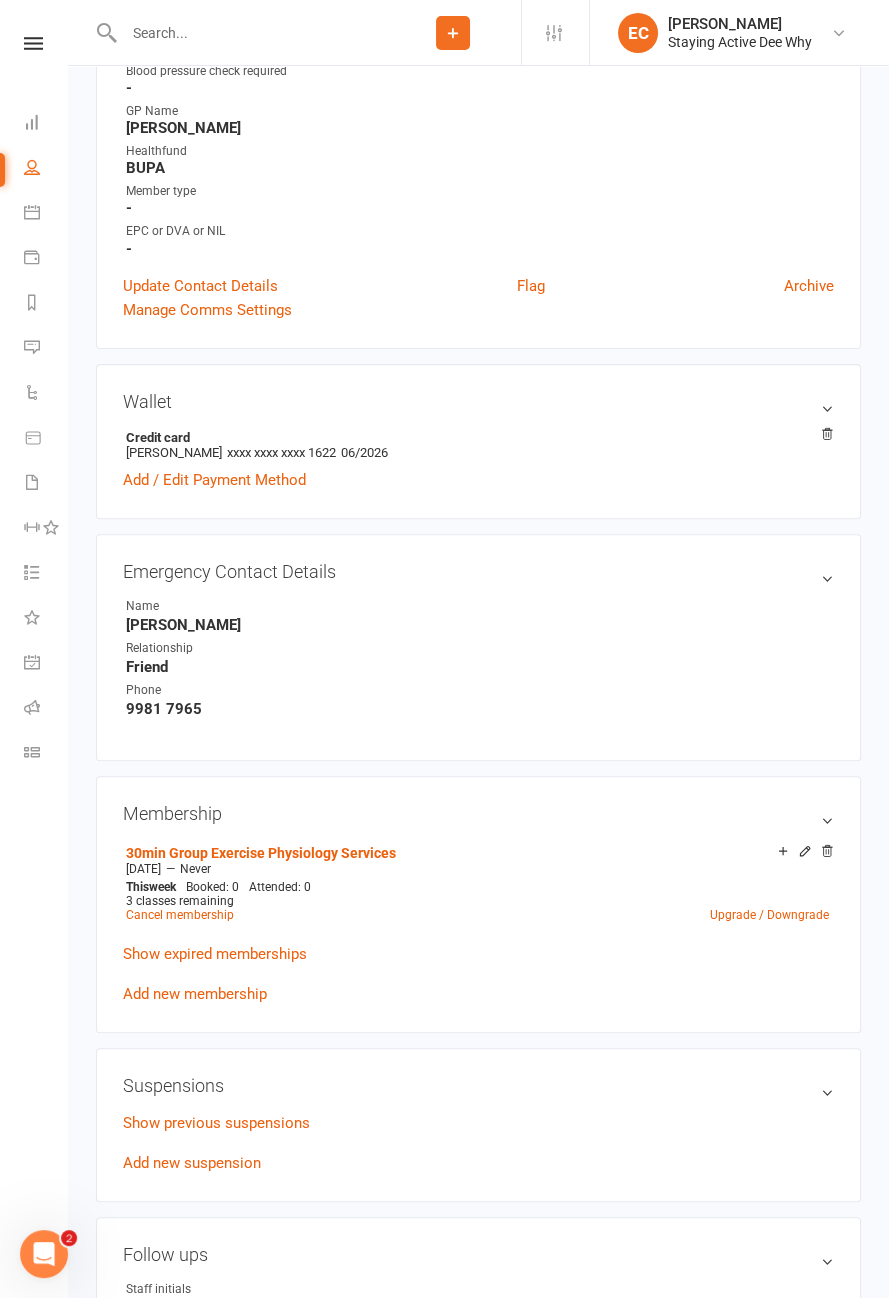 scroll, scrollTop: 0, scrollLeft: 0, axis: both 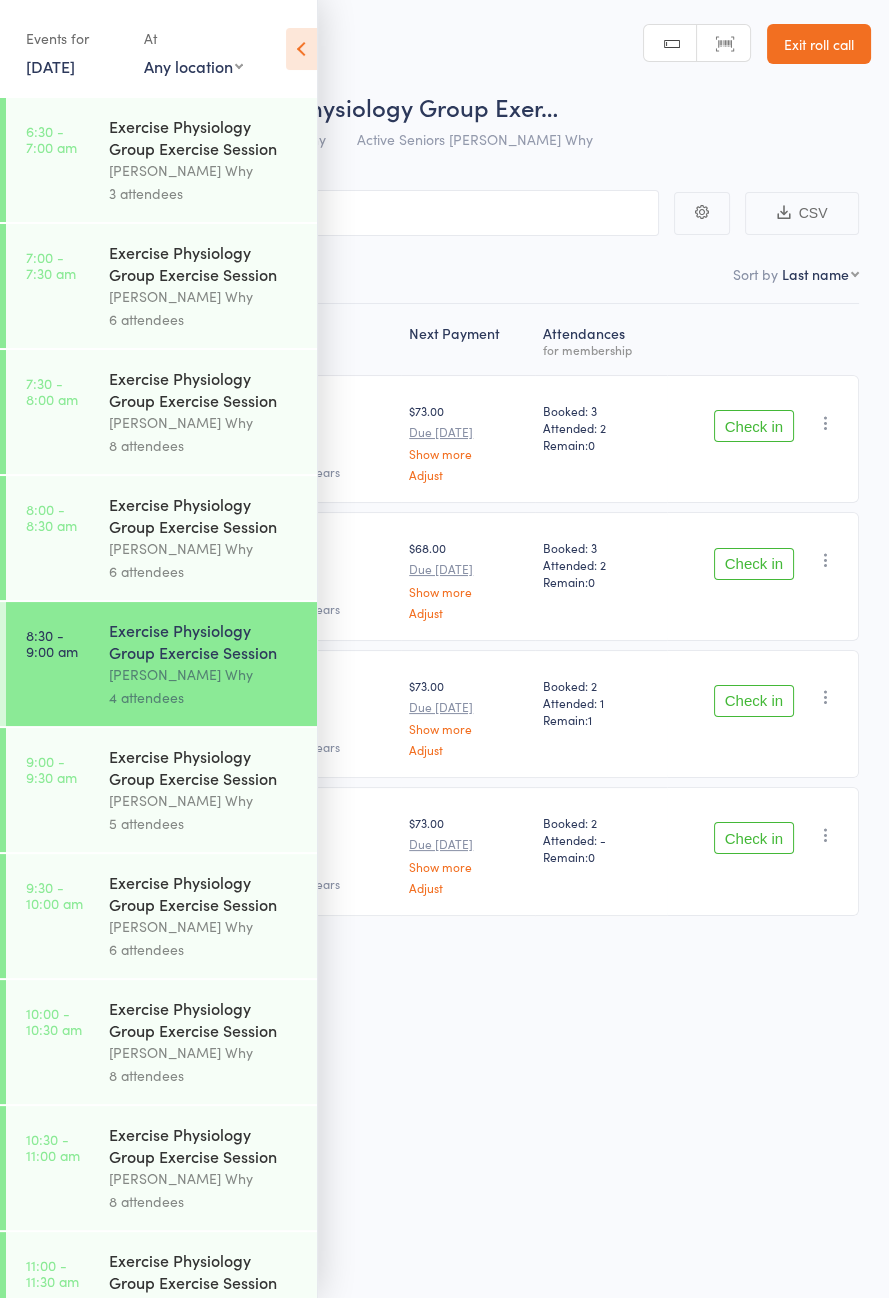 click at bounding box center (301, 49) 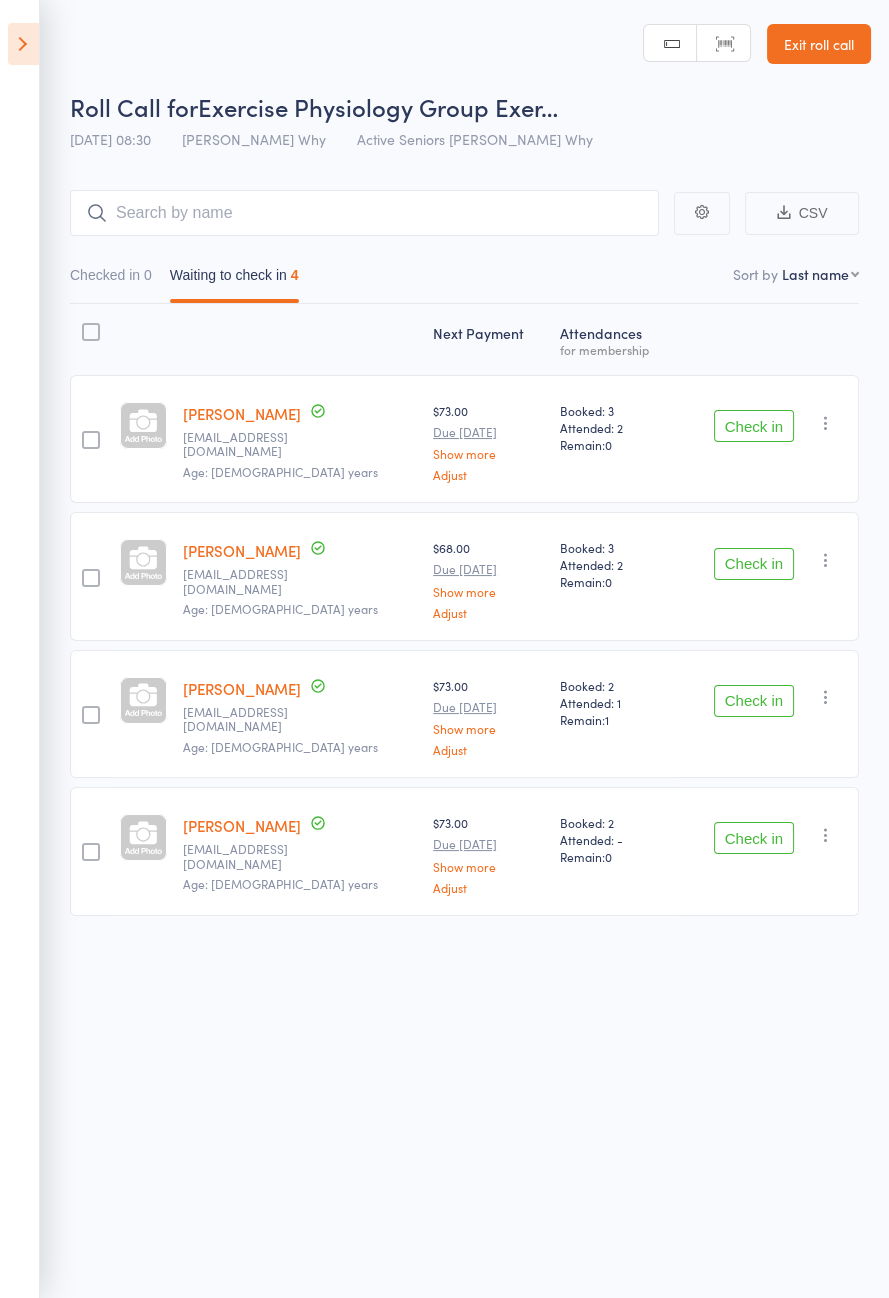click on "Check in" at bounding box center [754, 426] 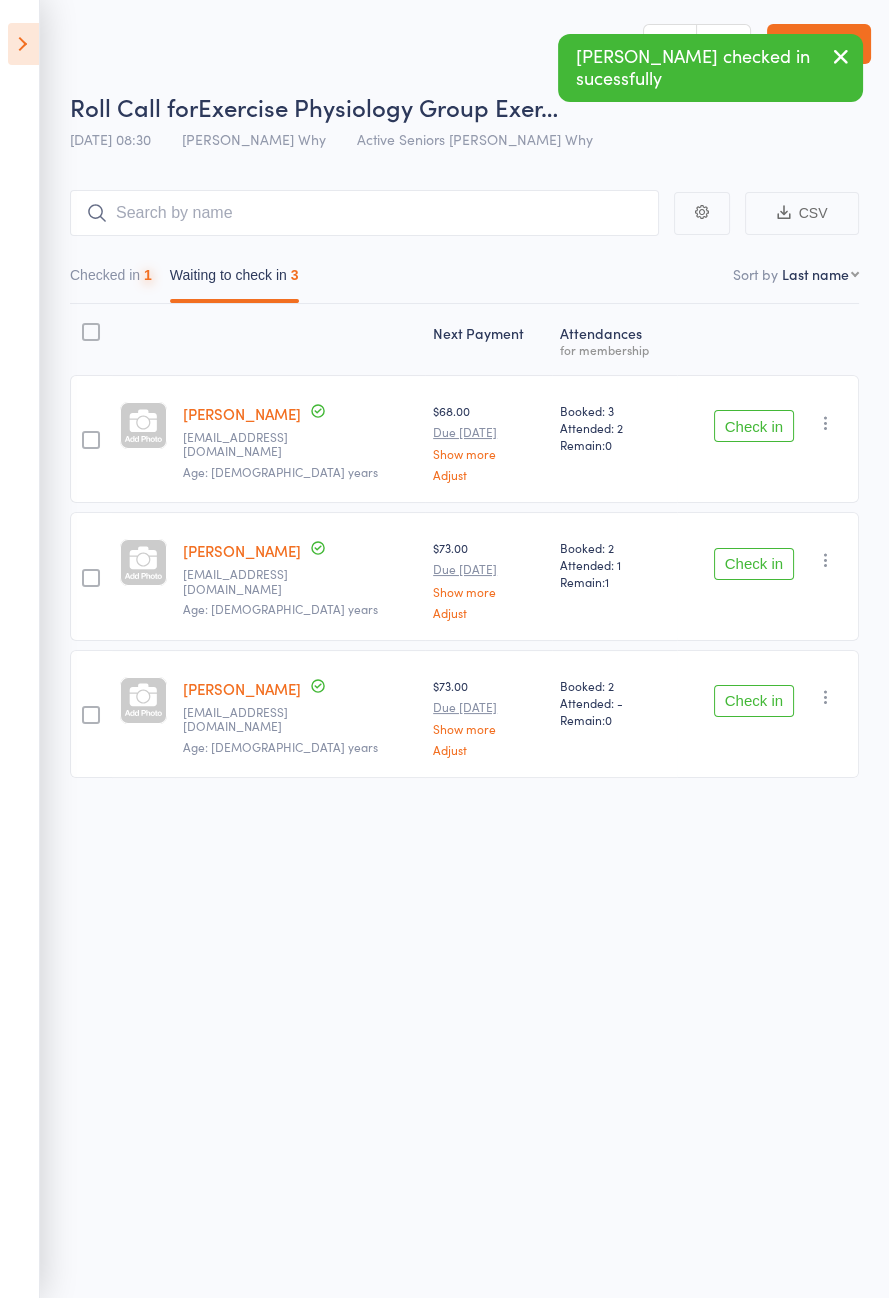 click on "Check in" at bounding box center [754, 426] 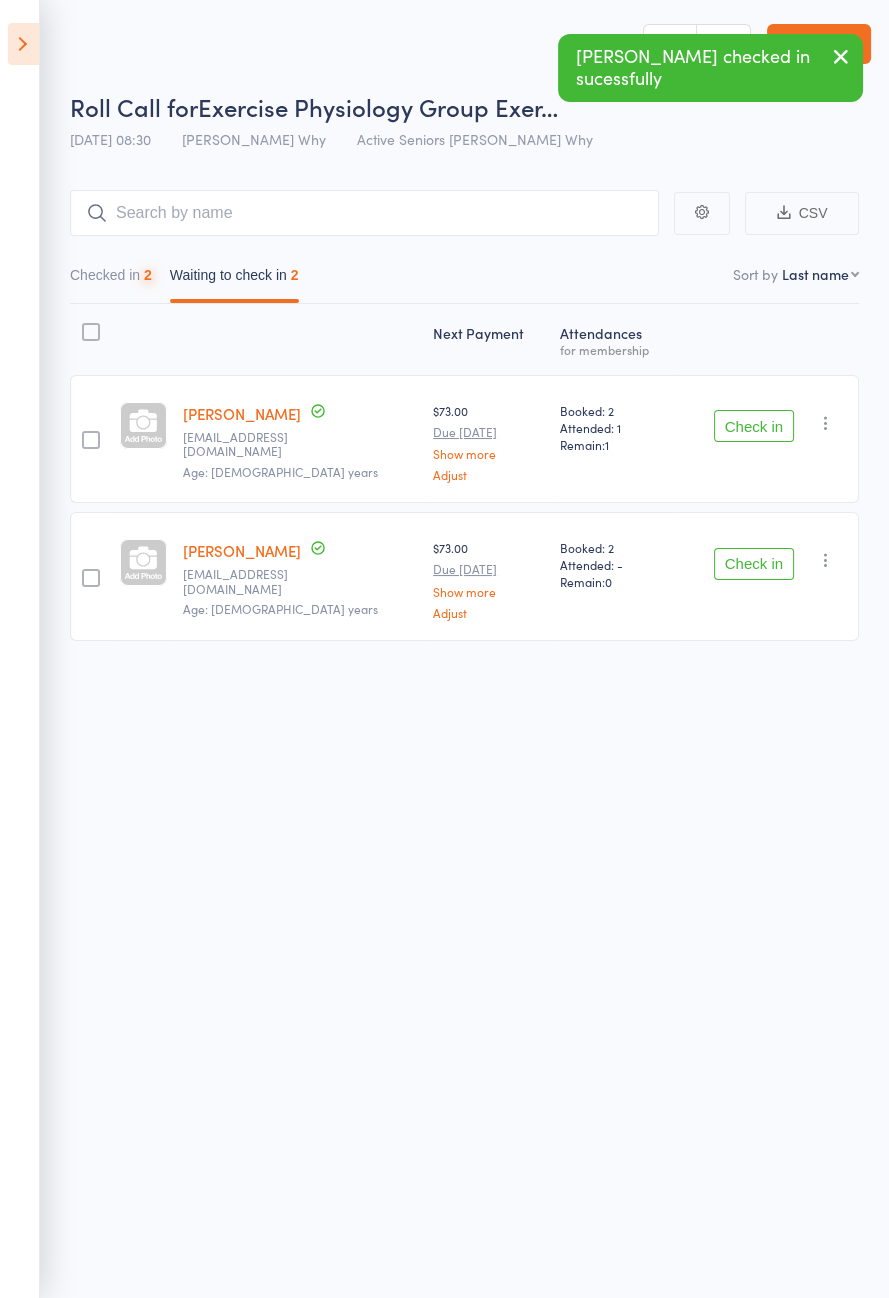 click on "Check in" at bounding box center [754, 426] 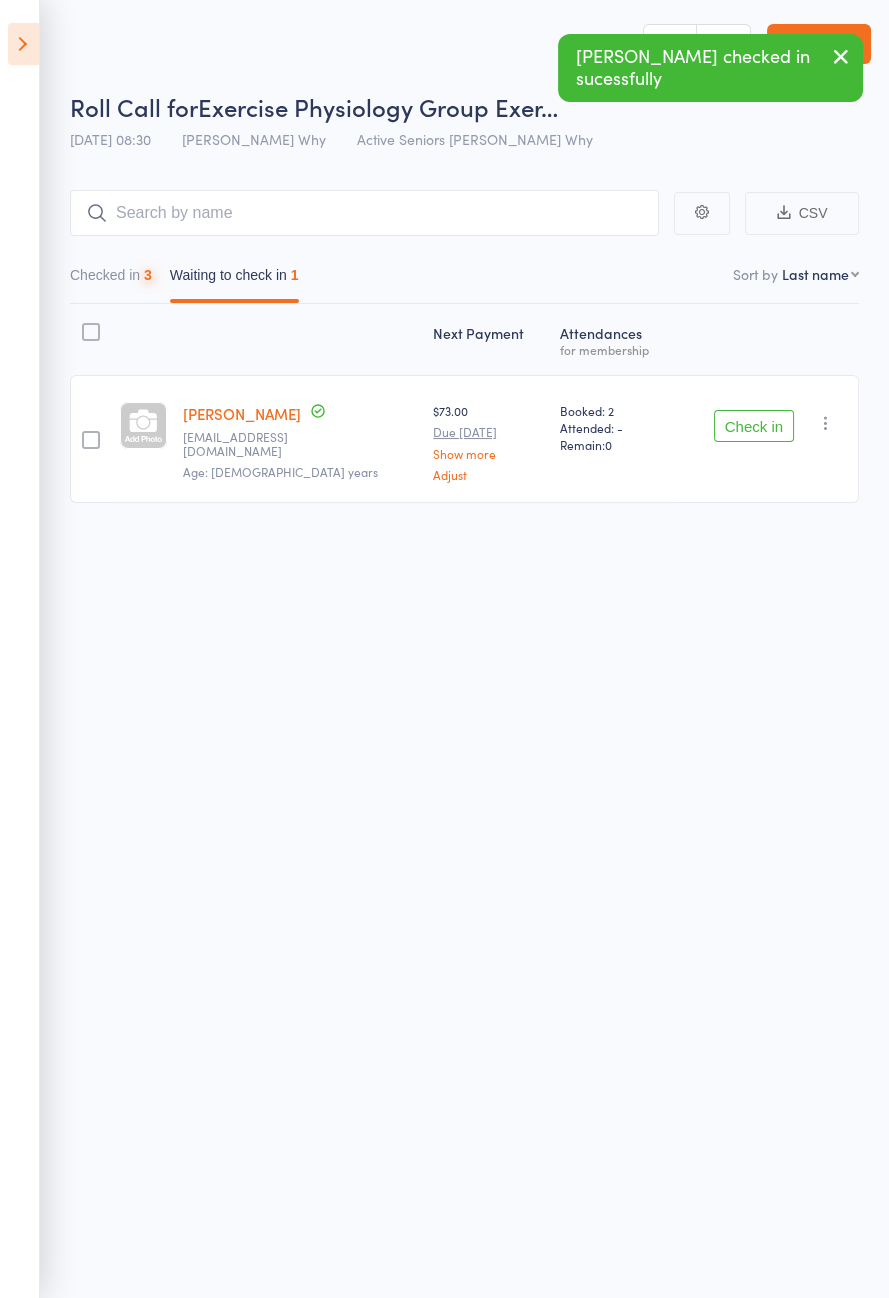 click on "Check in" at bounding box center [754, 426] 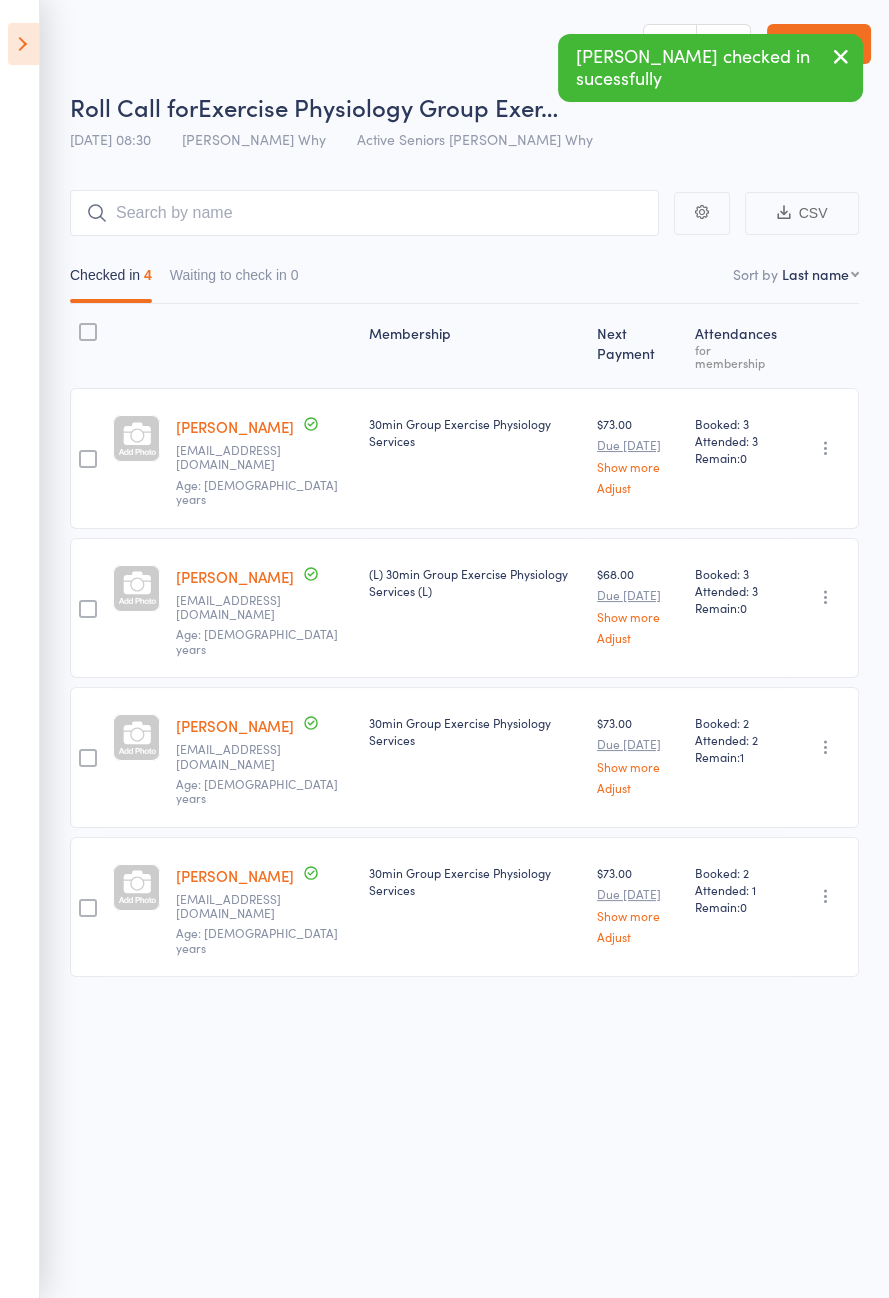 click at bounding box center (23, 44) 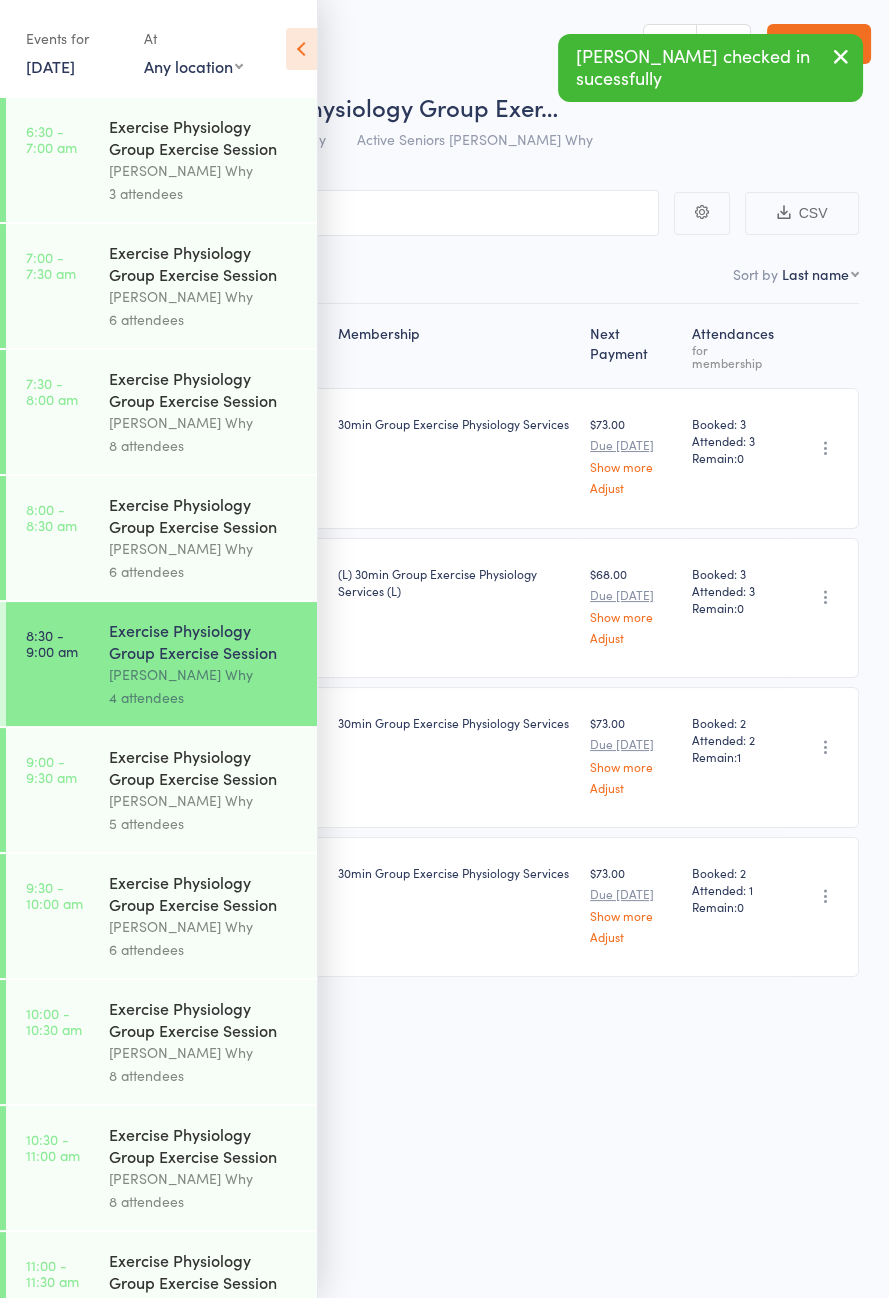 click on "Dee Why" at bounding box center [204, 800] 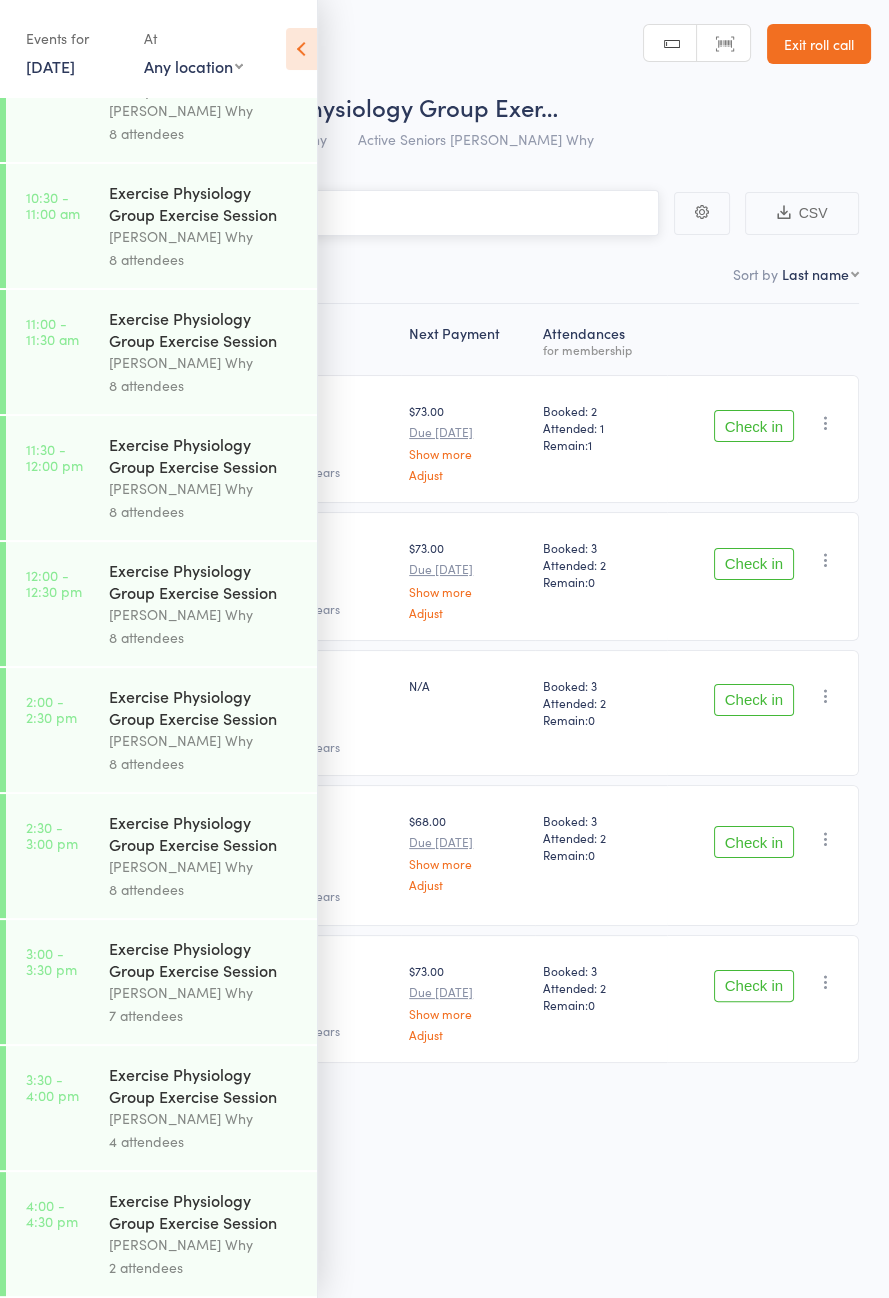 scroll, scrollTop: 914, scrollLeft: 0, axis: vertical 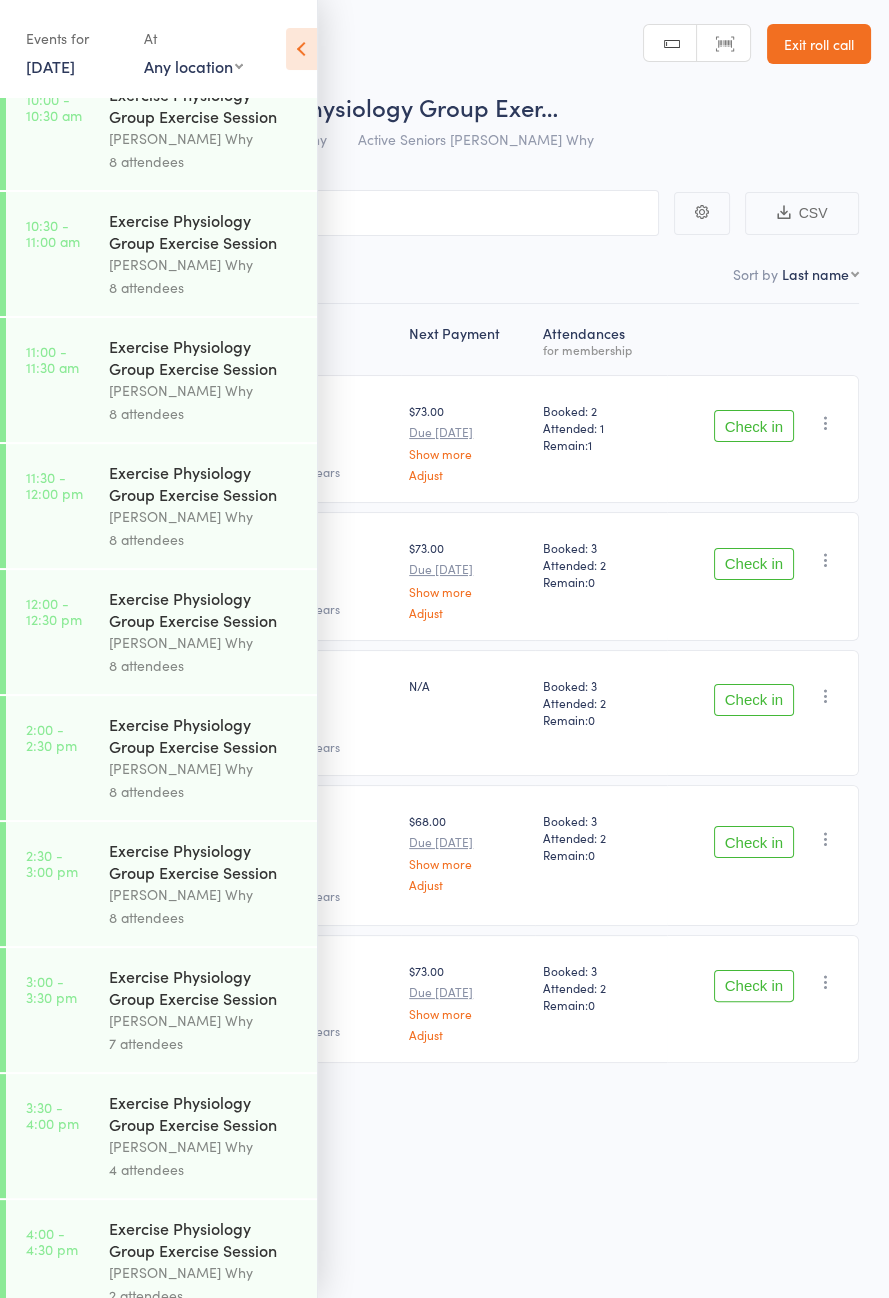 click at bounding box center (301, 49) 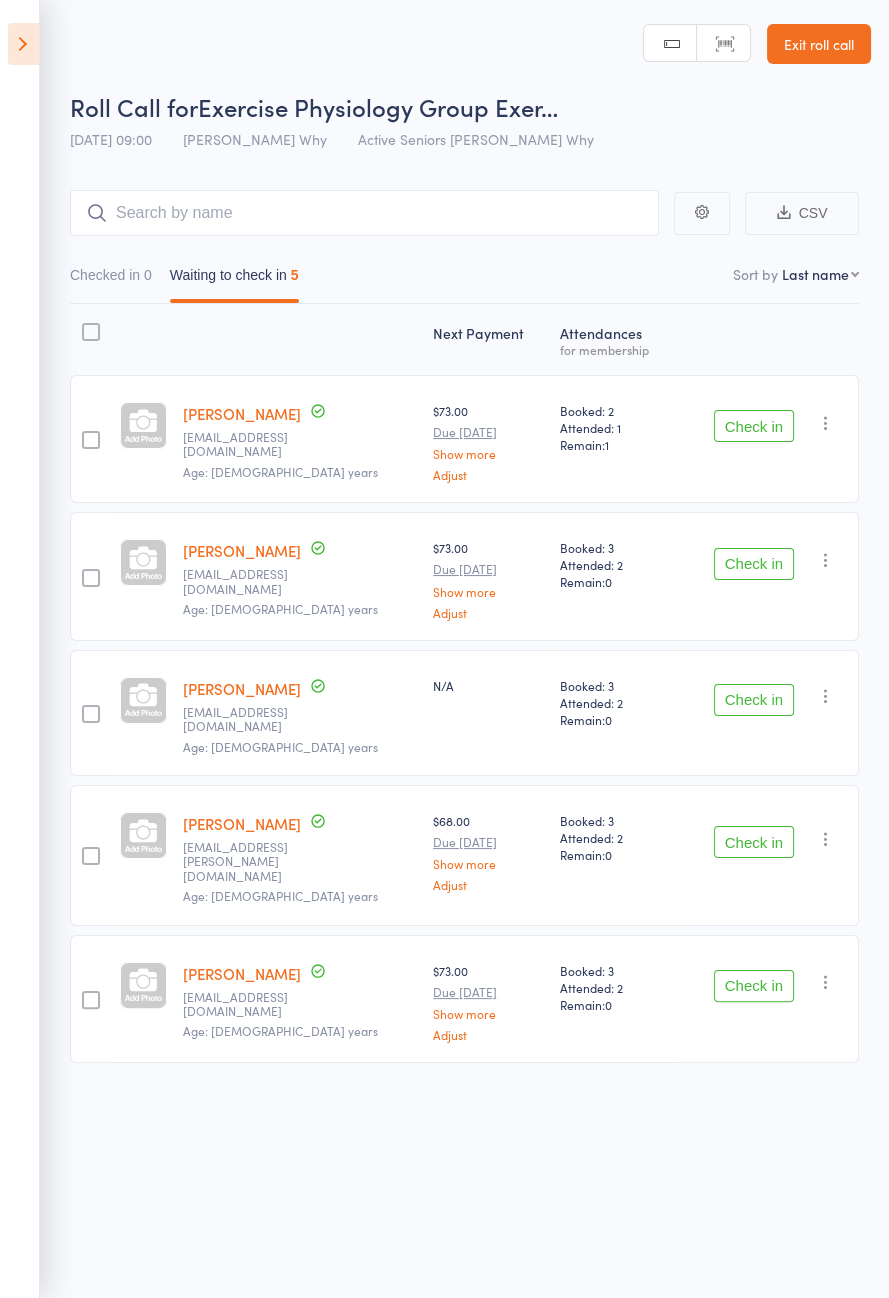 click on "Check in" at bounding box center [754, 564] 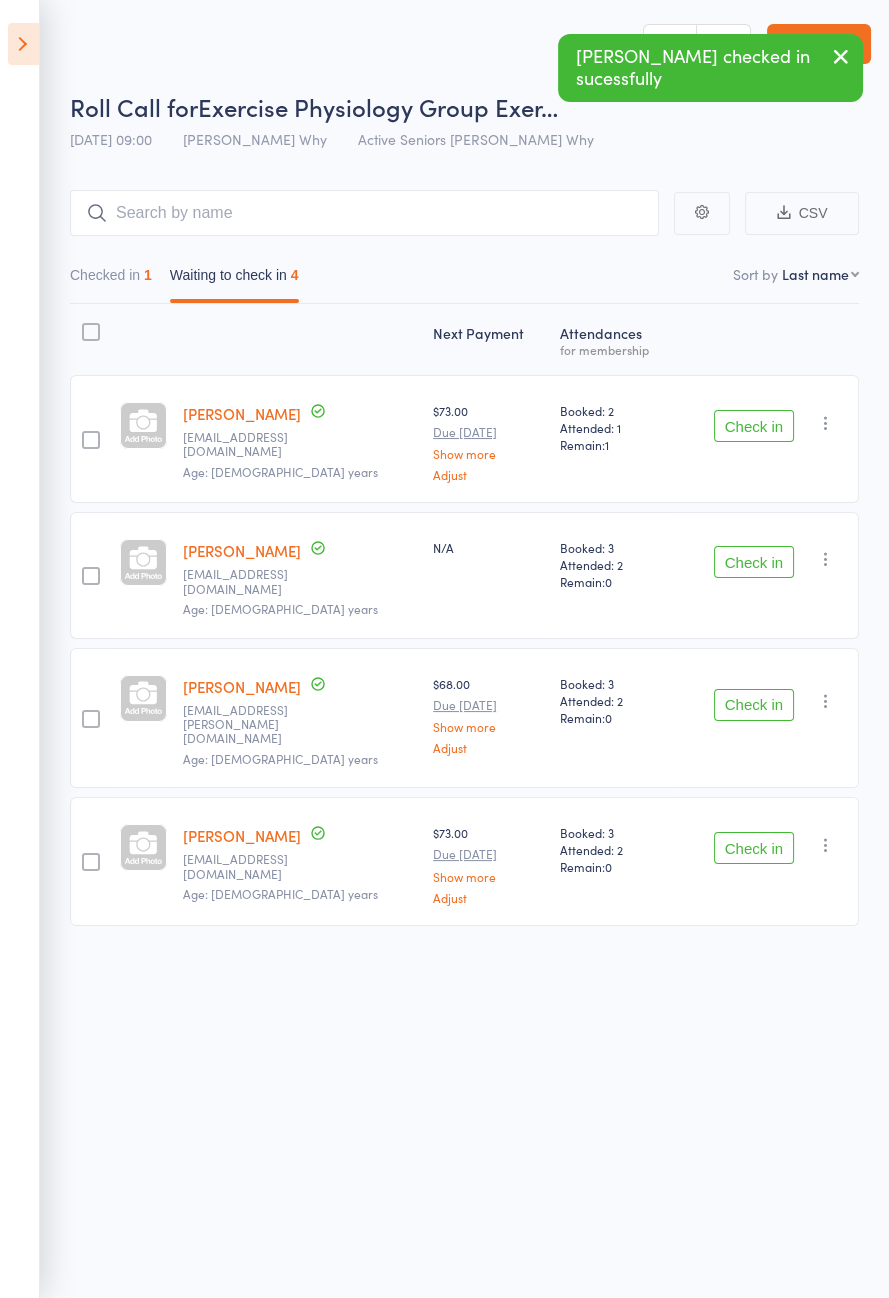 click on "Check in" at bounding box center (754, 705) 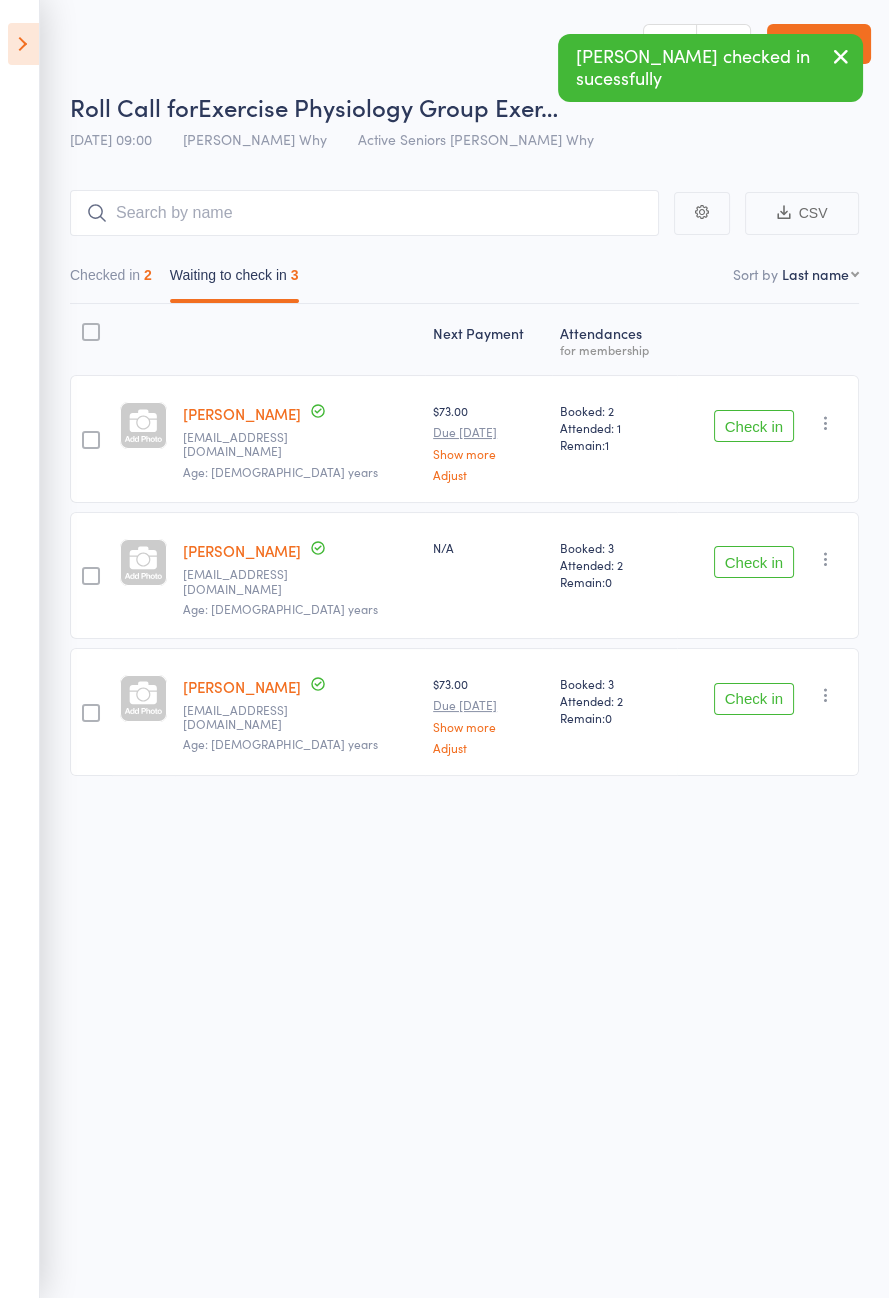 click on "Check in" at bounding box center (754, 426) 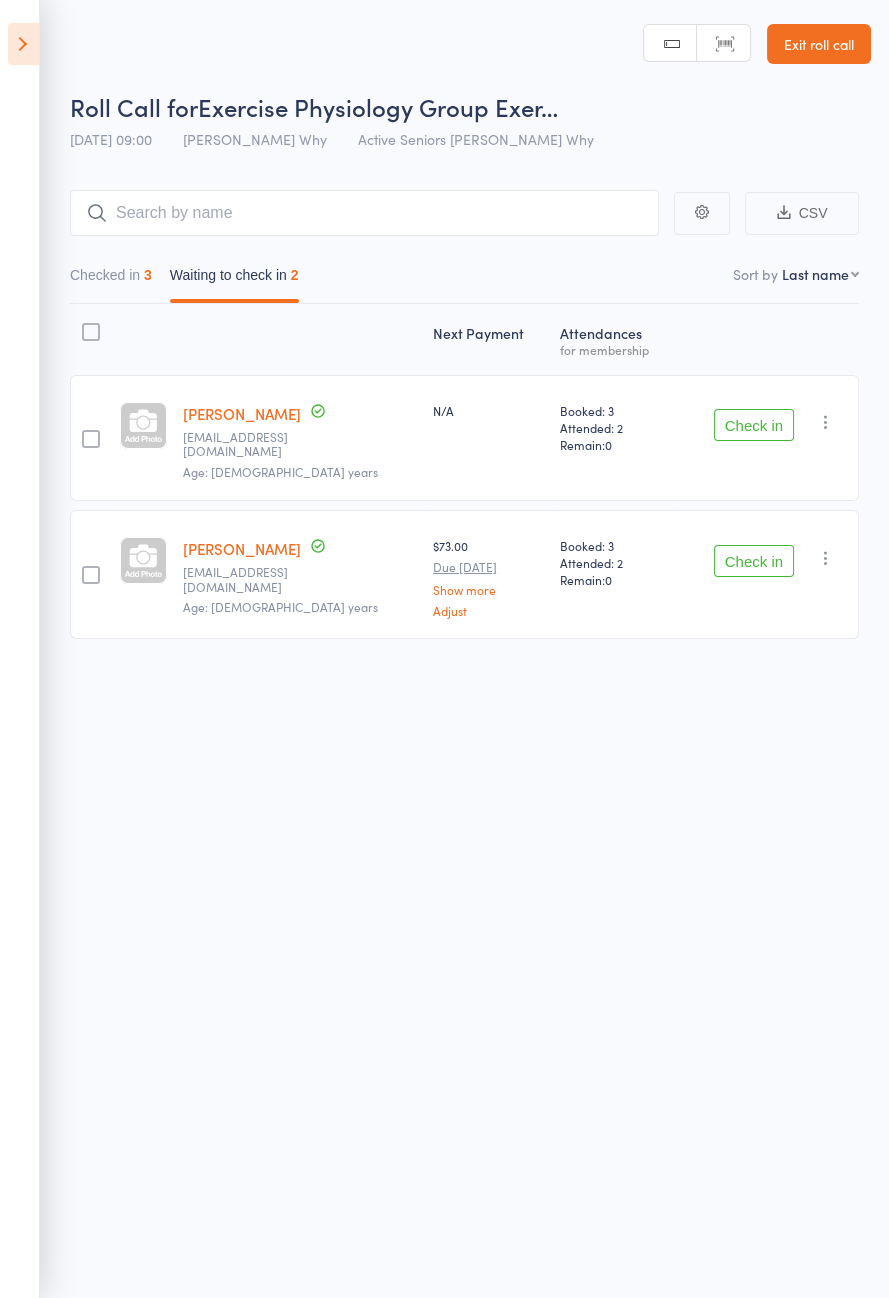 click at bounding box center [23, 44] 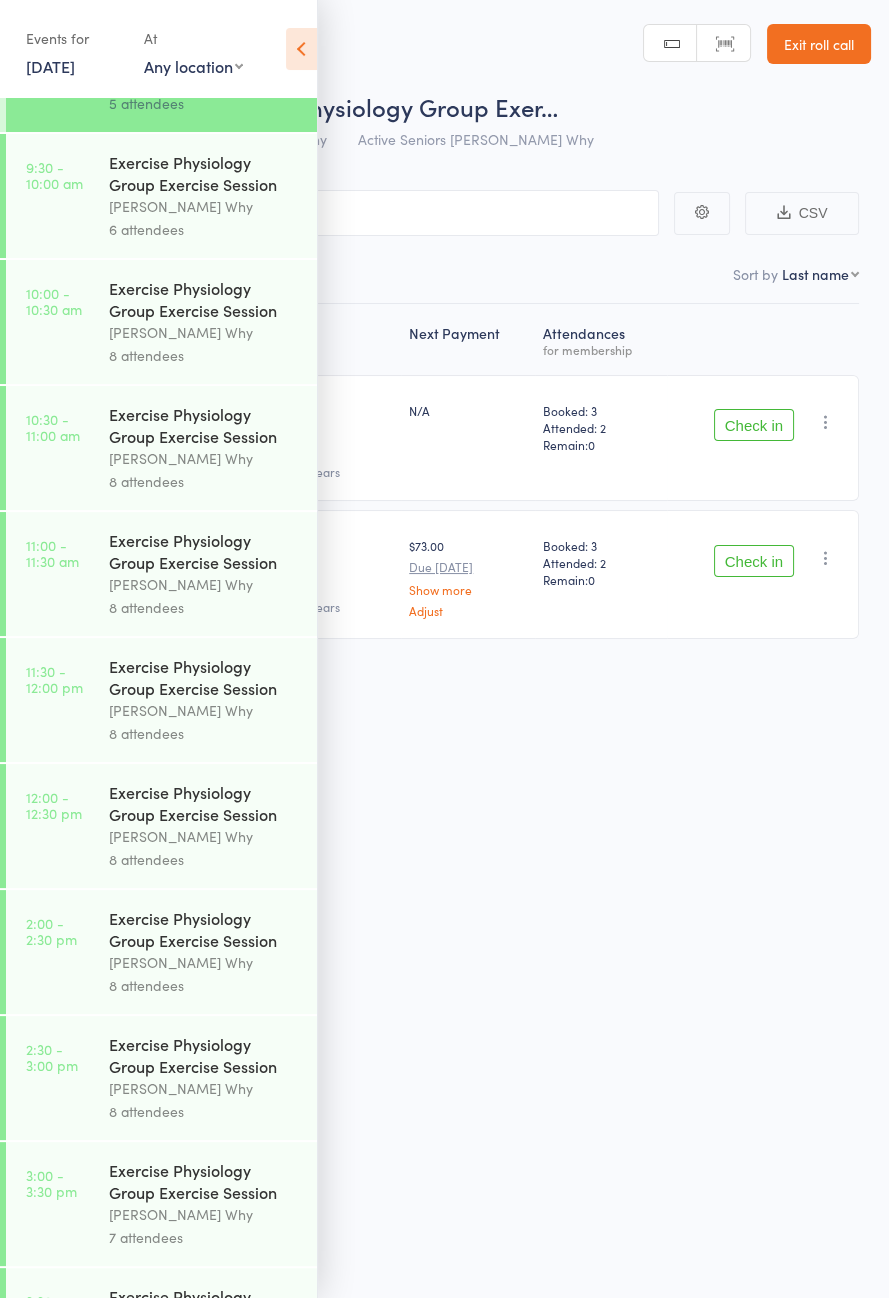 scroll, scrollTop: 719, scrollLeft: 0, axis: vertical 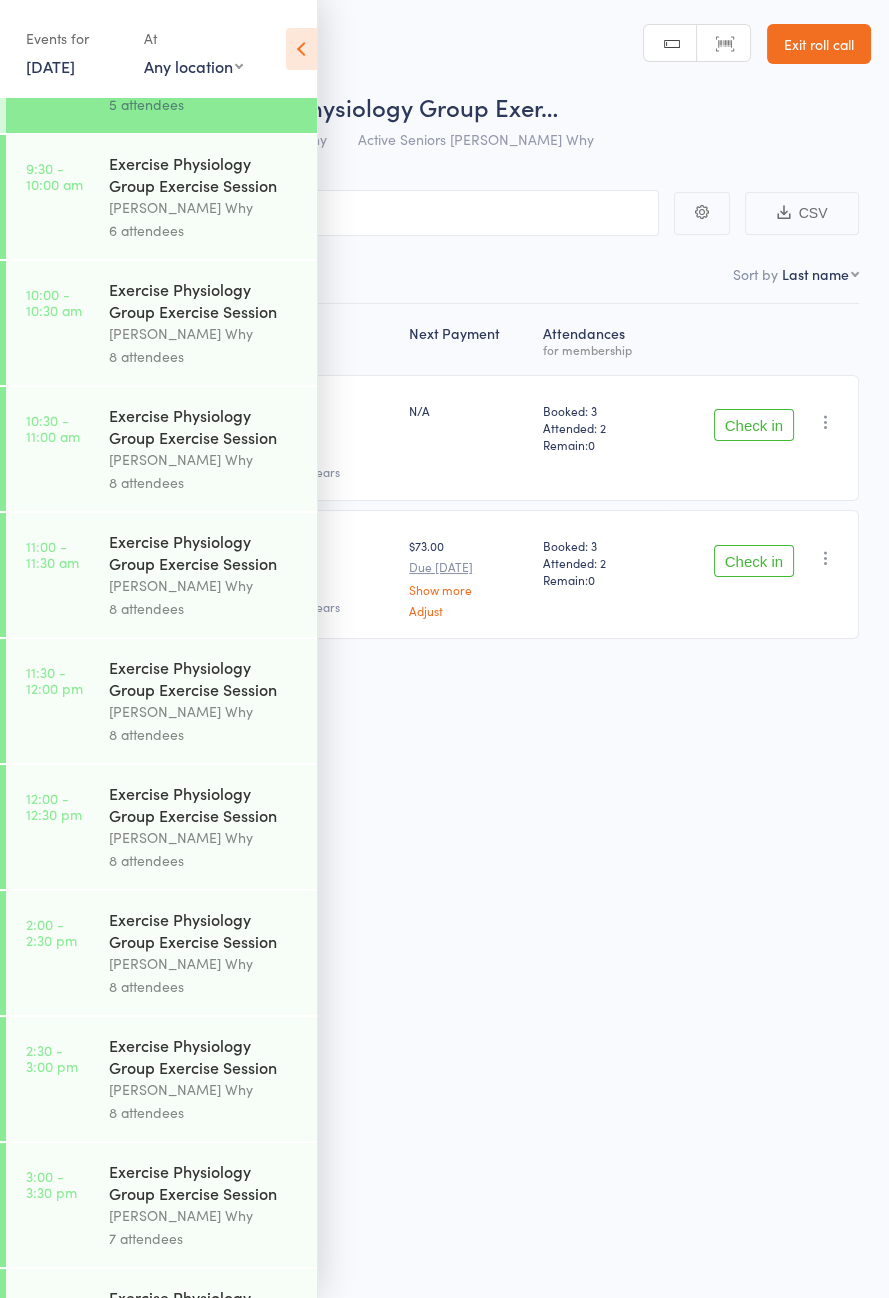 click on "9:30 - 10:00 am Exercise Physiology Group Exercise Session Dee Why 6 attendees" at bounding box center (161, 197) 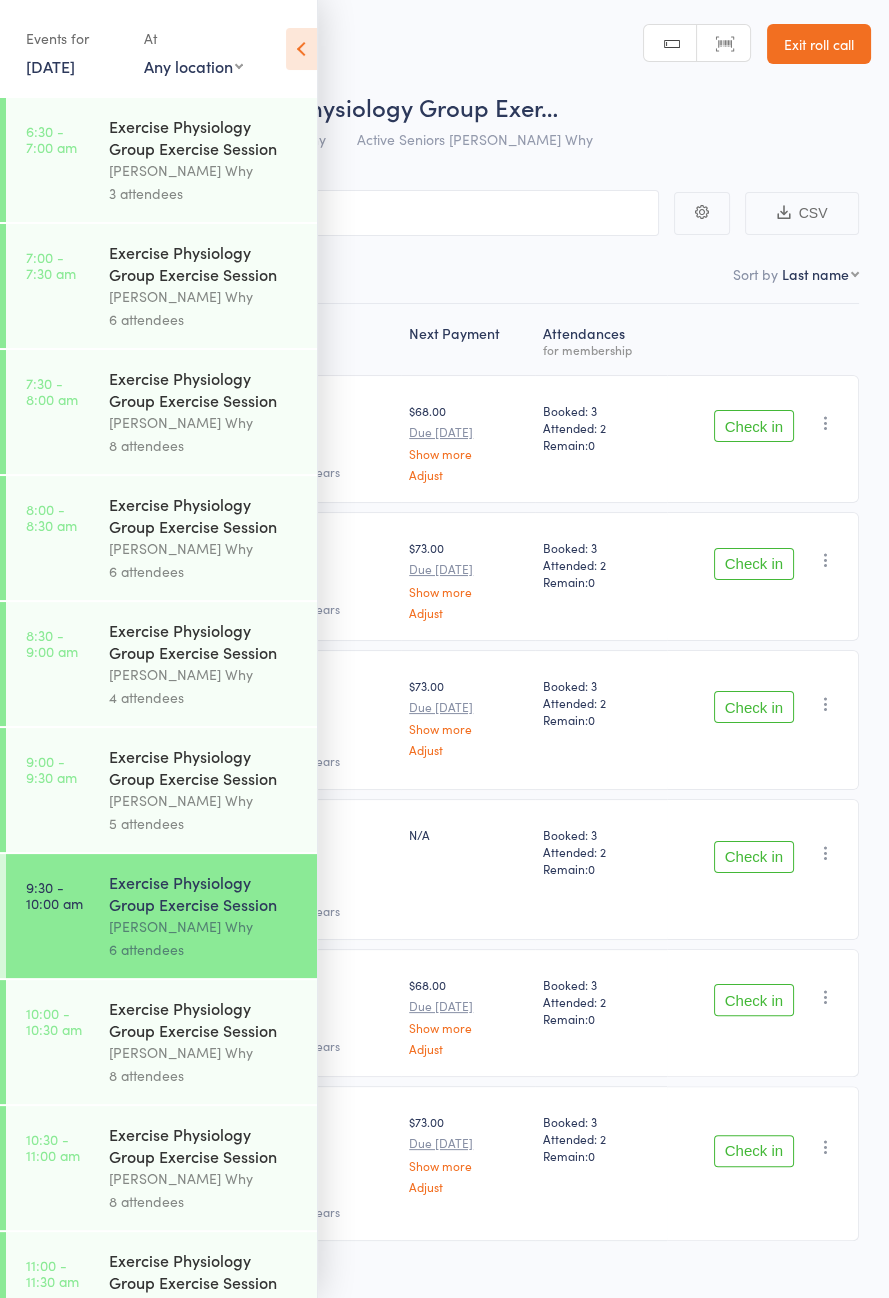 click on "Exercise Physiology Group Exercise Session" at bounding box center (204, 767) 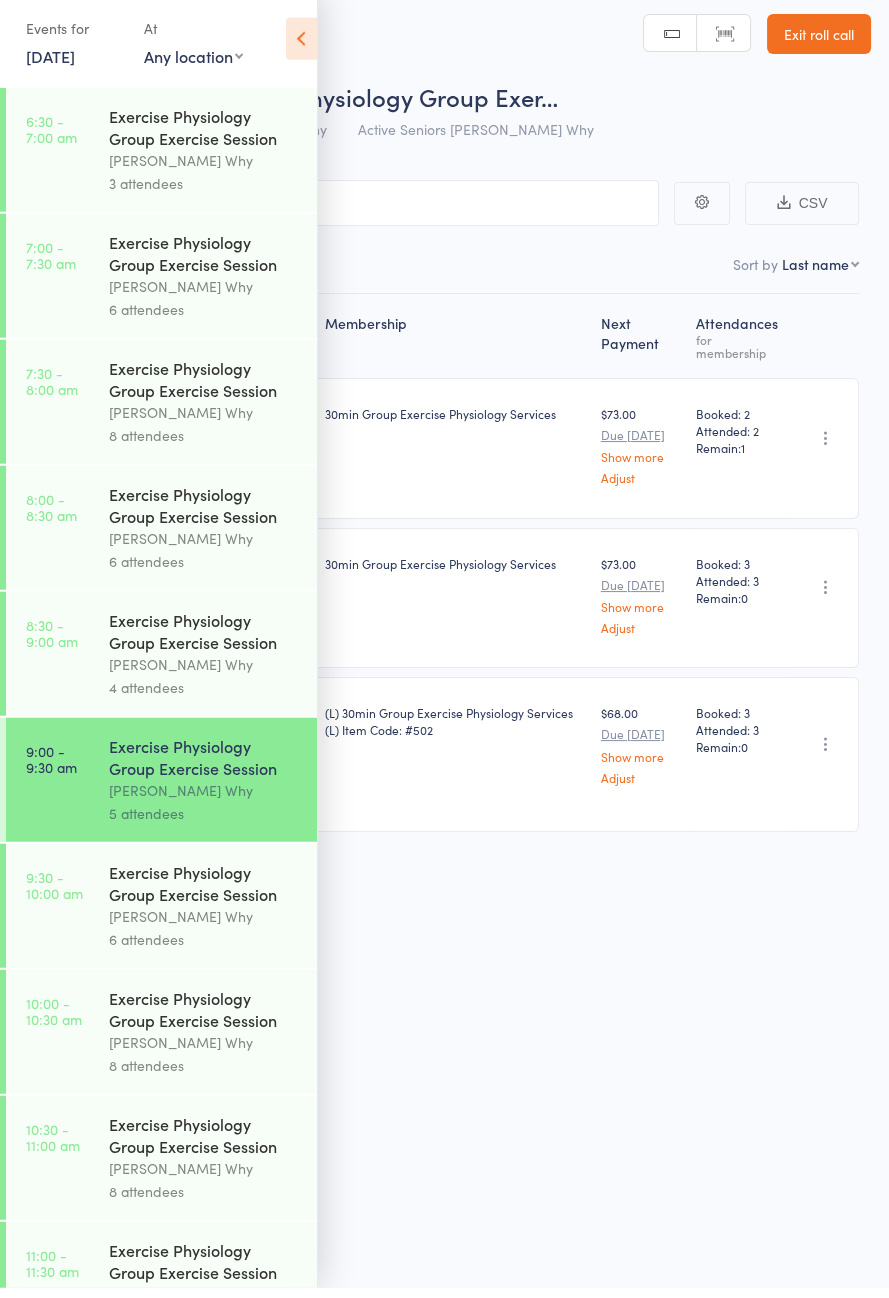 click at bounding box center [301, 49] 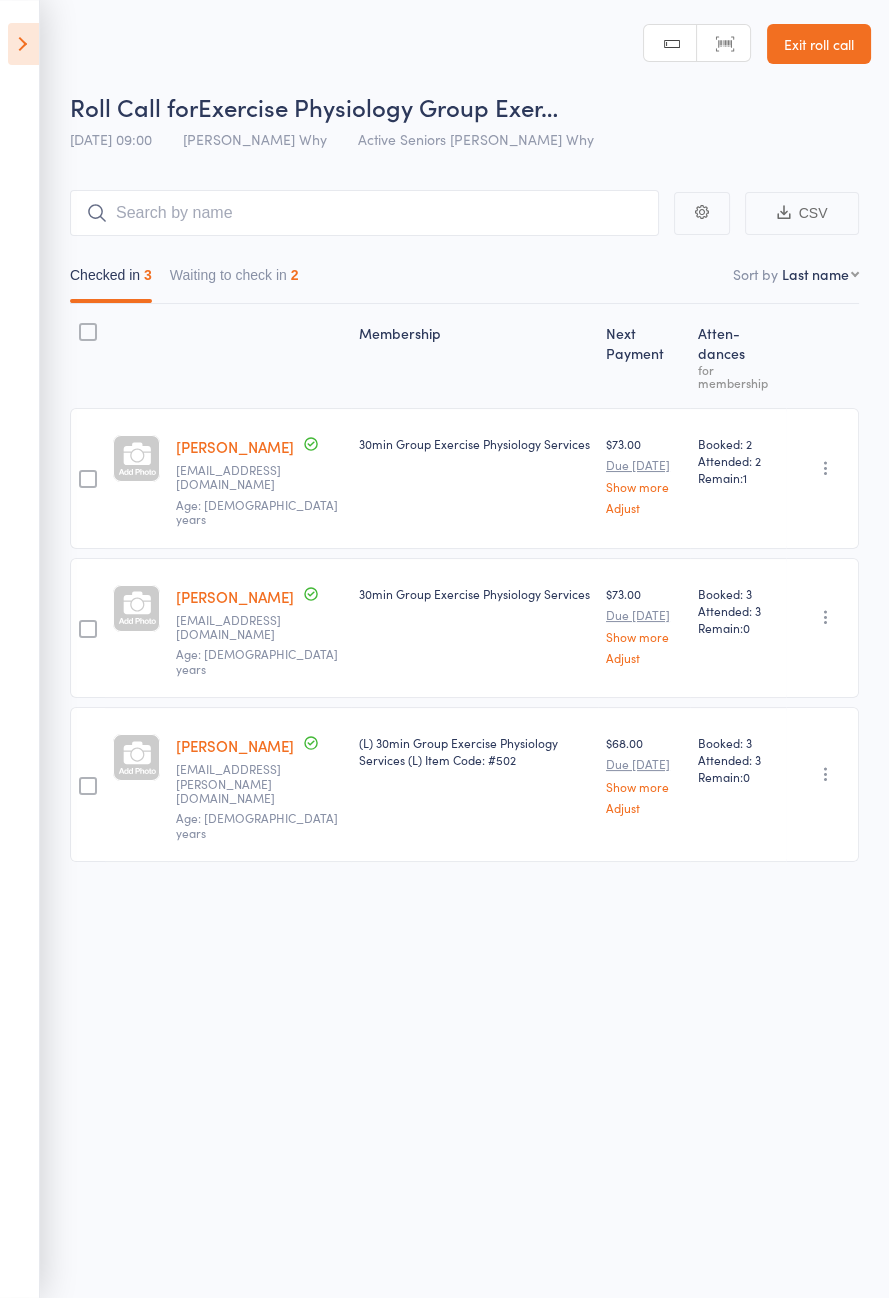 click on "Waiting to check in  2" at bounding box center [234, 280] 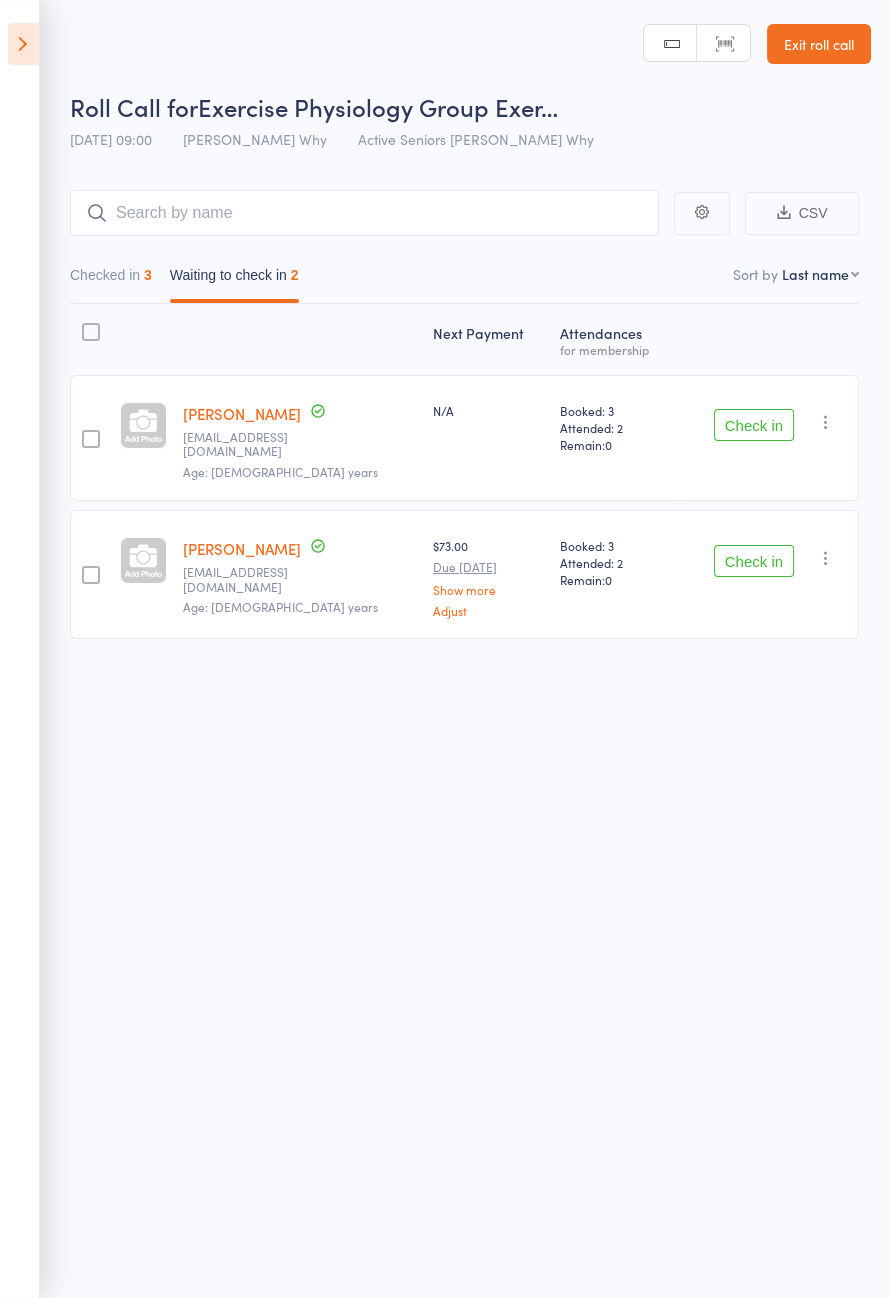 click on "Waiting to check in  2" at bounding box center (234, 280) 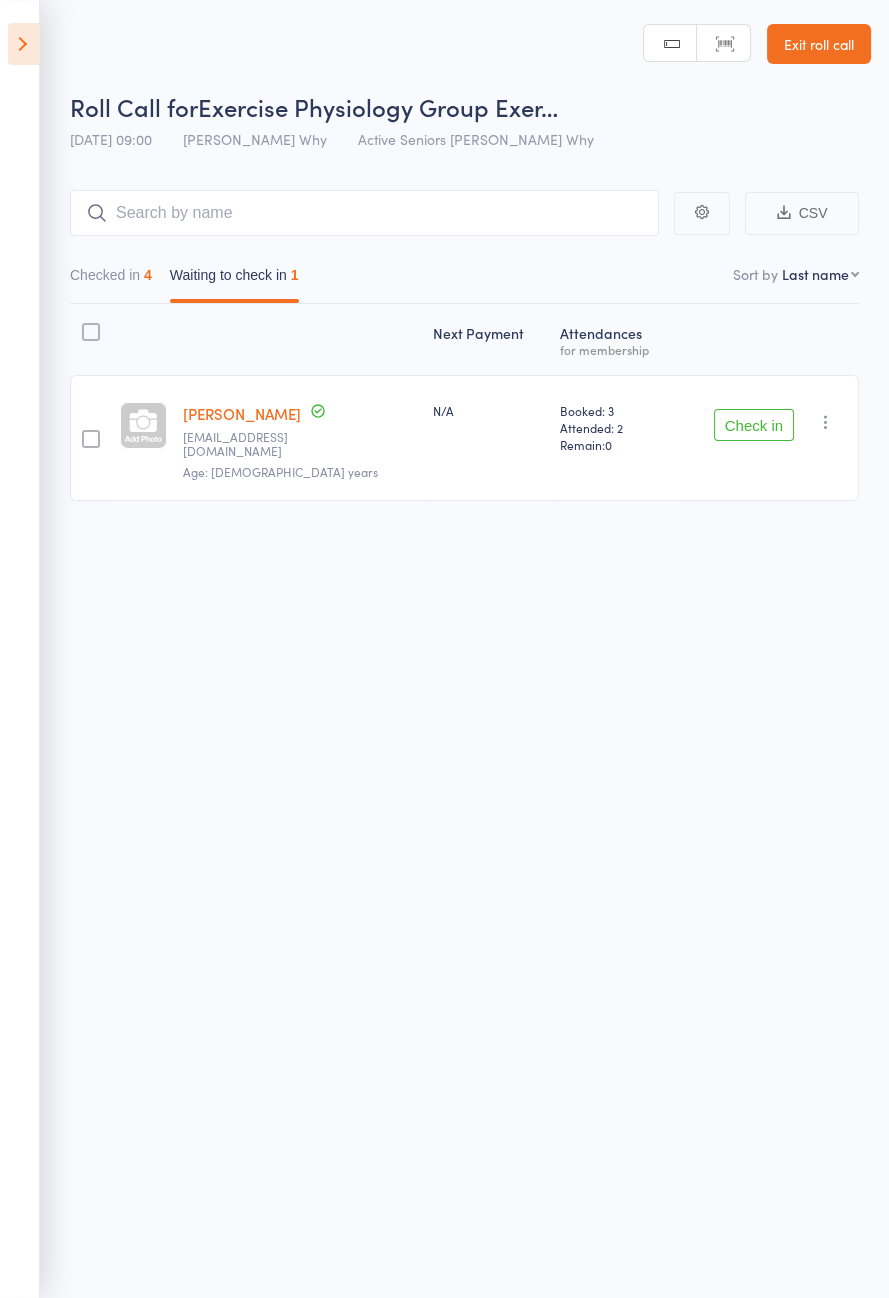 click on "Checked in  4" at bounding box center [111, 280] 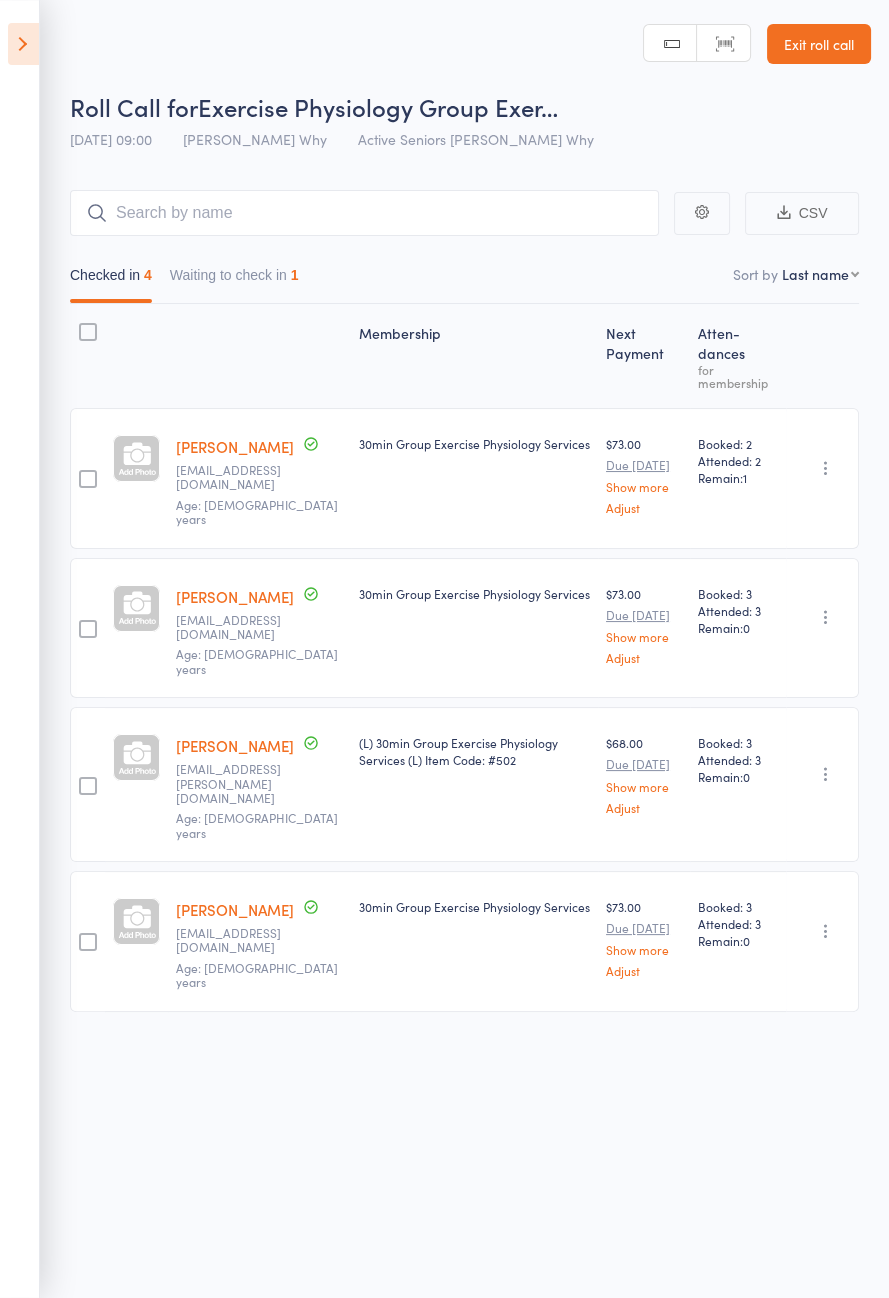 click on "Waiting to check in  1" at bounding box center (234, 280) 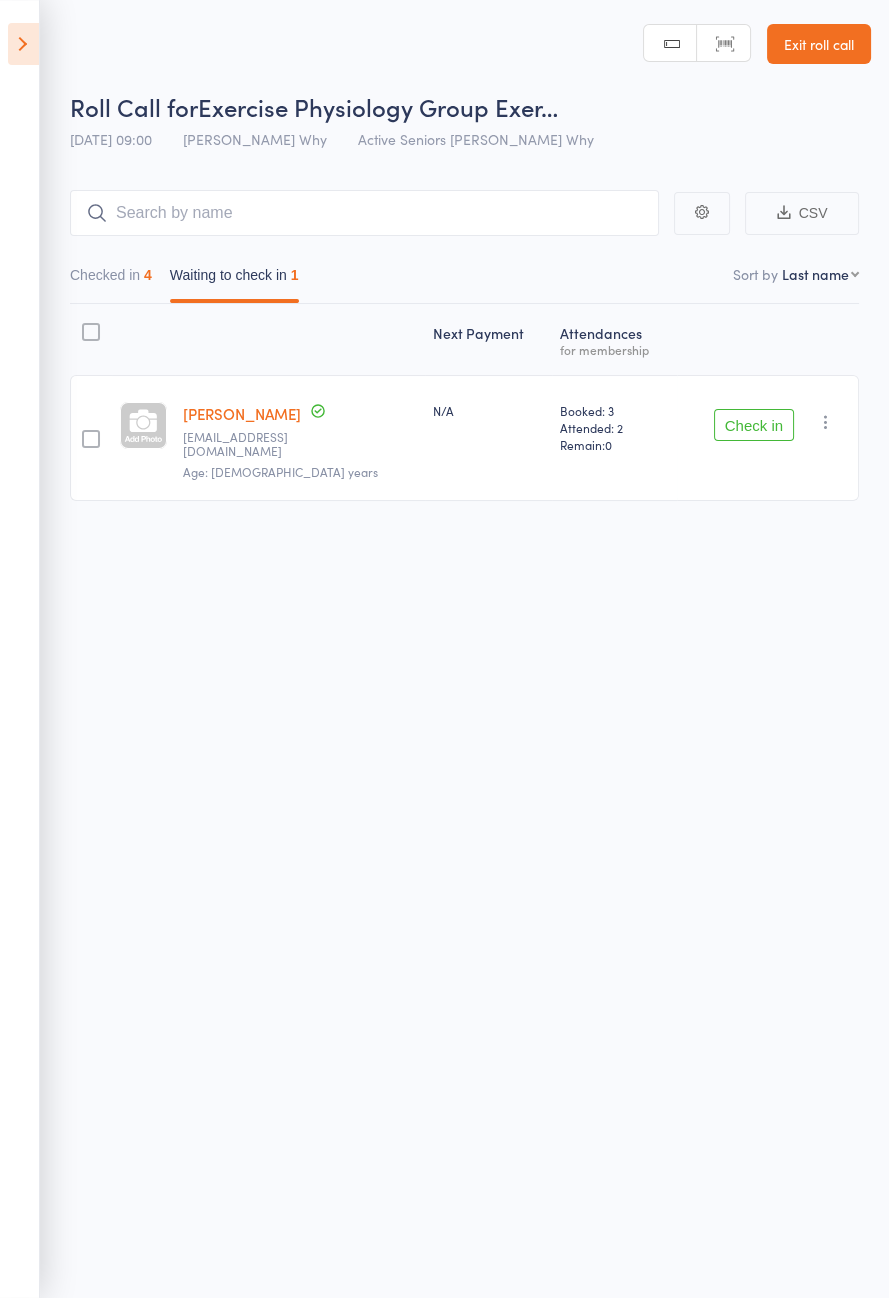 click on "Check in" at bounding box center (754, 425) 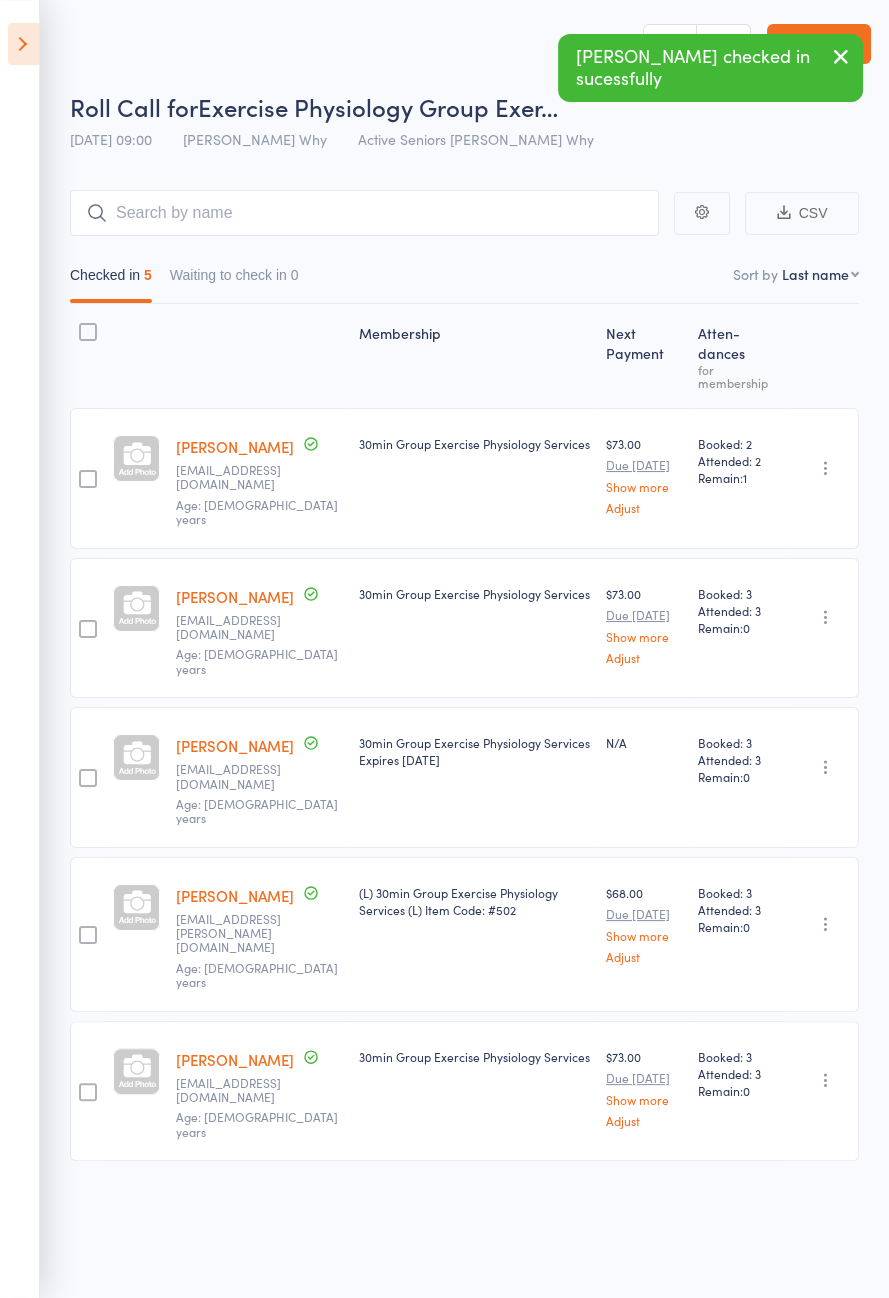 click at bounding box center (23, 44) 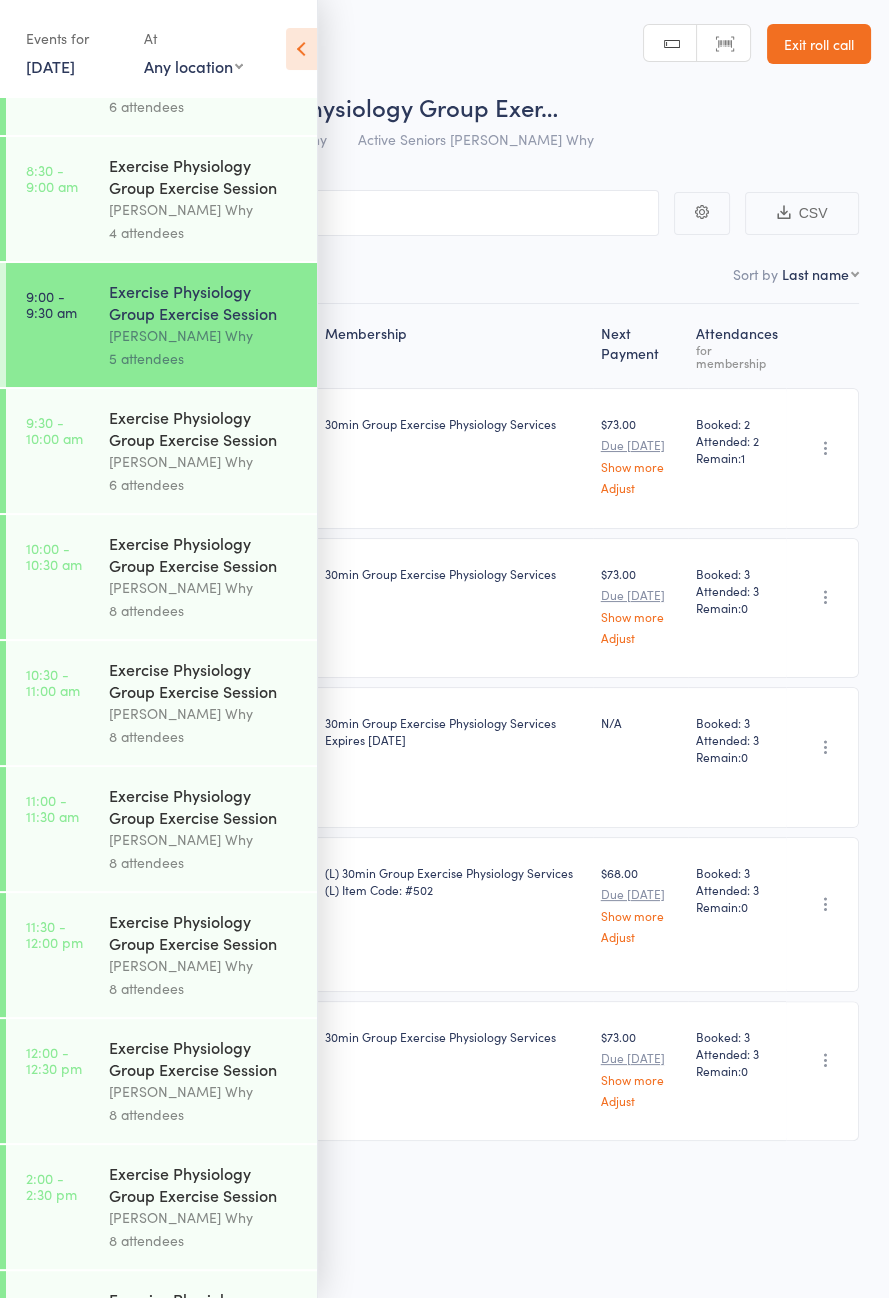 scroll, scrollTop: 463, scrollLeft: 0, axis: vertical 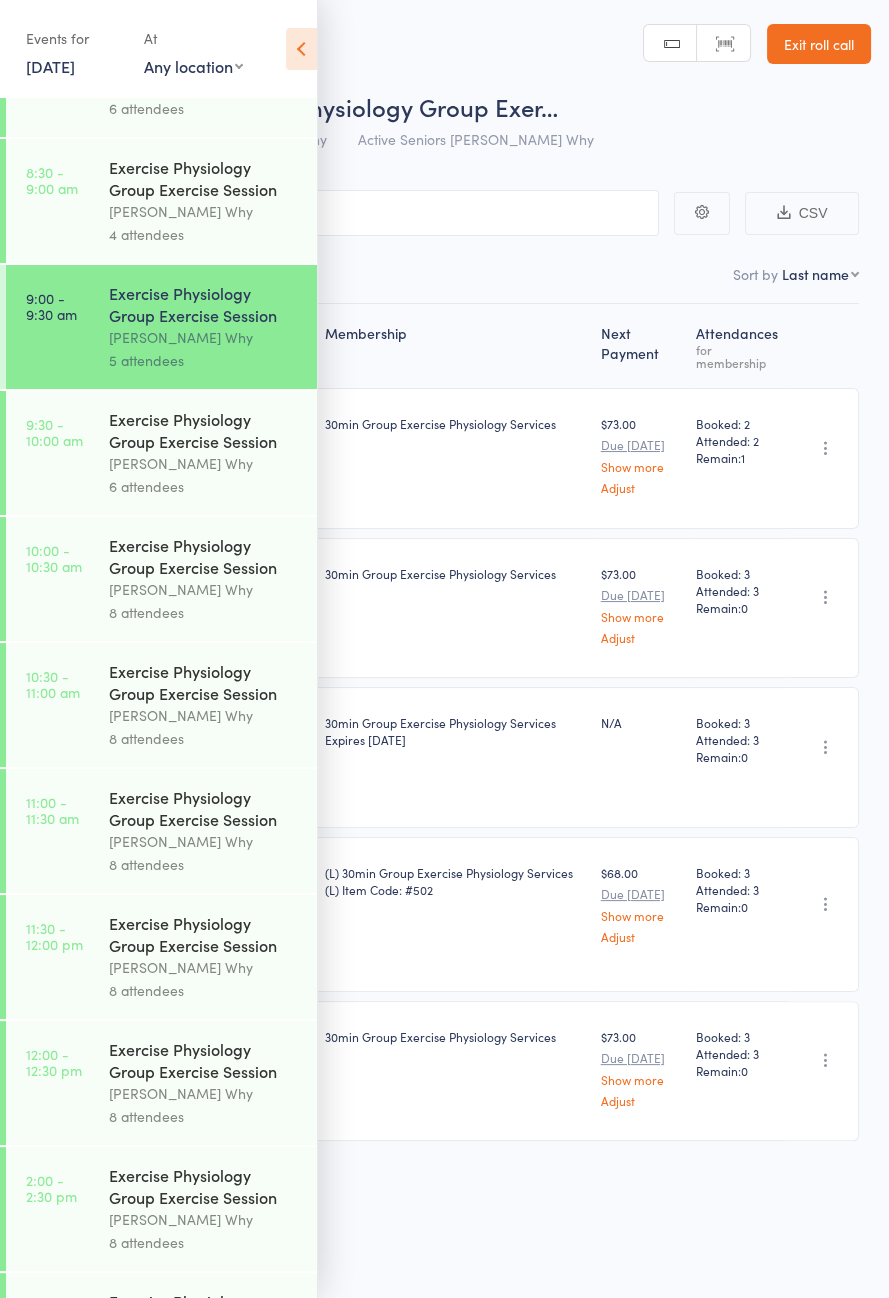click at bounding box center [301, 49] 